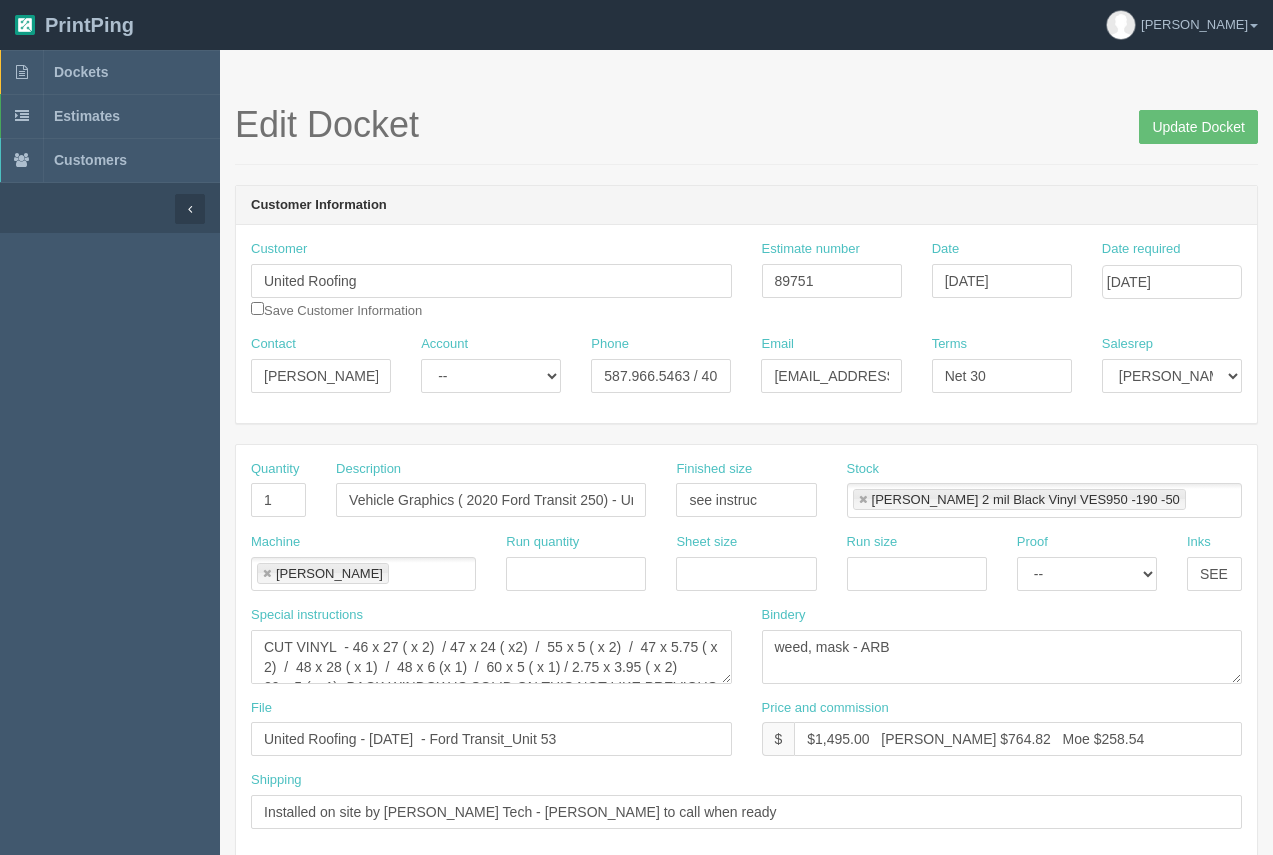 scroll, scrollTop: 525, scrollLeft: 0, axis: vertical 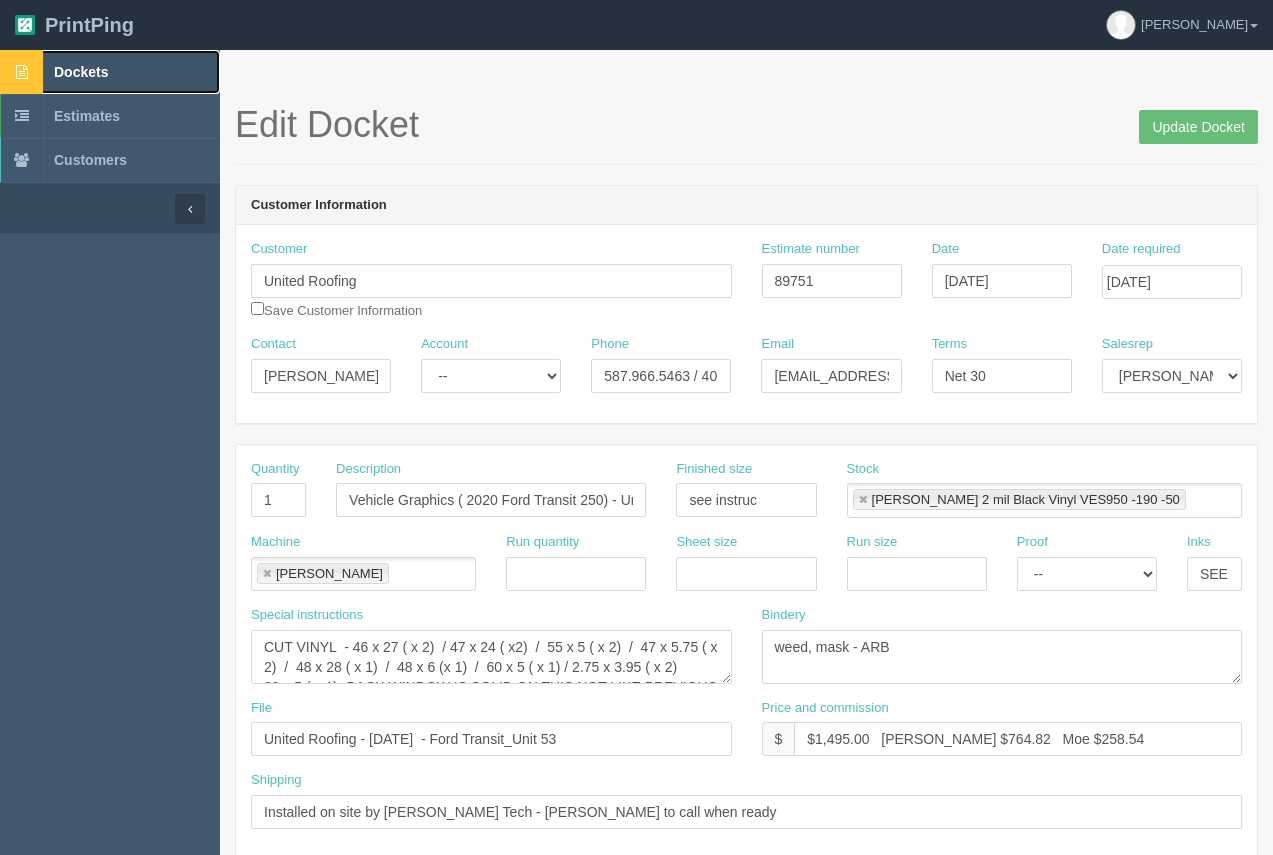 click on "Dockets" at bounding box center [81, 72] 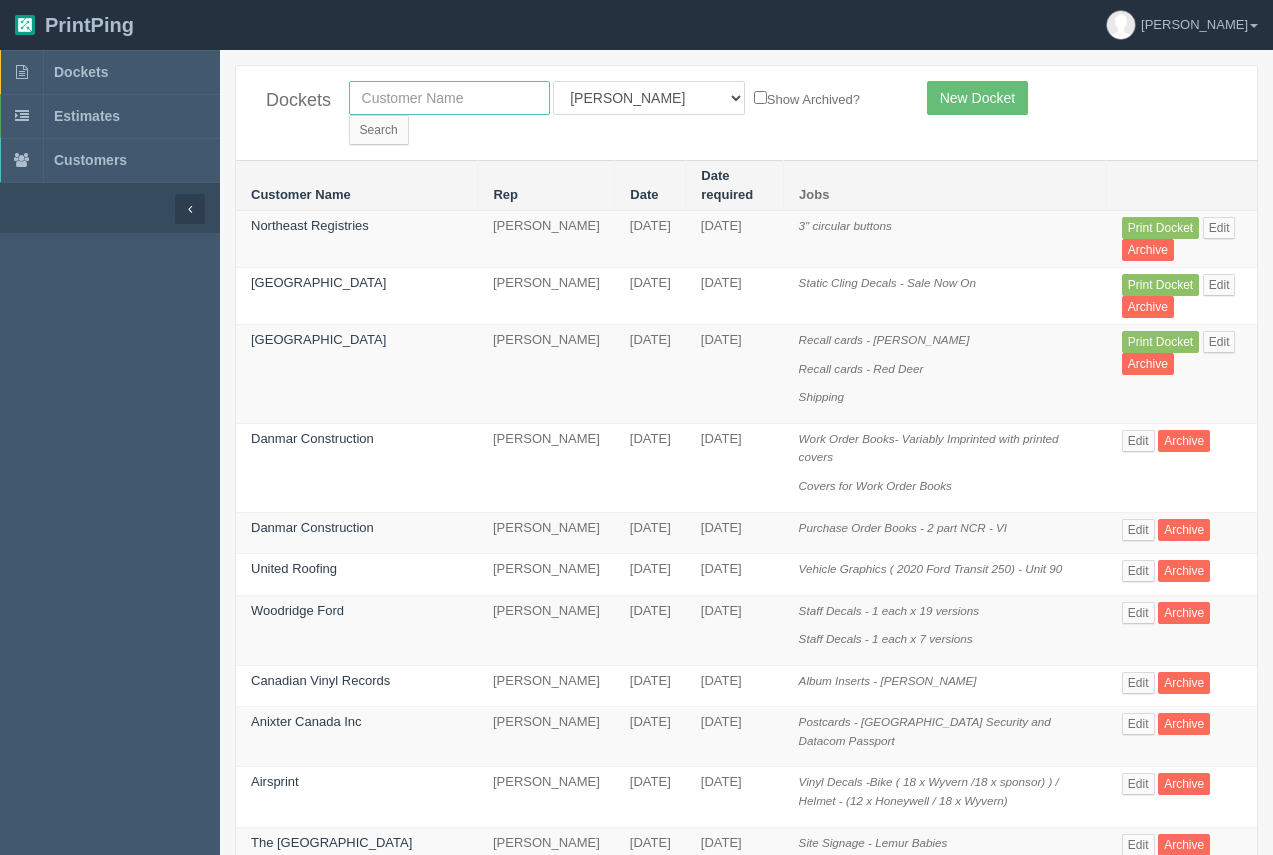 click at bounding box center (449, 98) 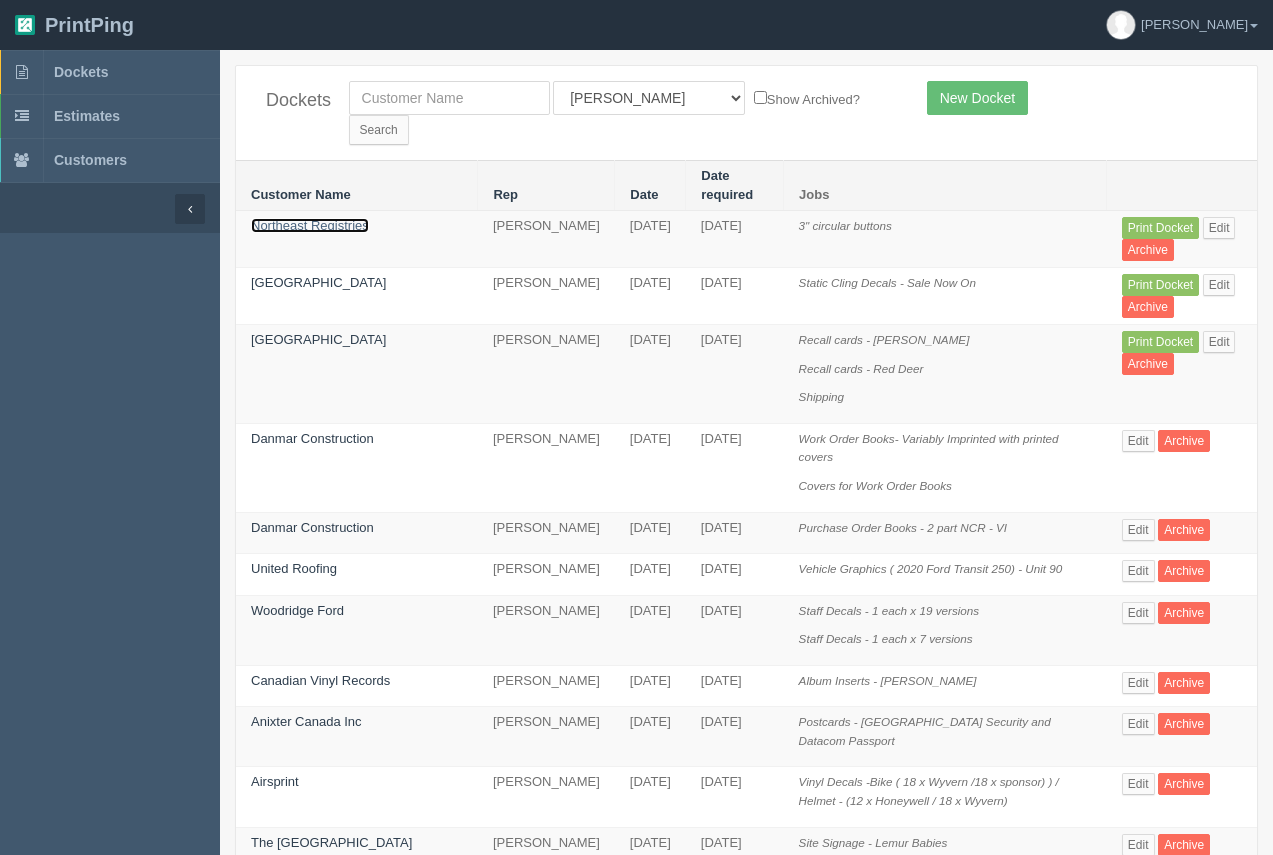 click on "Northeast Registries" at bounding box center [310, 225] 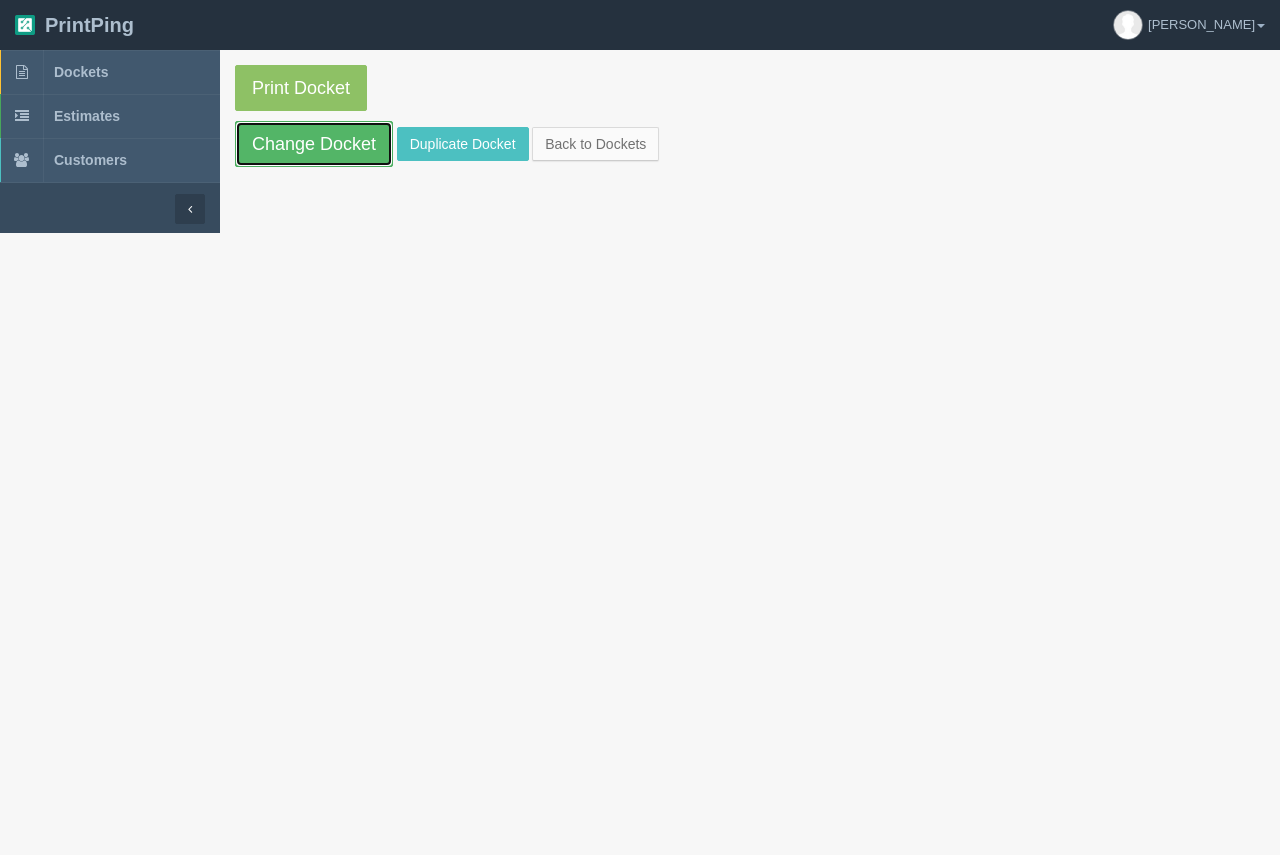 click on "Change Docket" at bounding box center [314, 144] 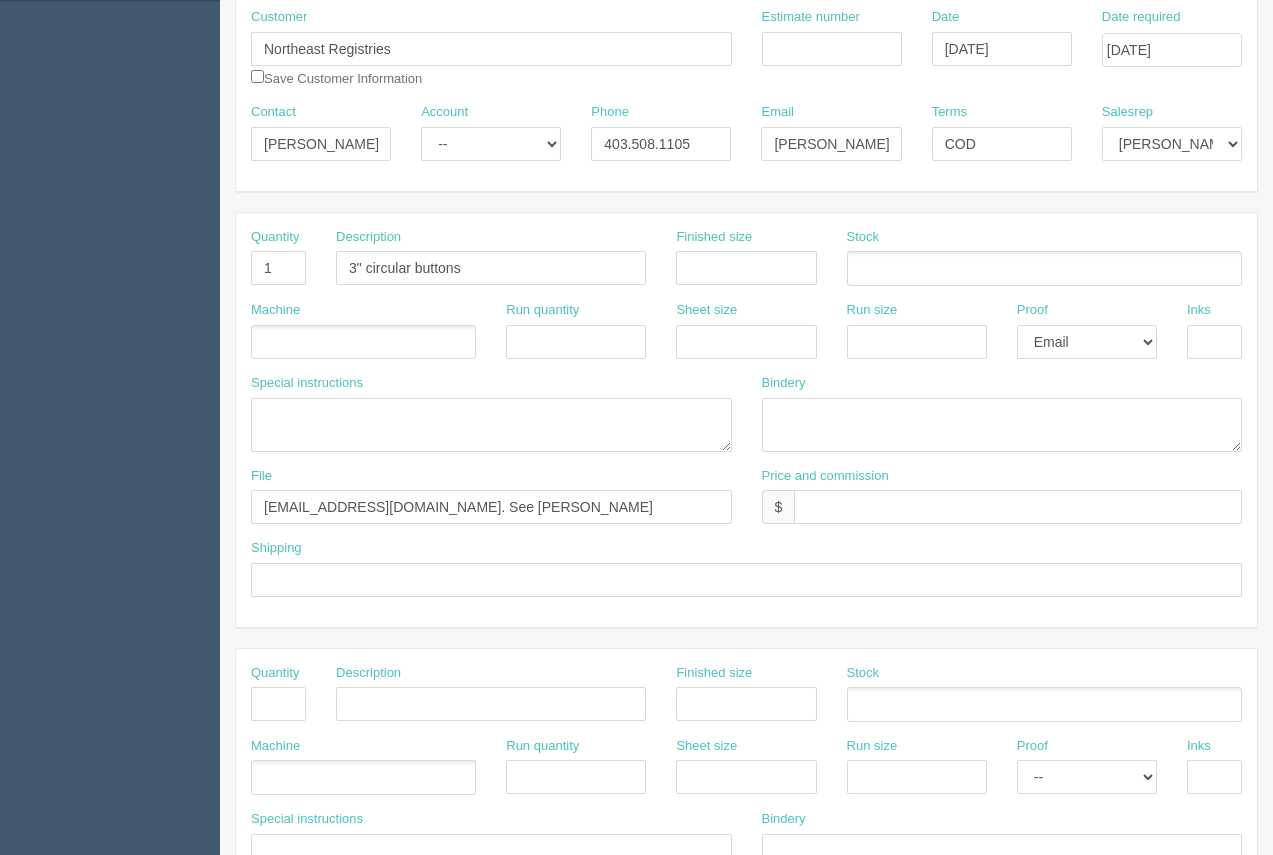 scroll, scrollTop: 227, scrollLeft: 0, axis: vertical 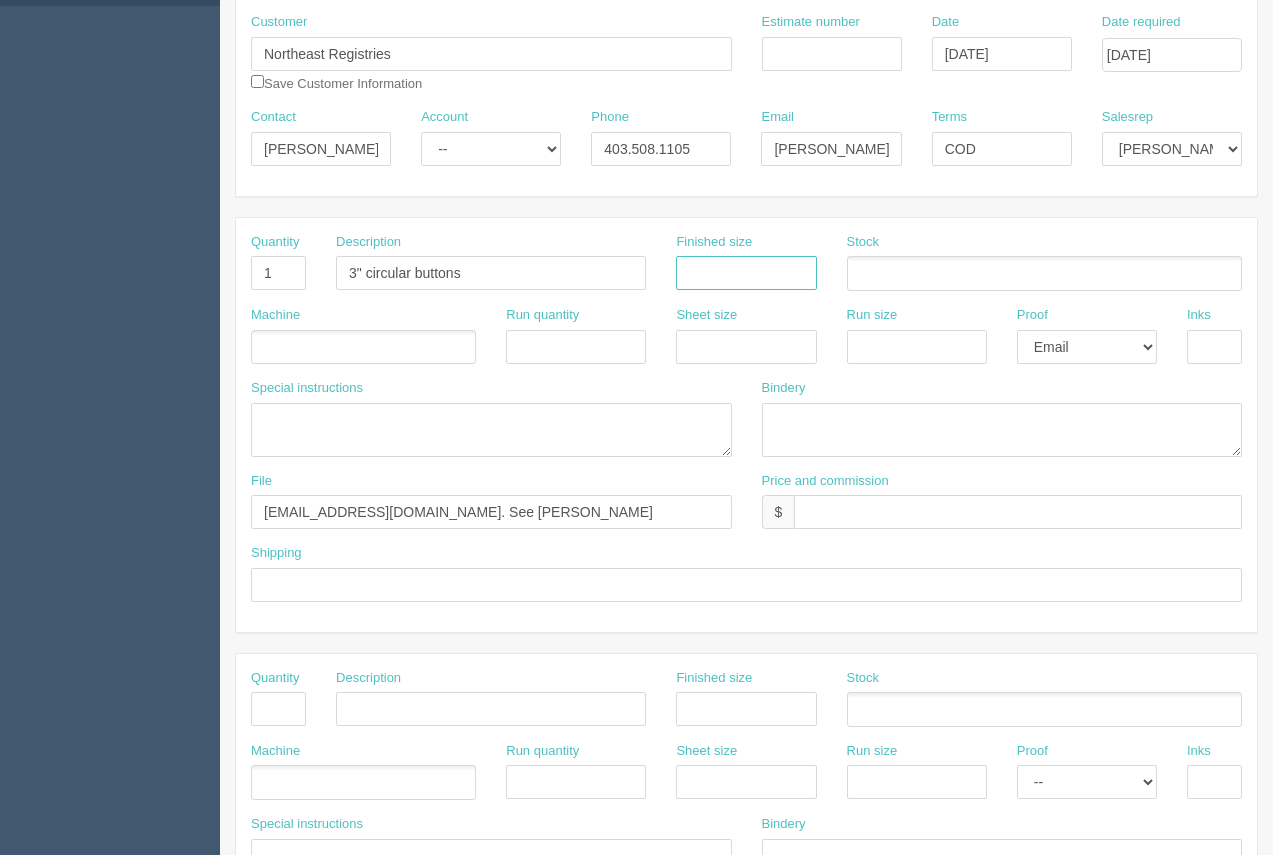 click at bounding box center [746, 273] 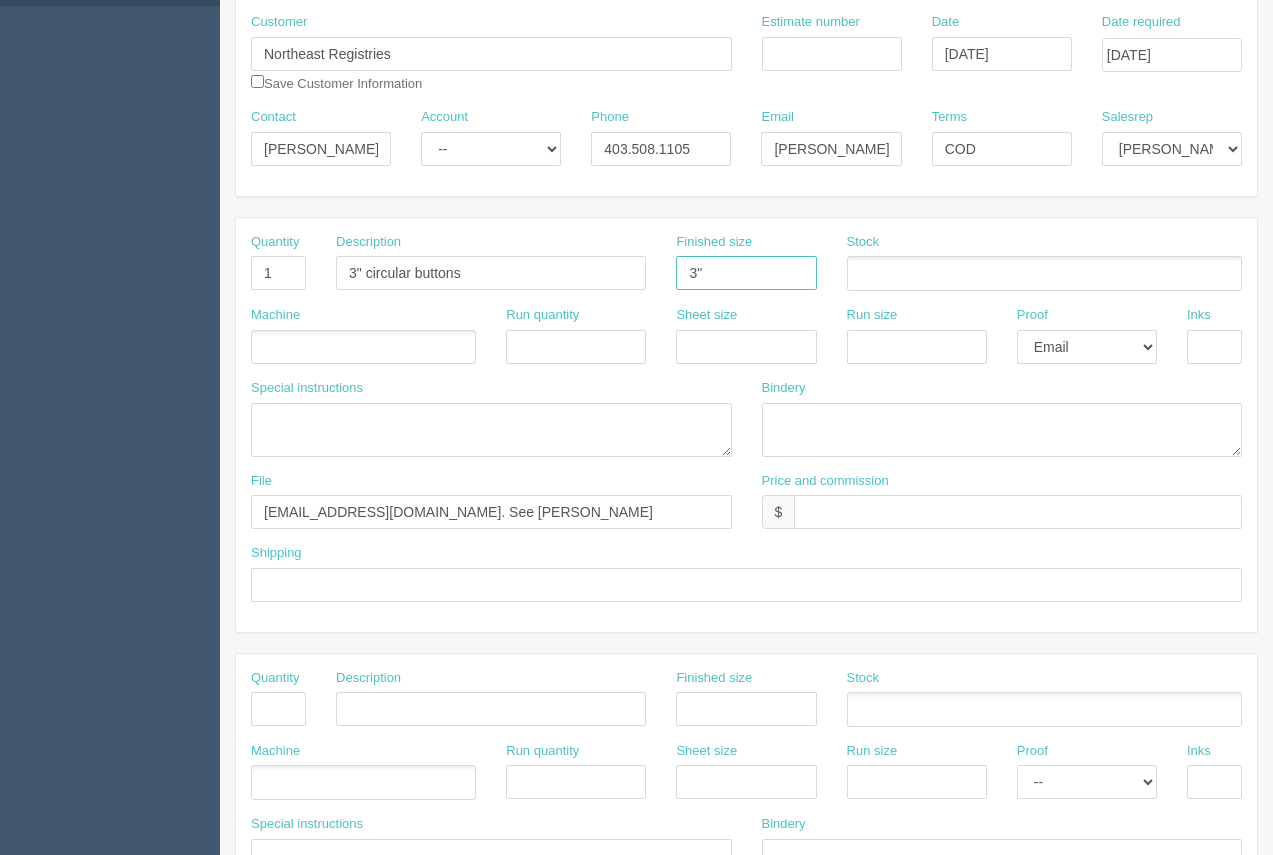 type on "3"" 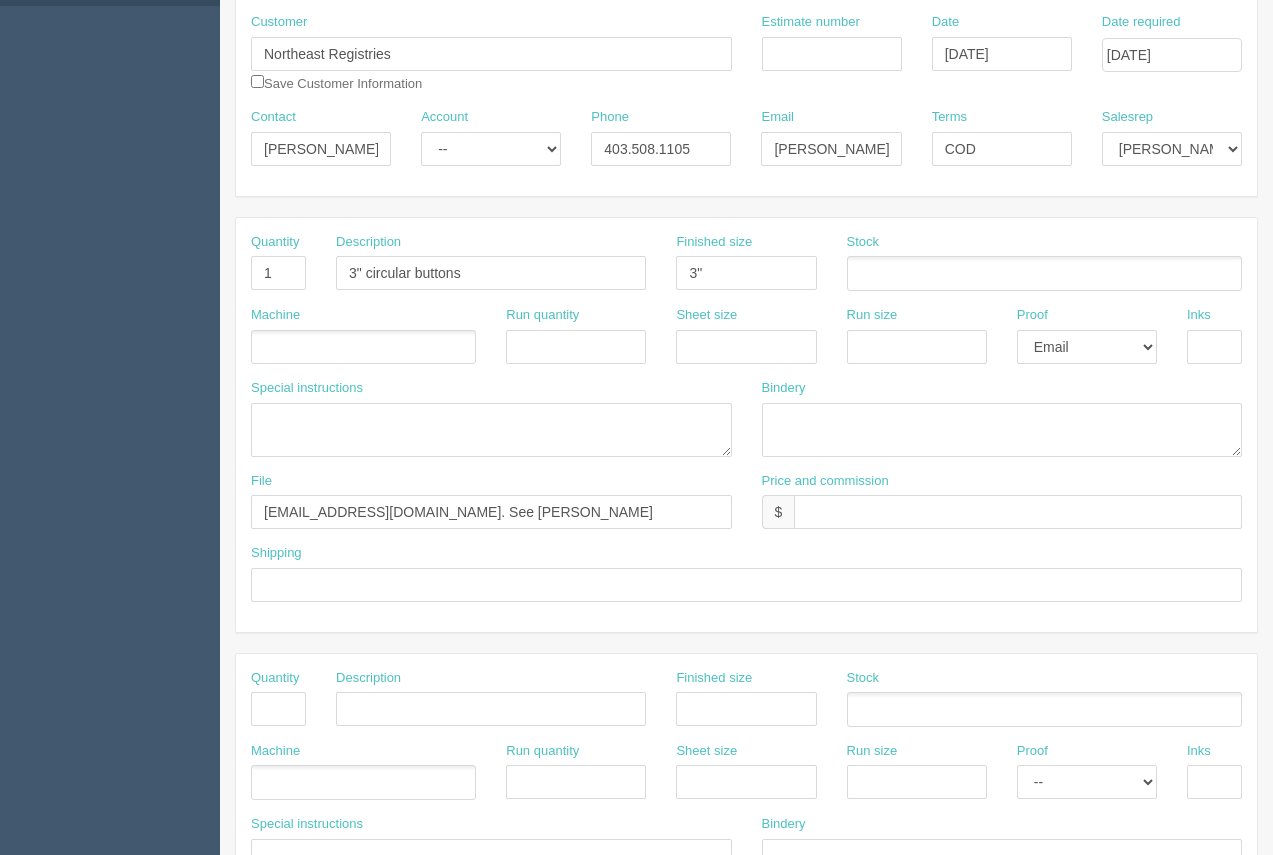 click at bounding box center [1044, 273] 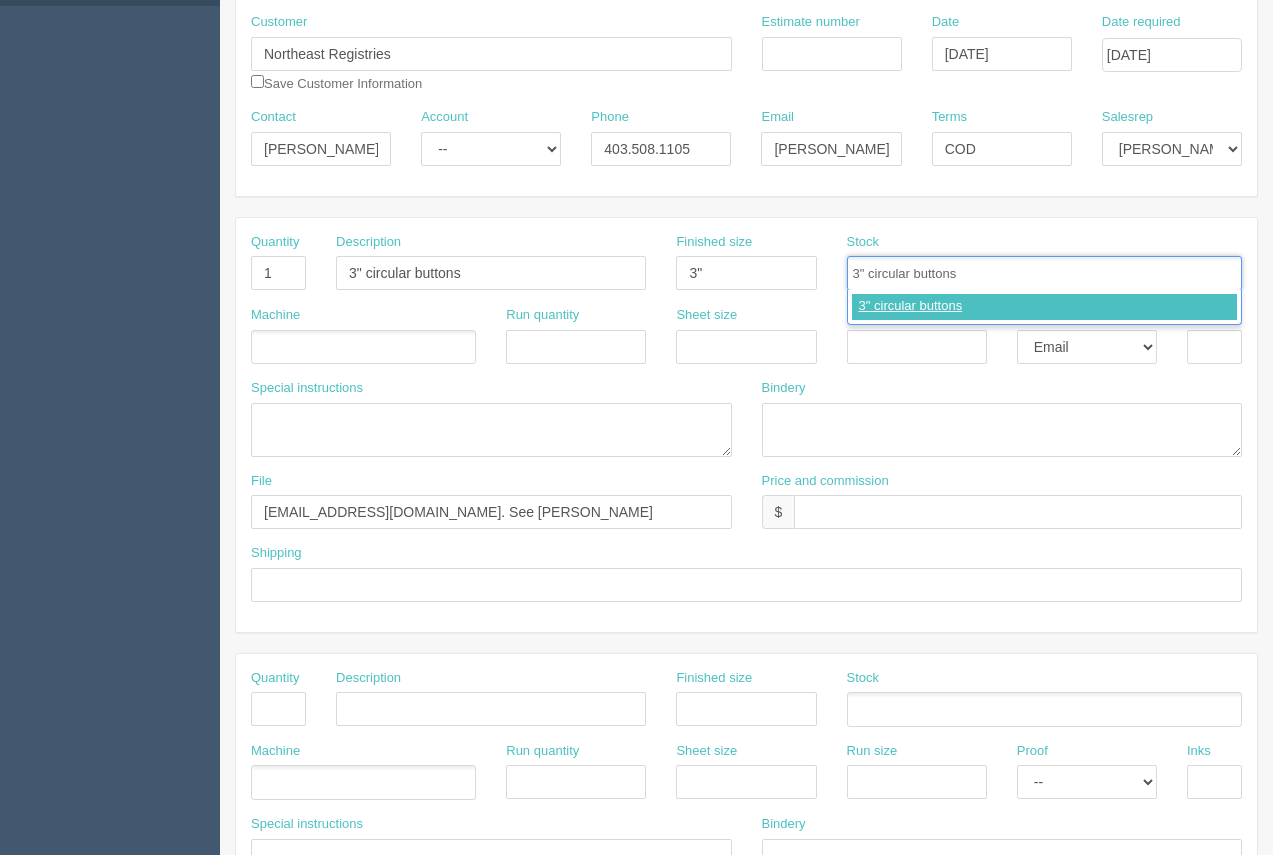 type on "3" circular buttons" 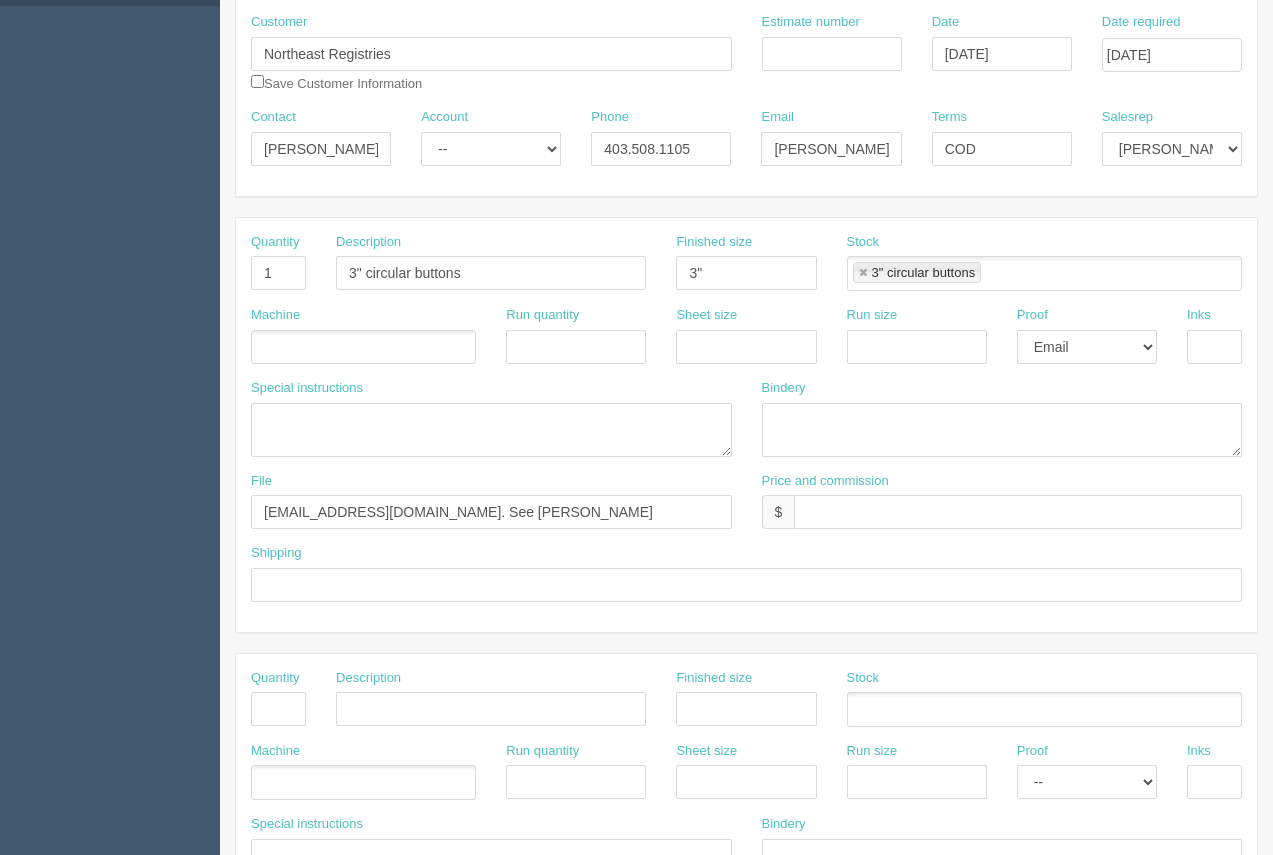 click at bounding box center (363, 347) 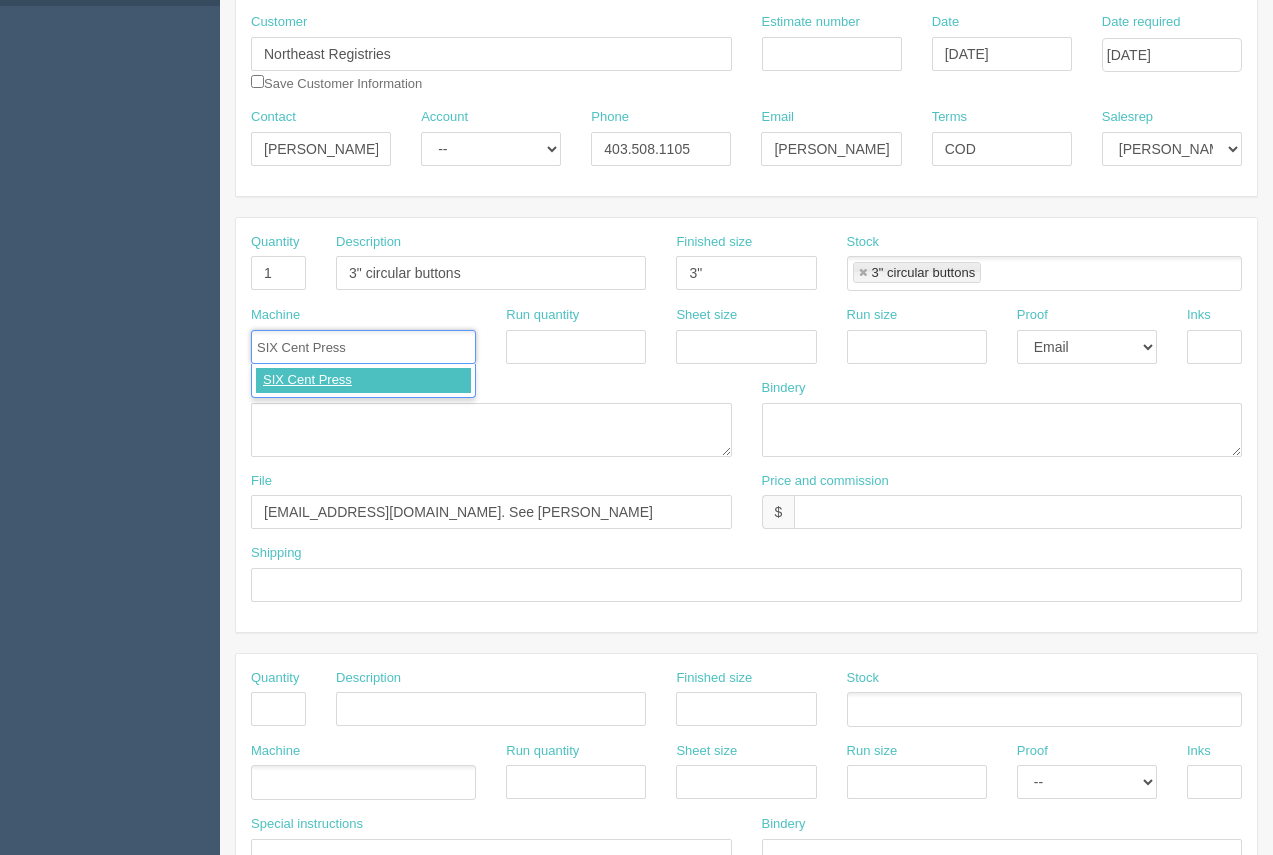 type on "SIX Cent Press" 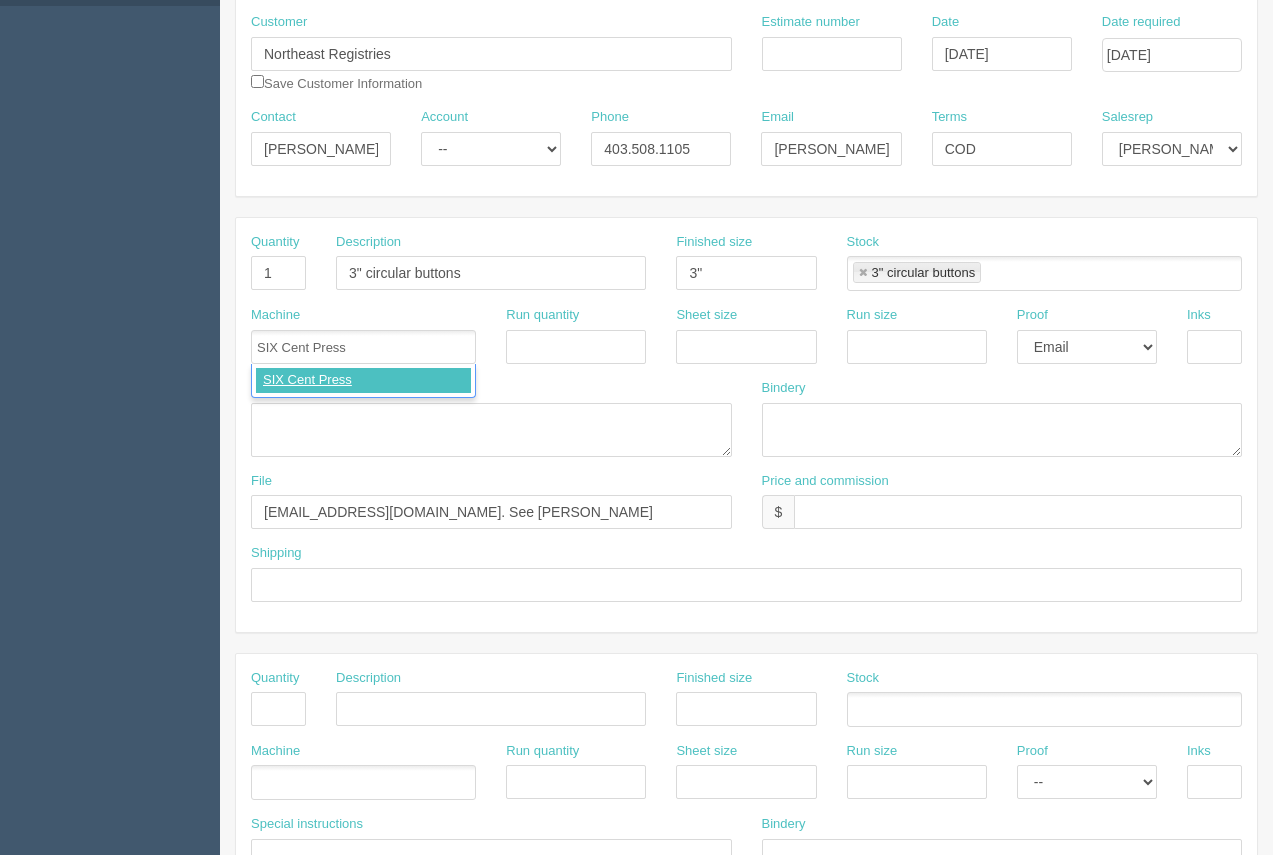 type 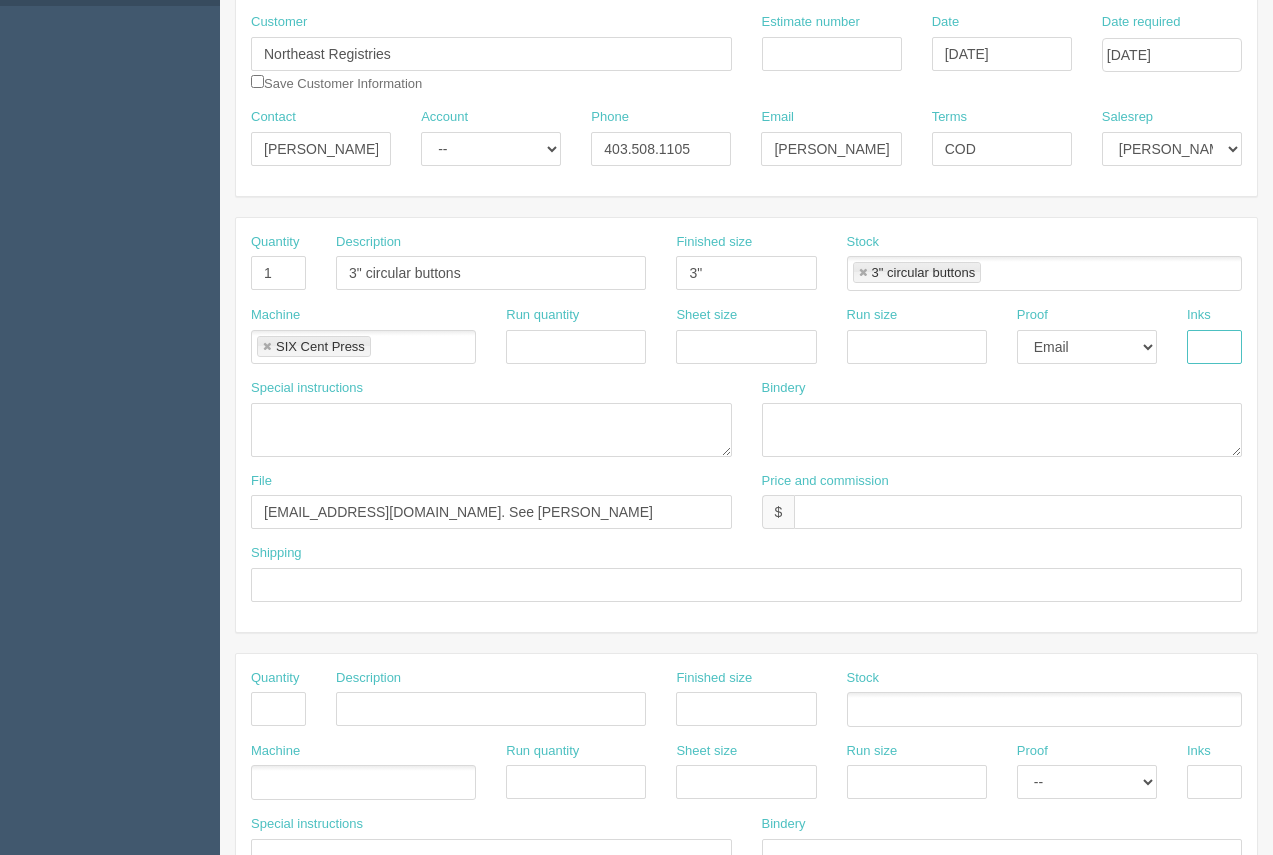 click at bounding box center (1214, 347) 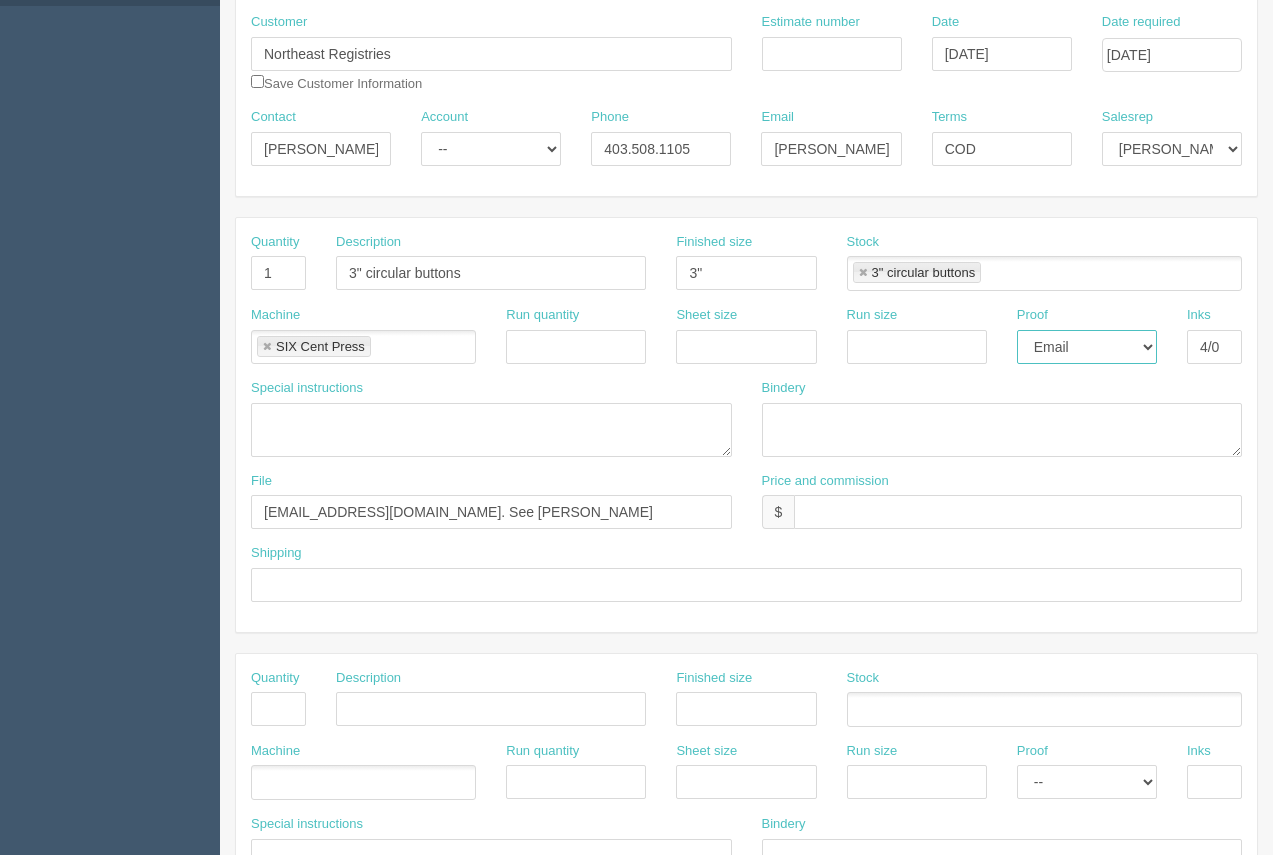 click on "--
Email
Hard Copy" at bounding box center (1087, 347) 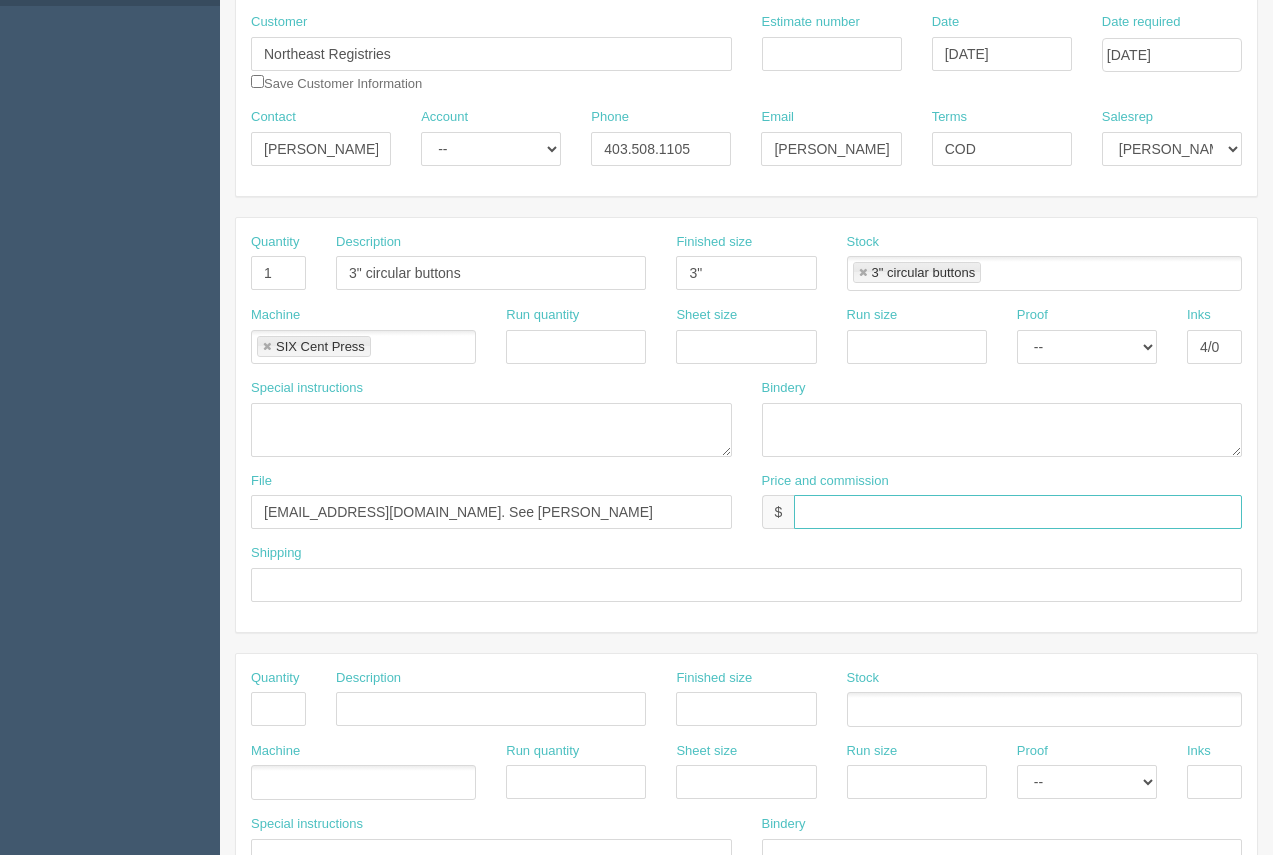 click at bounding box center [1018, 512] 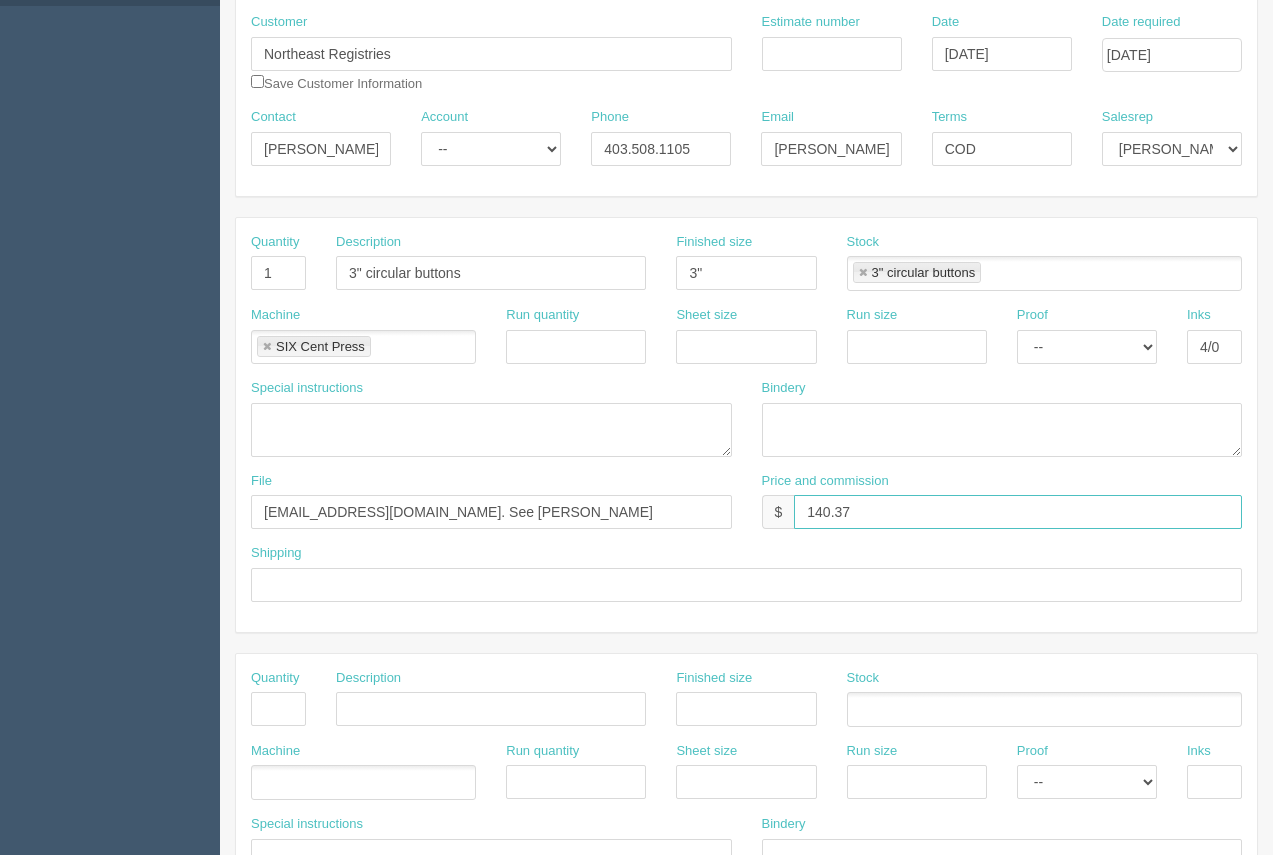 click on "140.37" at bounding box center (1018, 512) 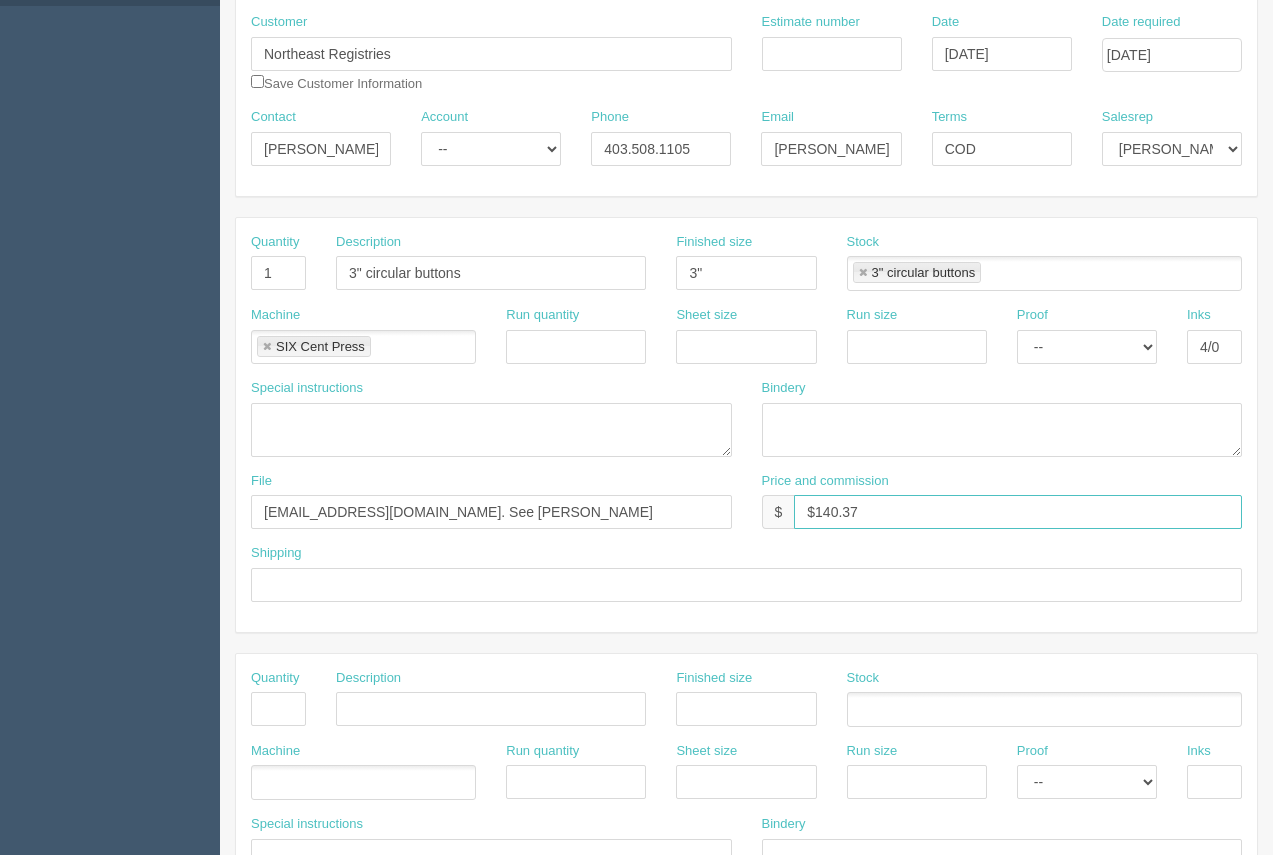 click on "$140.37" at bounding box center (1018, 512) 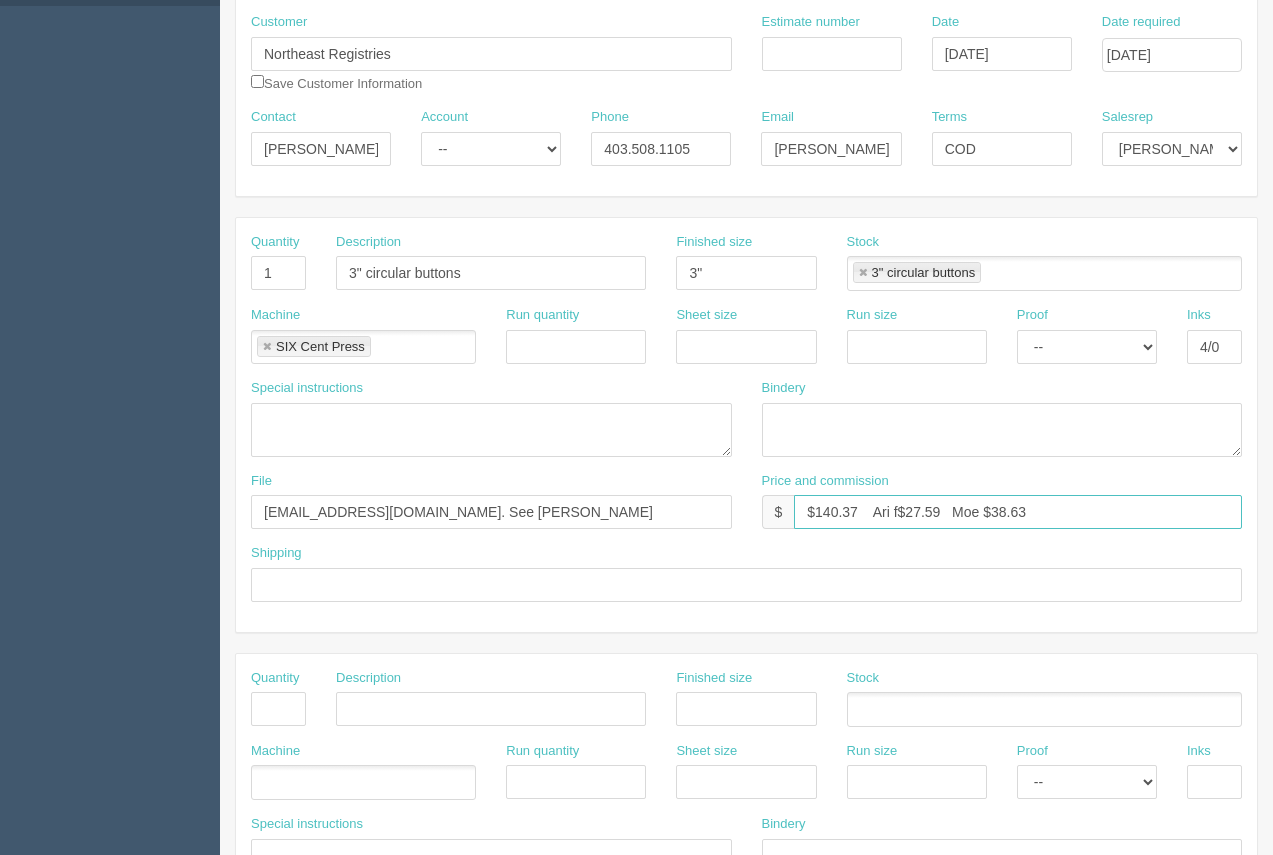 type on "$140.37    Ari f$27.59   Moe $38.63" 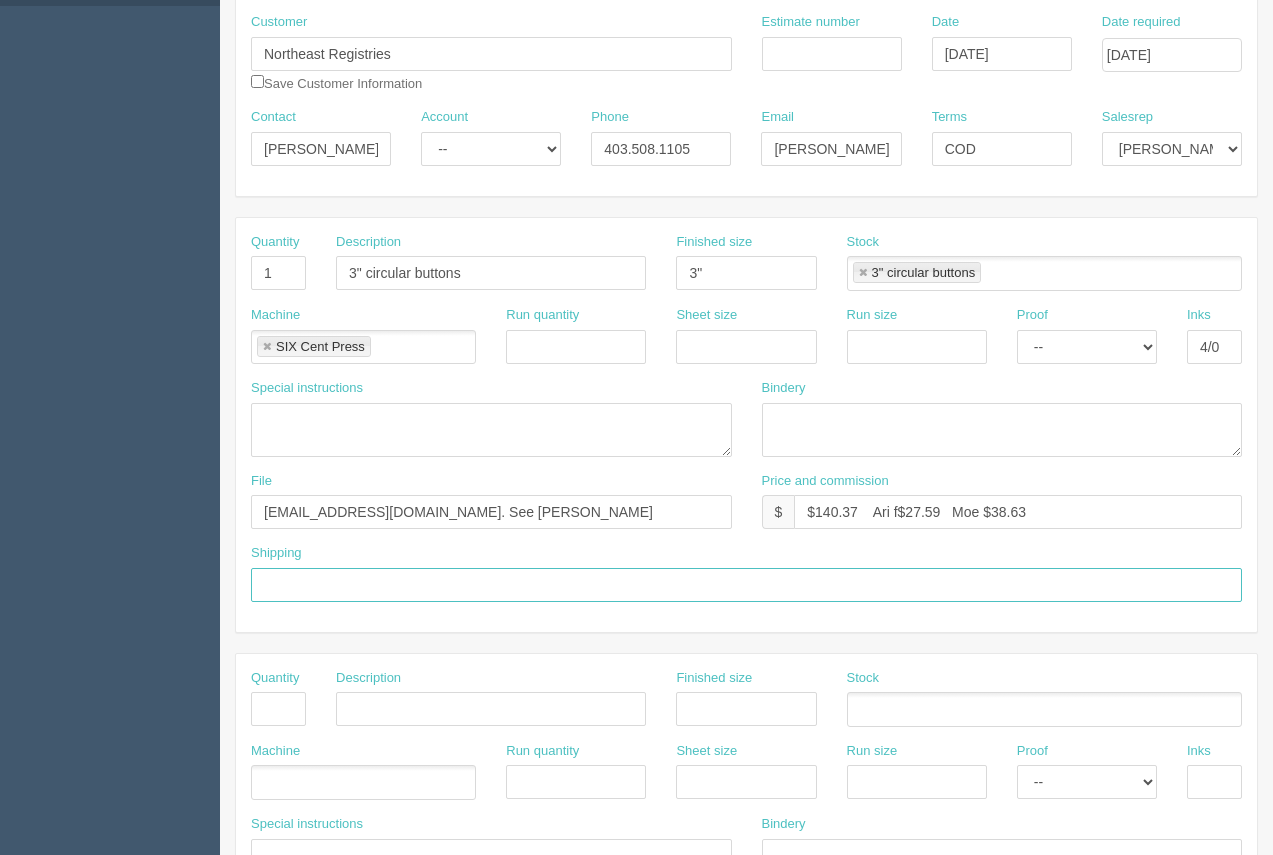 click at bounding box center (746, 585) 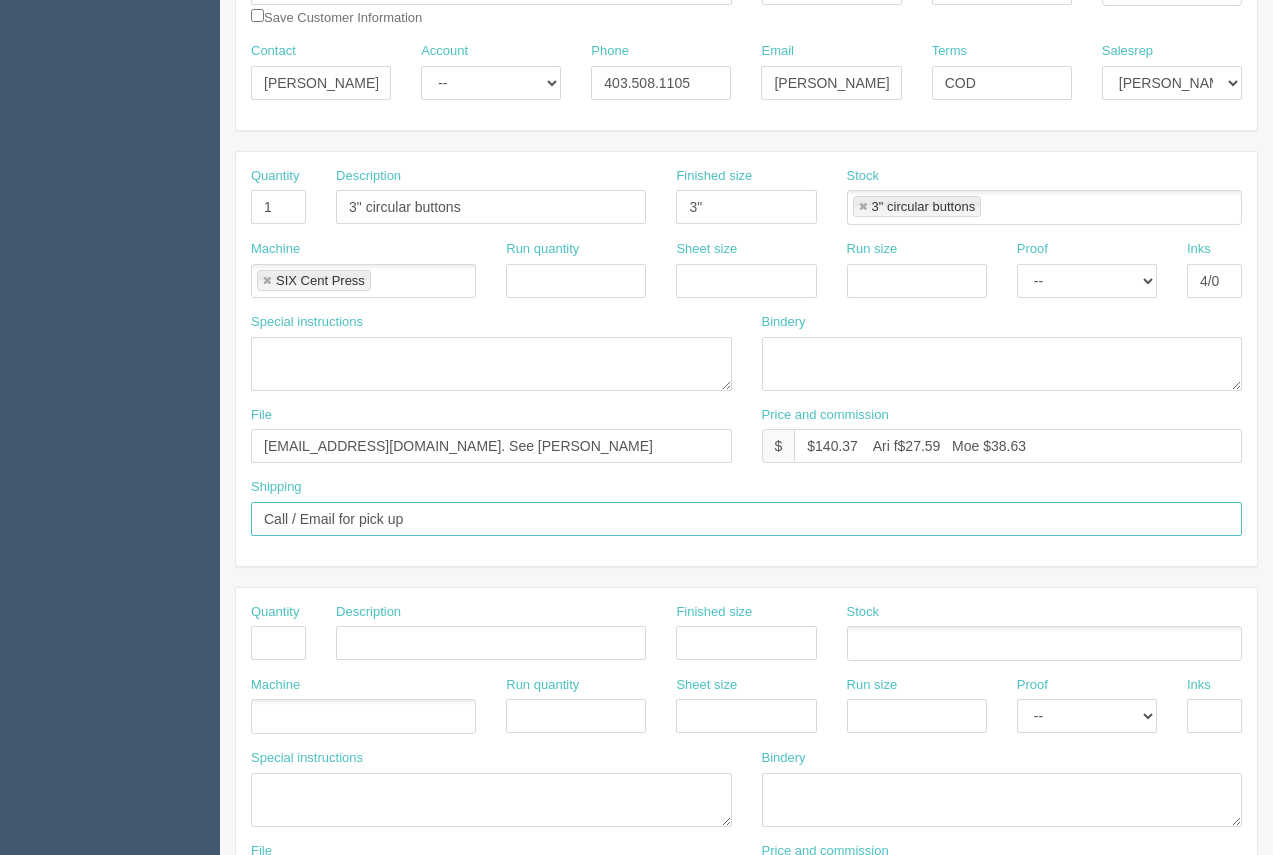 scroll, scrollTop: 294, scrollLeft: 0, axis: vertical 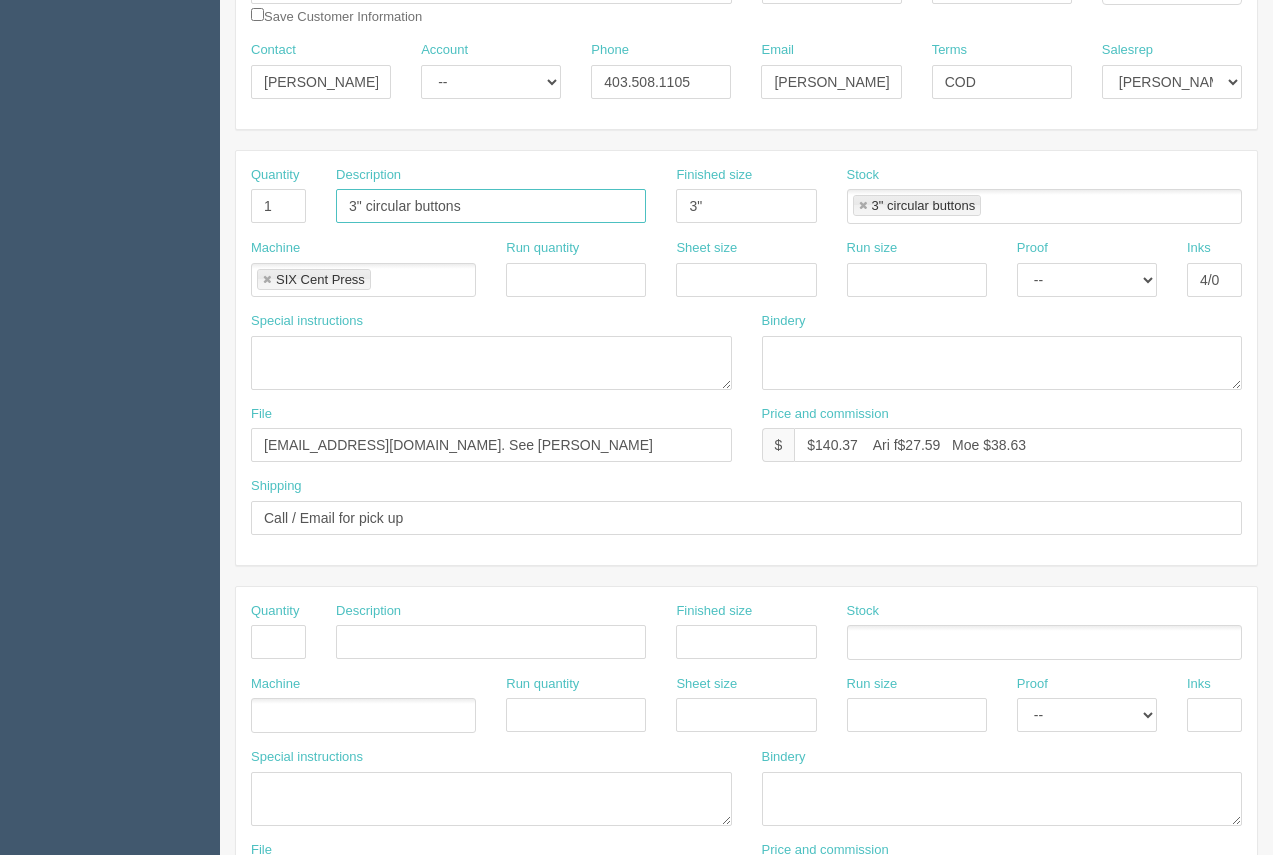 click on "3" circular buttons" at bounding box center [491, 206] 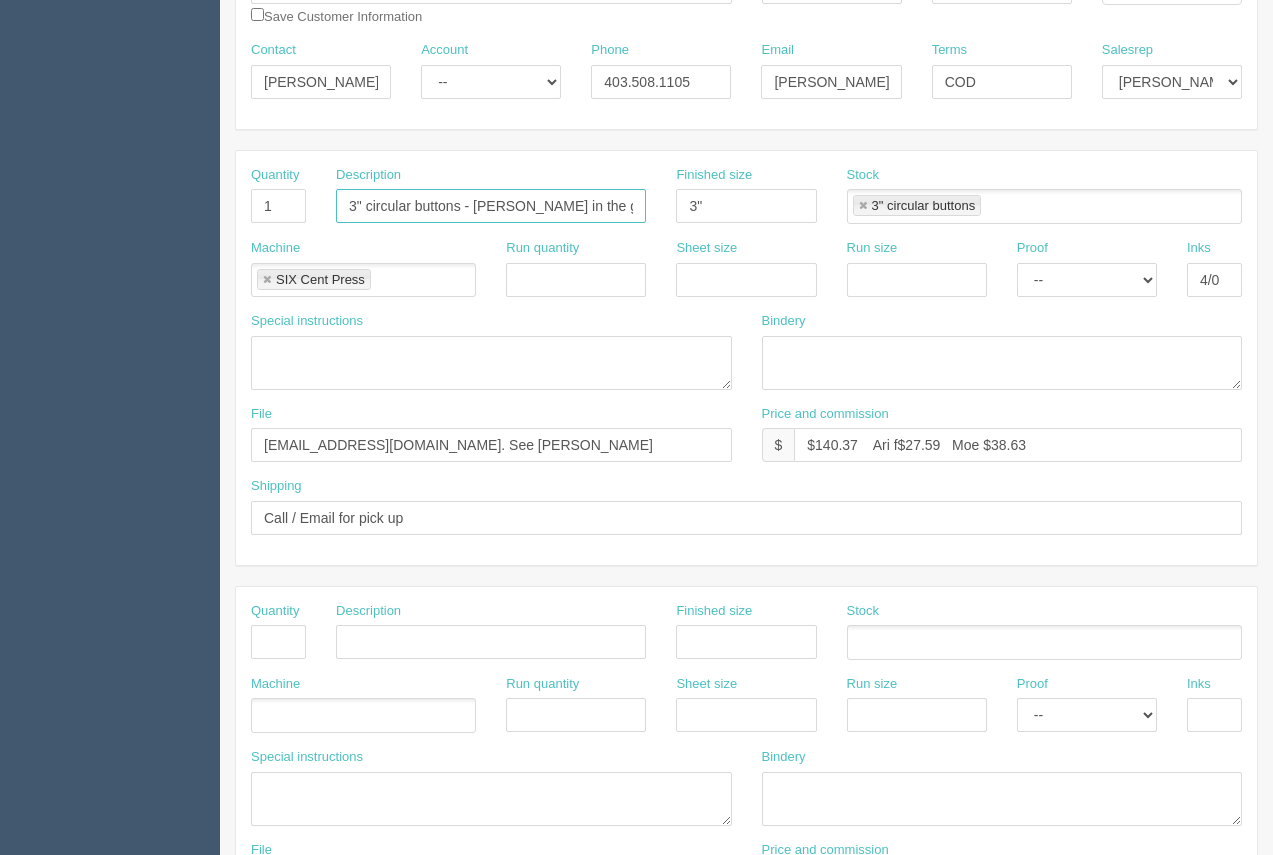 click on "3" circular buttons - Believ in the gold" at bounding box center (491, 206) 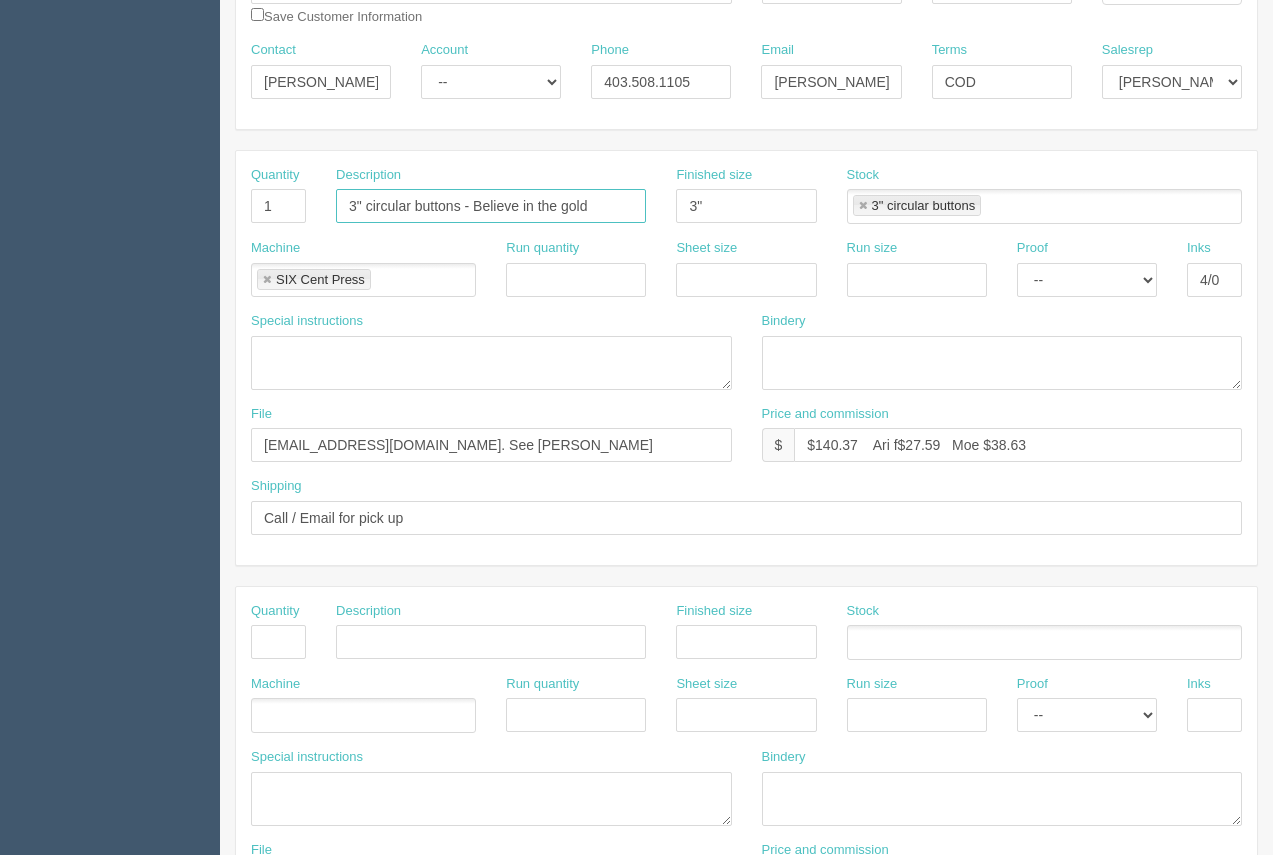 type on "3" circular buttons - Believe in the gold" 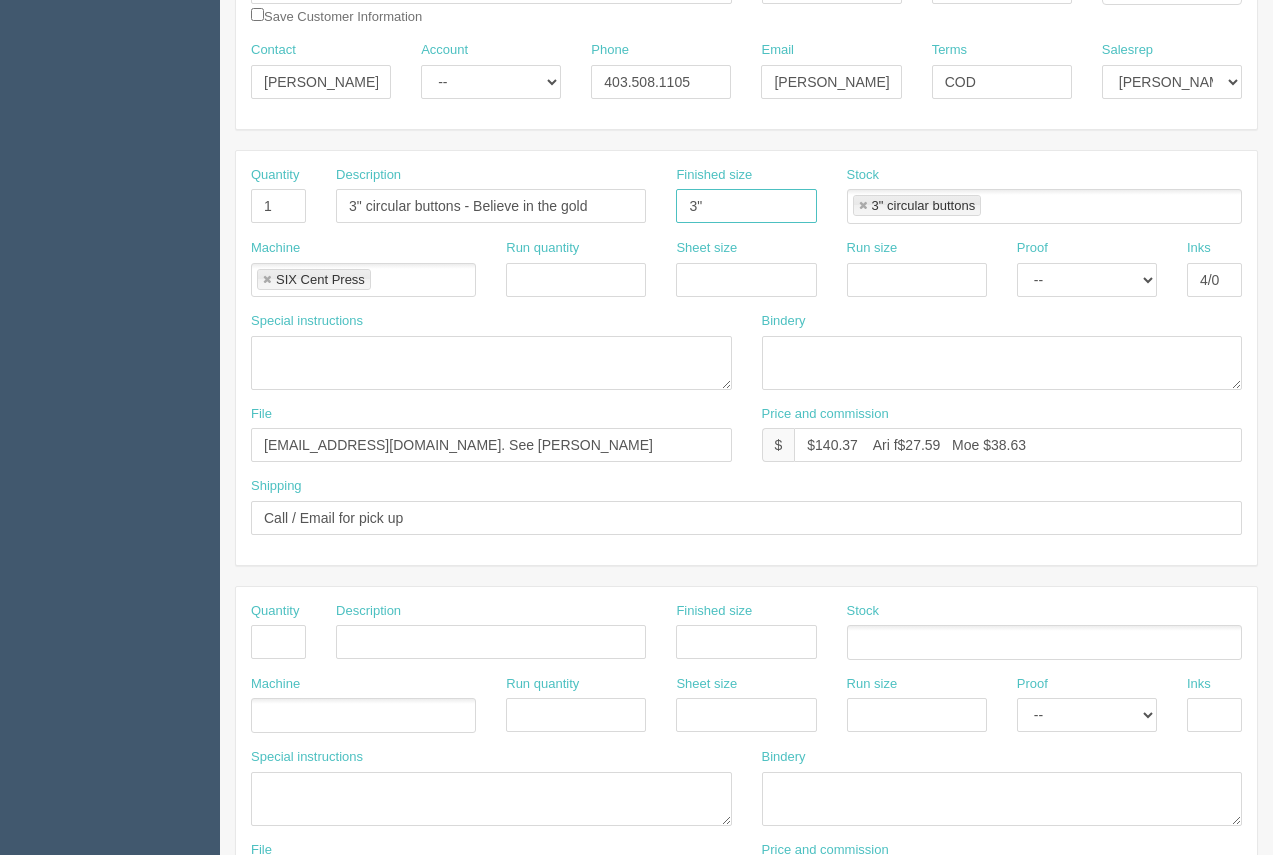 click on "3"" at bounding box center (746, 206) 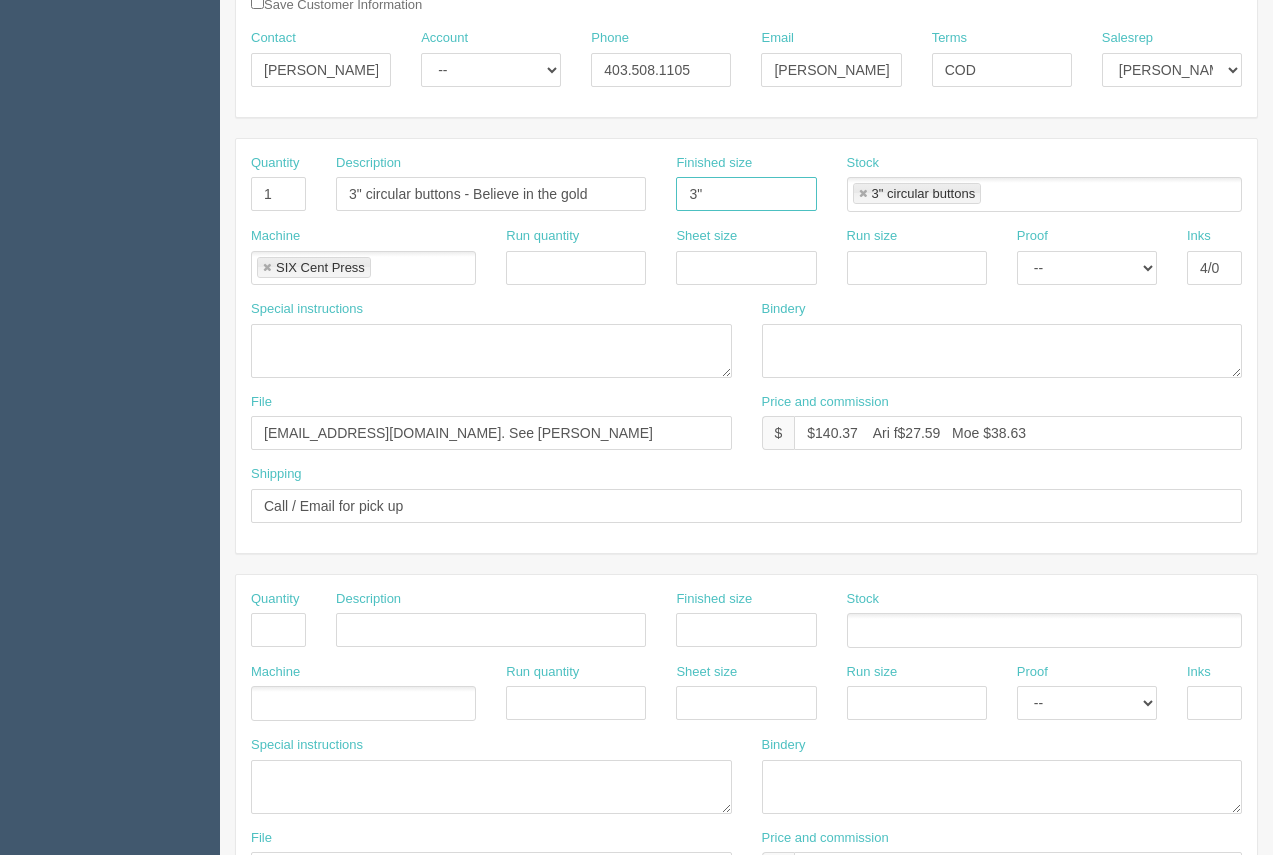 scroll, scrollTop: 311, scrollLeft: 0, axis: vertical 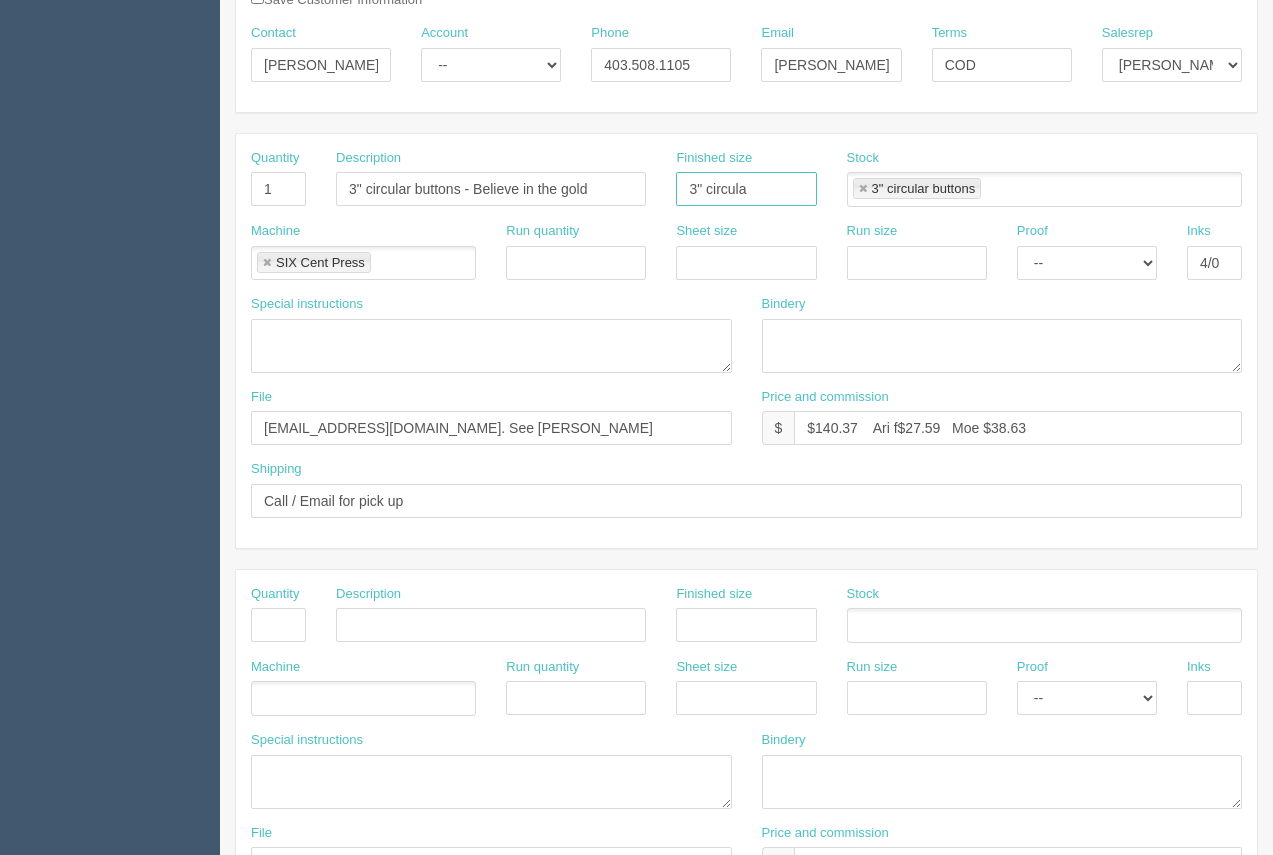type on "3" circular" 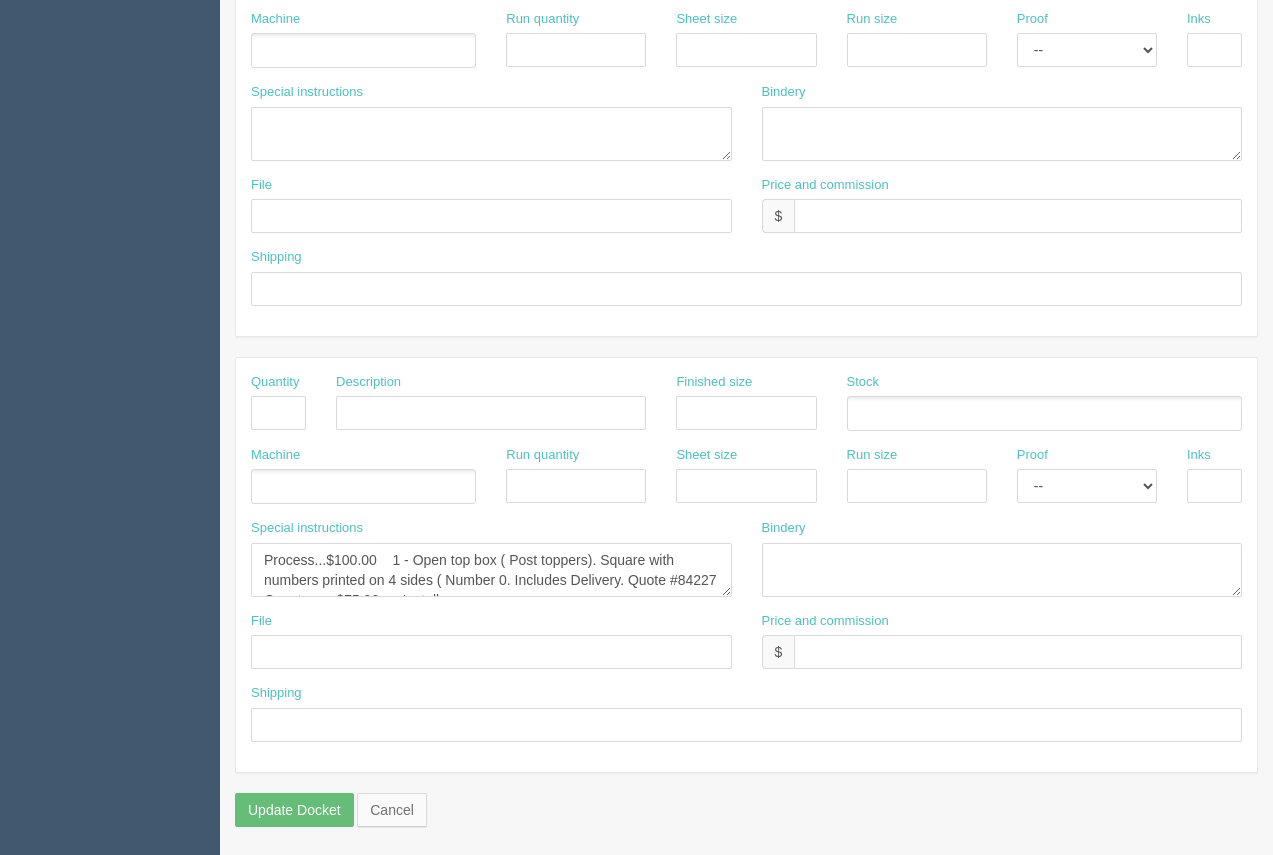 scroll, scrollTop: 961, scrollLeft: 0, axis: vertical 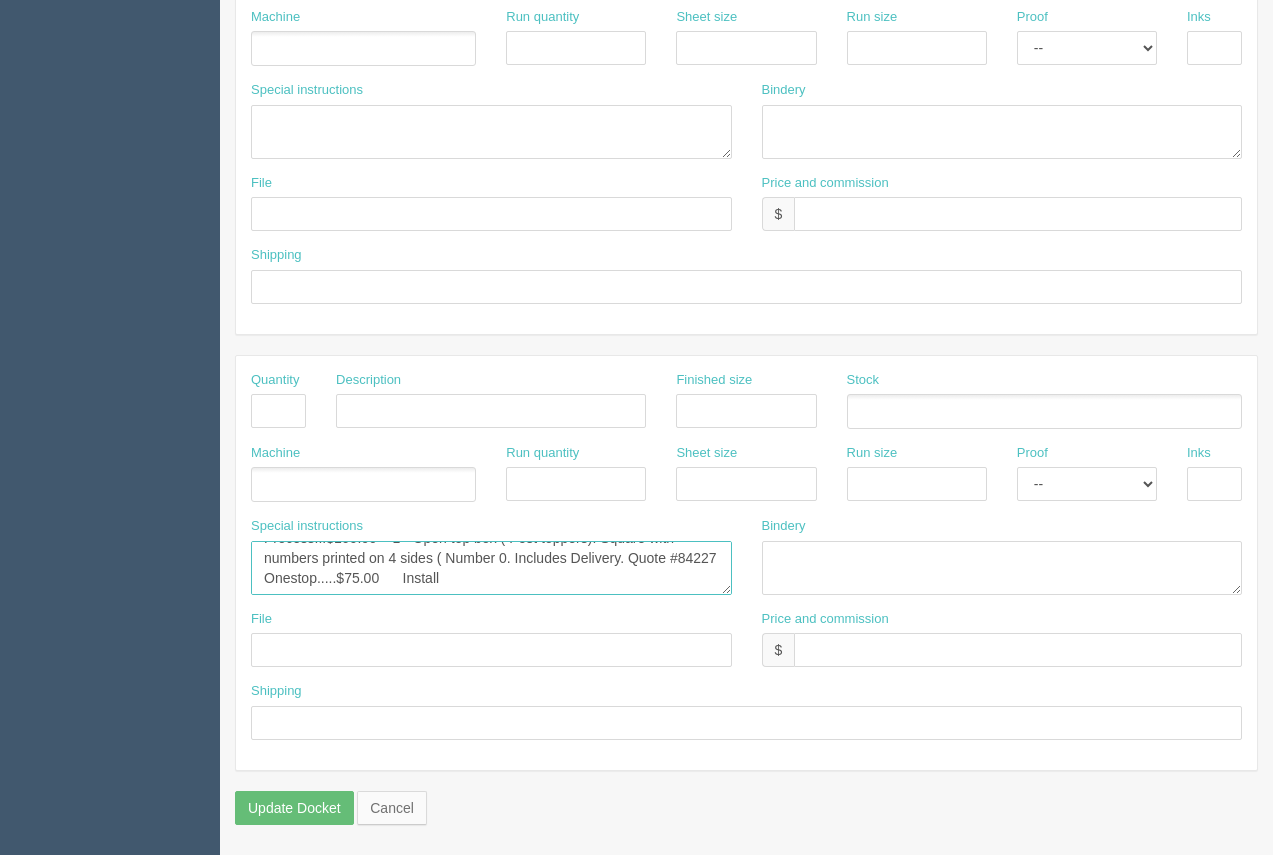 drag, startPoint x: 414, startPoint y: 566, endPoint x: 773, endPoint y: 625, distance: 363.8159 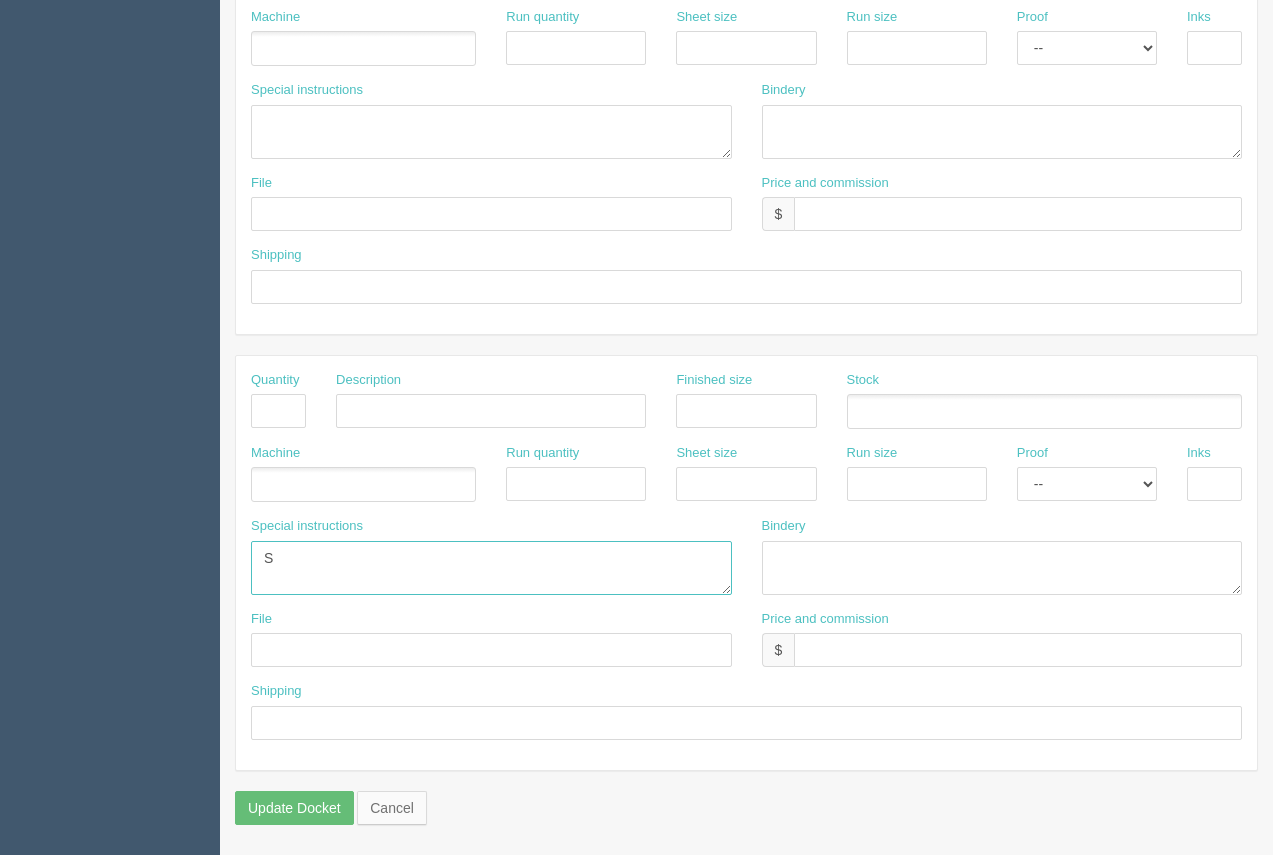 scroll, scrollTop: 0, scrollLeft: 0, axis: both 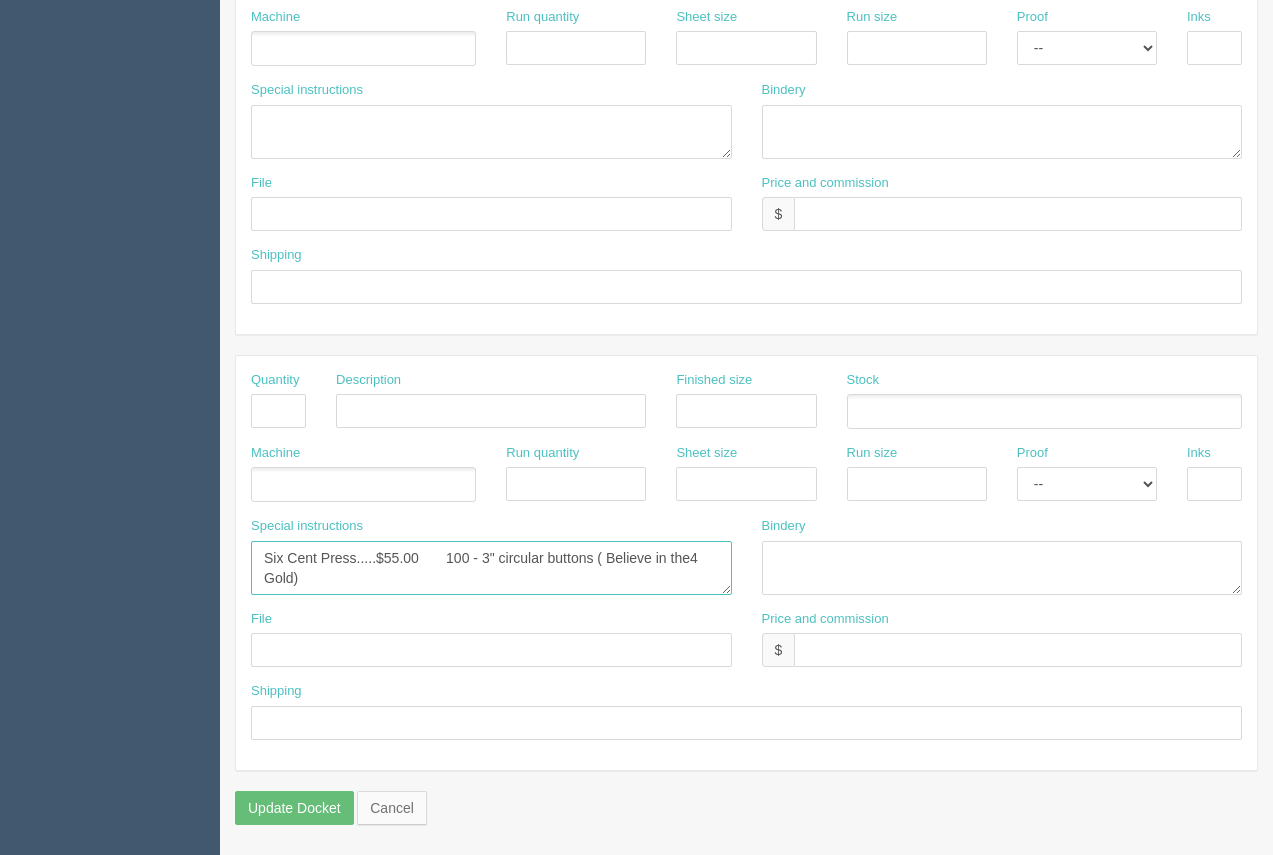 click on "Process...$100.00    1 - Open top box ( Post toppers). Square with numbers printed on 4 sides ( Number 0. Includes Delivery. Quote #84227
Onestop.....$75.00      Install" at bounding box center (491, 568) 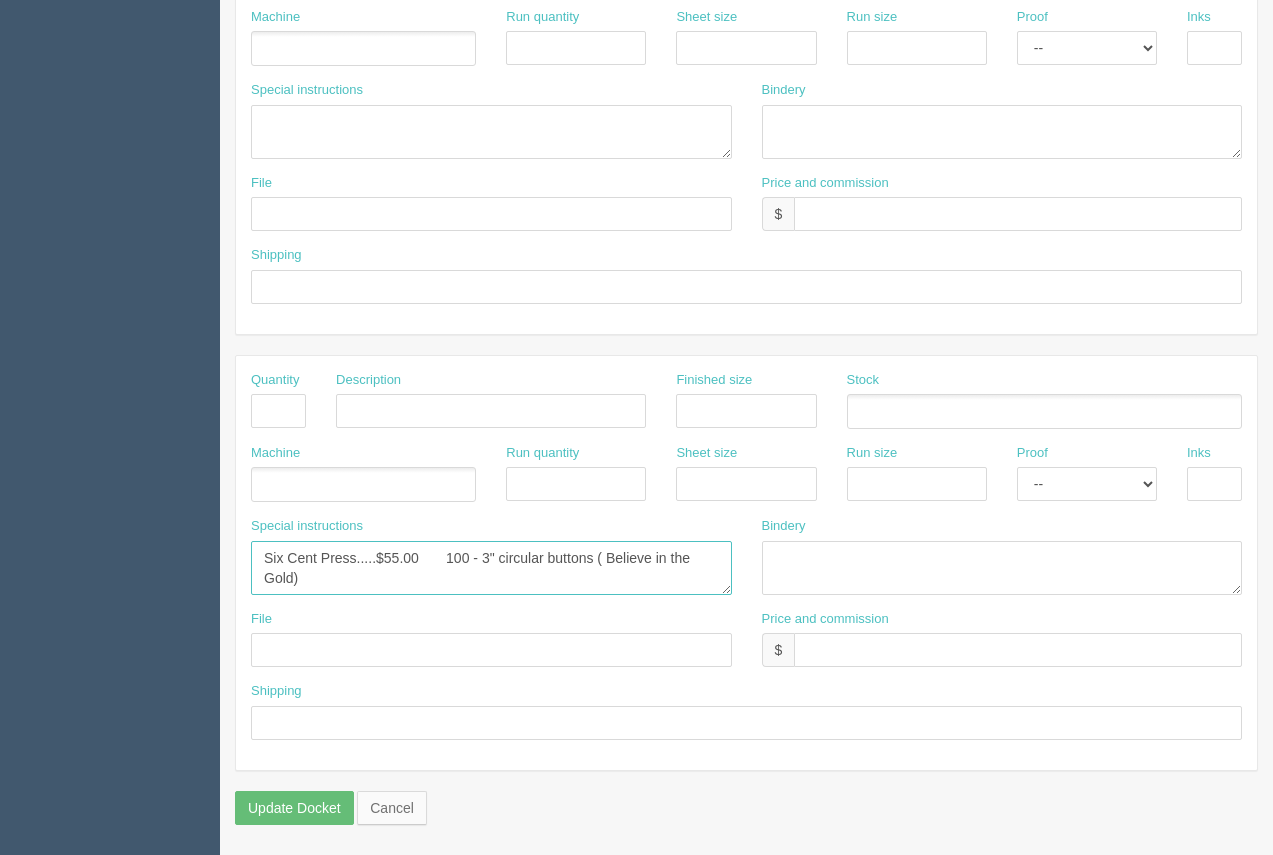 click on "Process...$100.00    1 - Open top box ( Post toppers). Square with numbers printed on 4 sides ( Number 0. Includes Delivery. Quote #84227
Onestop.....$75.00      Install" at bounding box center [491, 568] 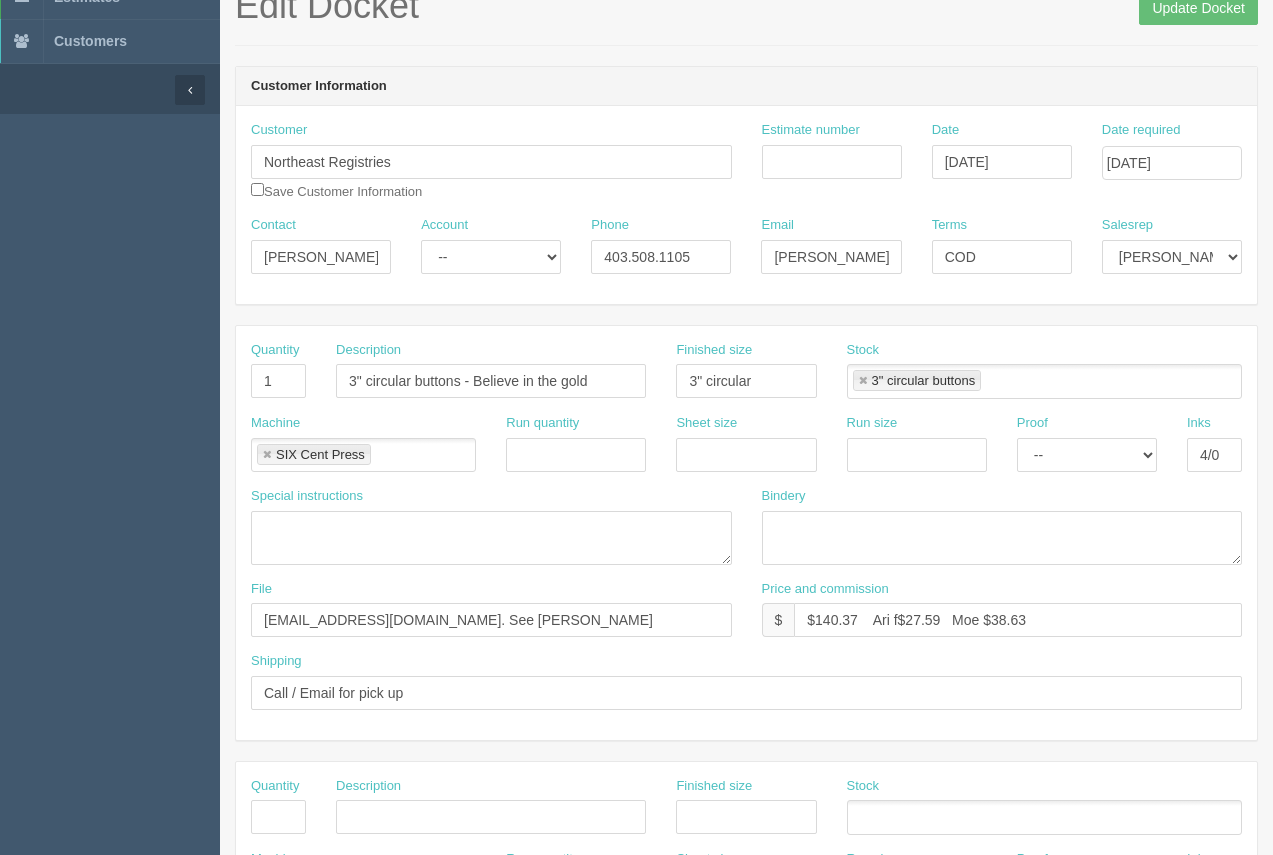 scroll, scrollTop: 0, scrollLeft: 0, axis: both 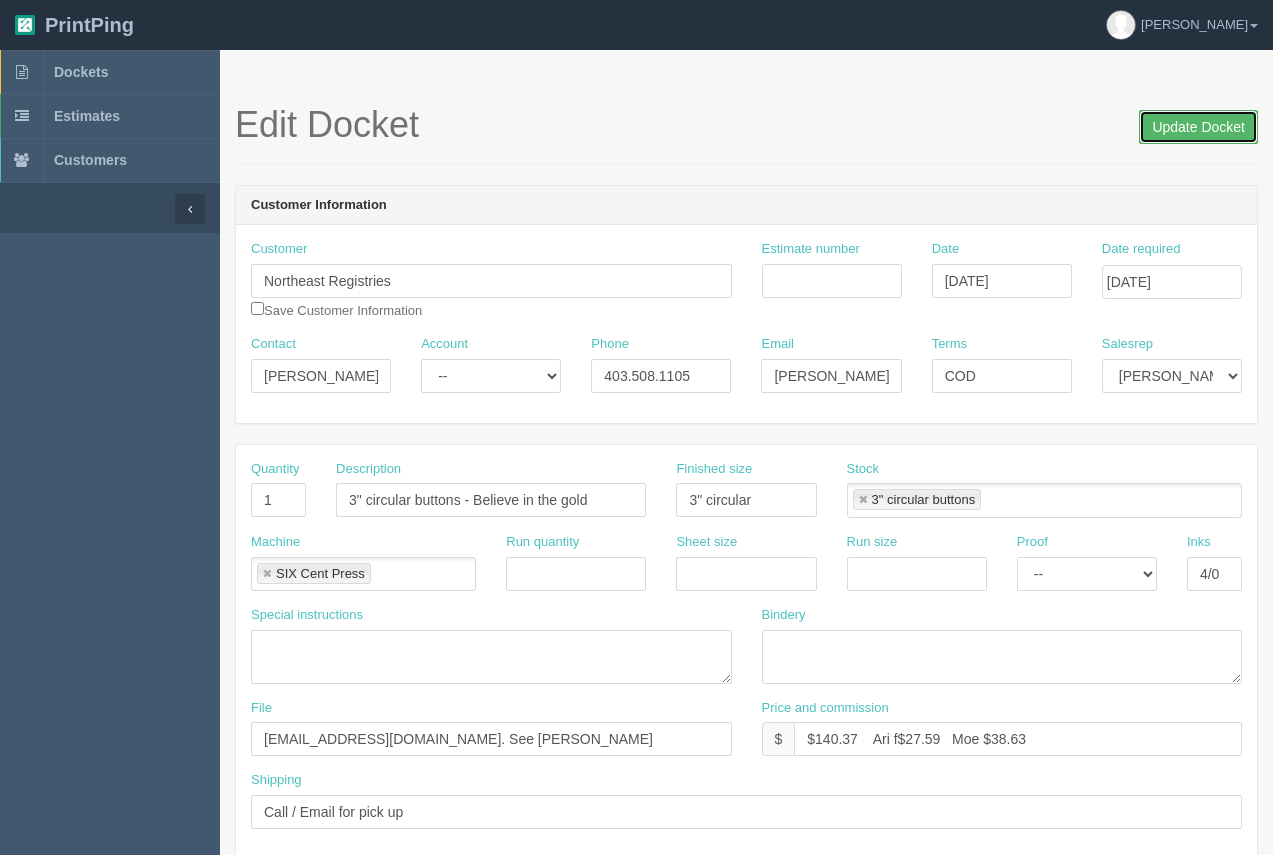 click on "Update Docket" at bounding box center (1198, 127) 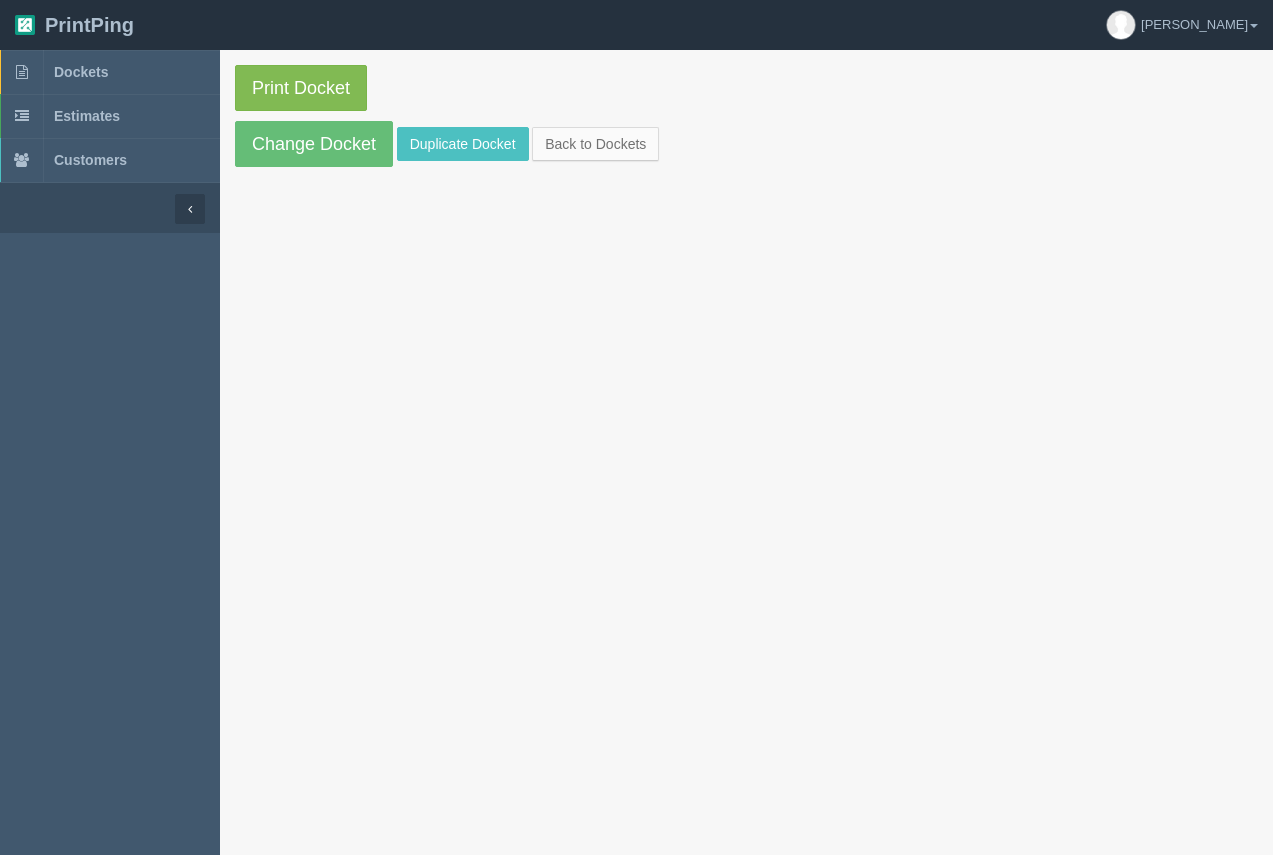 scroll, scrollTop: 0, scrollLeft: 0, axis: both 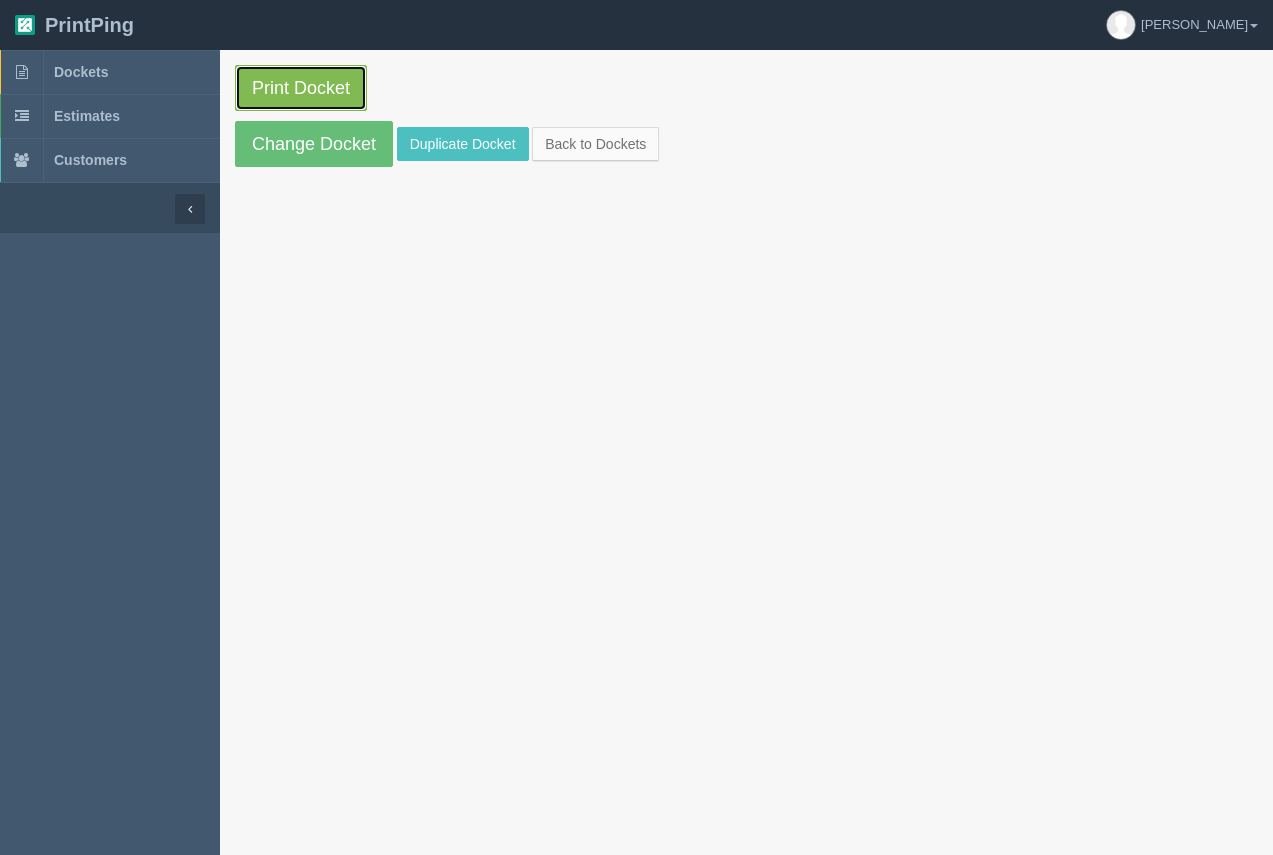 click on "Print Docket" at bounding box center [301, 88] 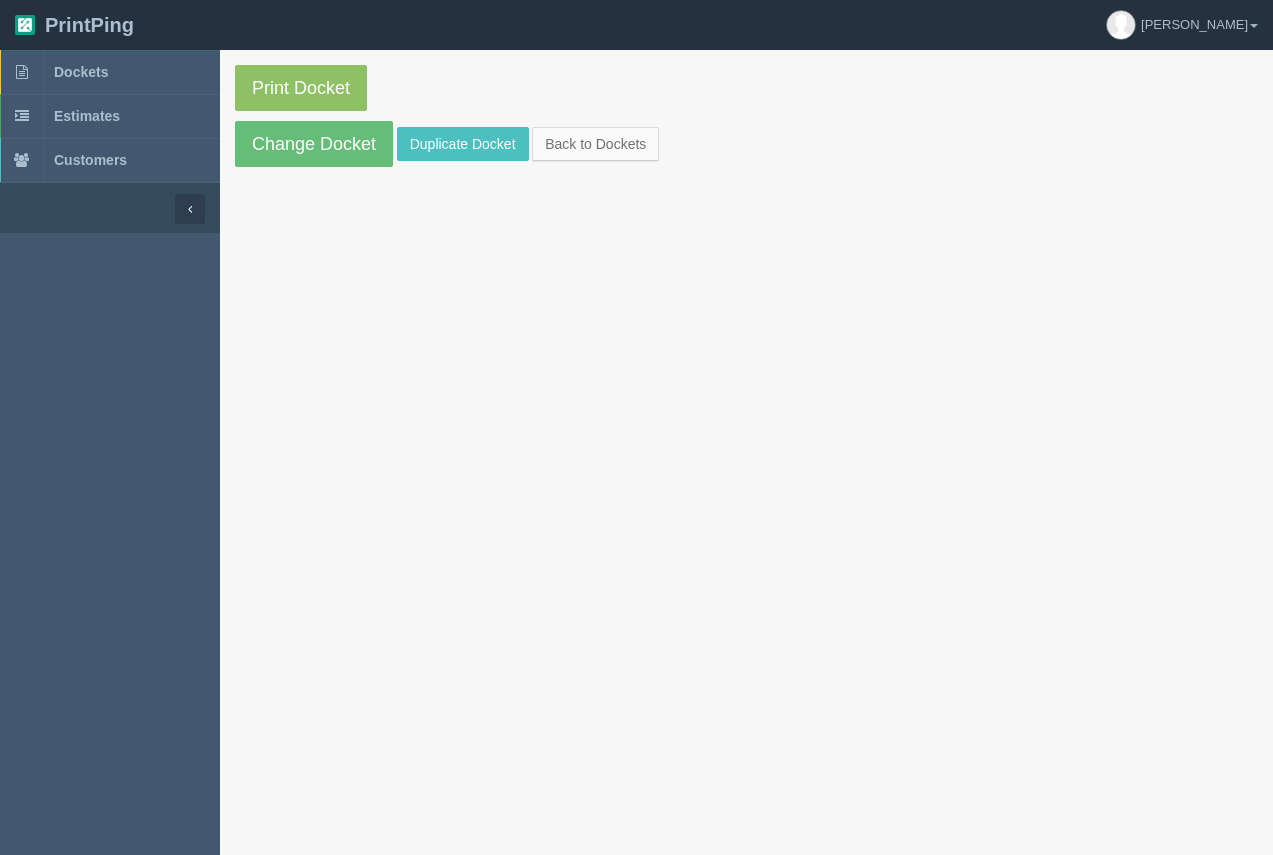 click on "Print Docket
Change Docket
Duplicate Docket
Back to Dockets" at bounding box center [746, 116] 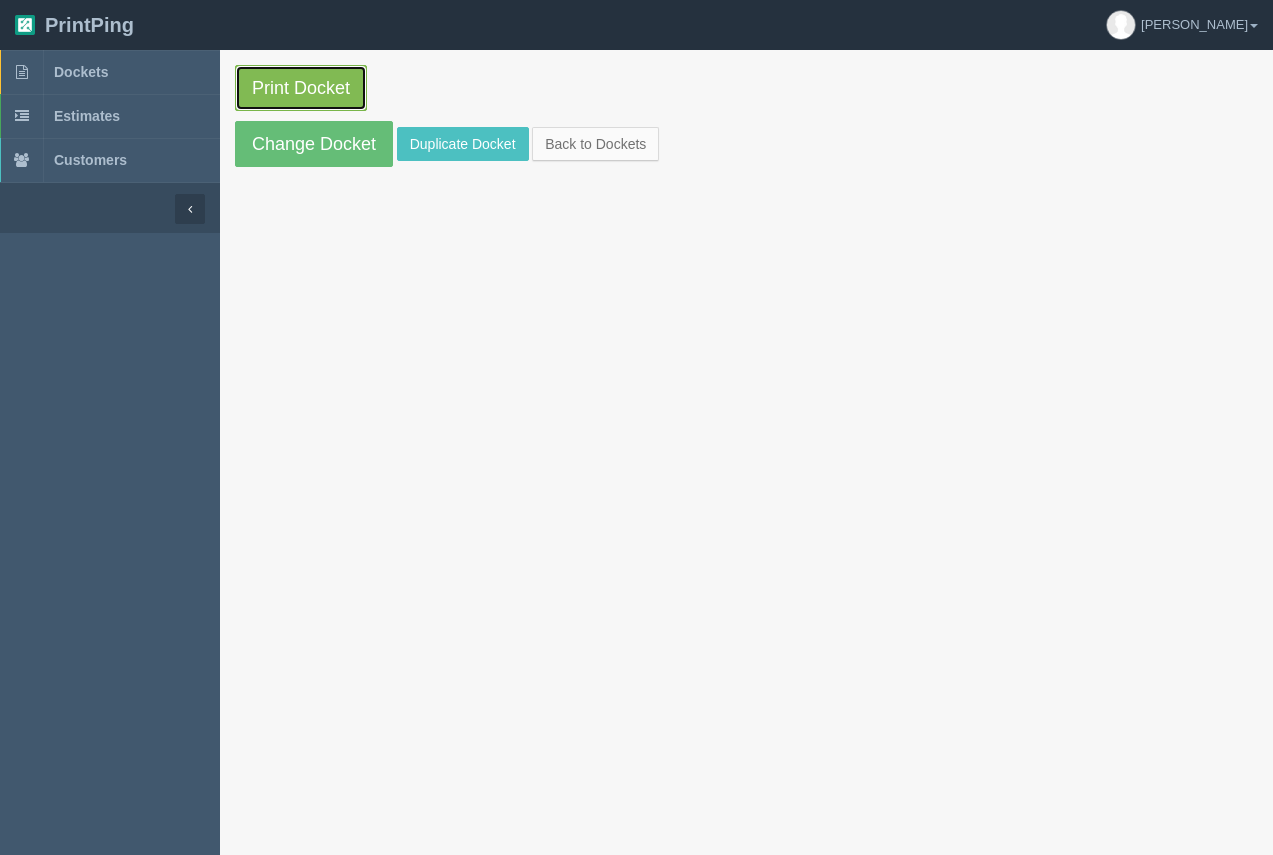 click on "Print Docket" at bounding box center [301, 88] 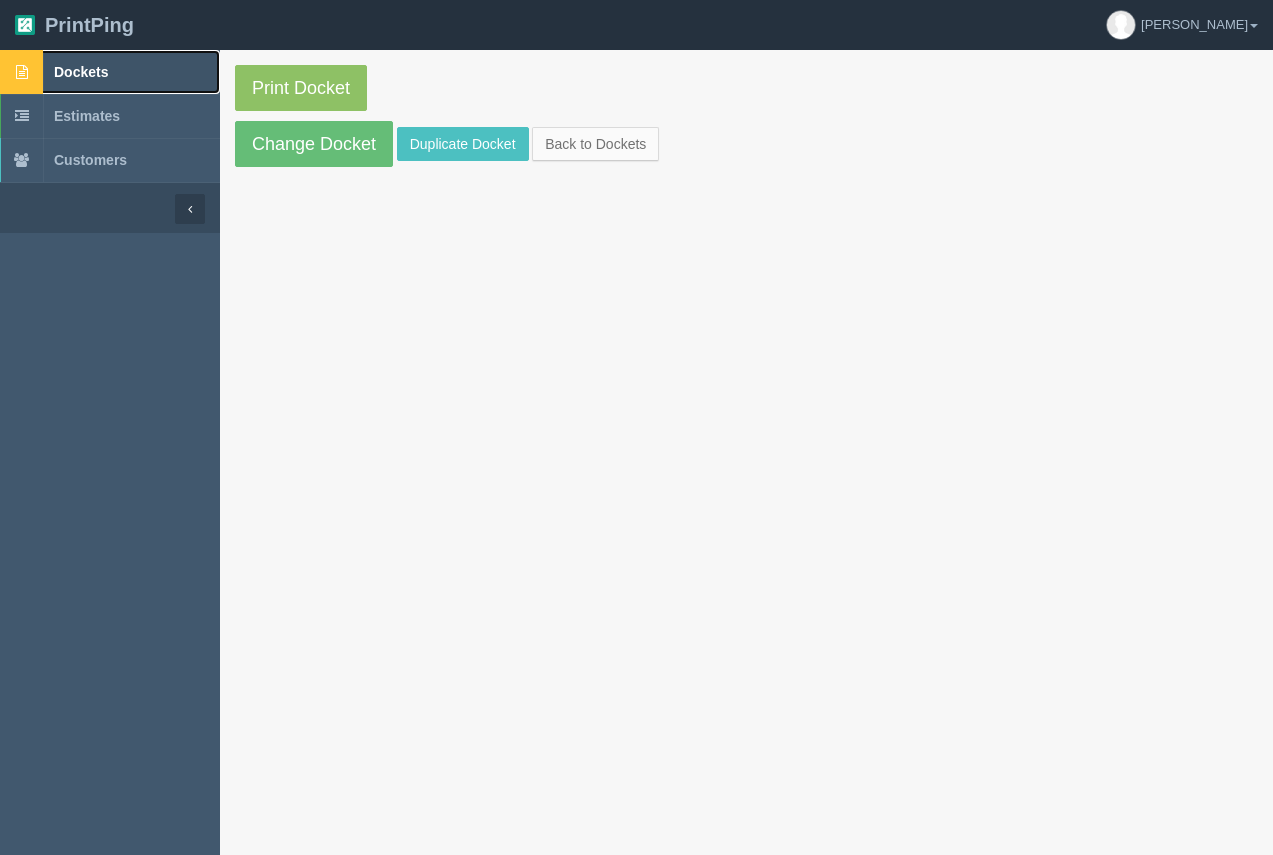 click on "Dockets" at bounding box center (81, 72) 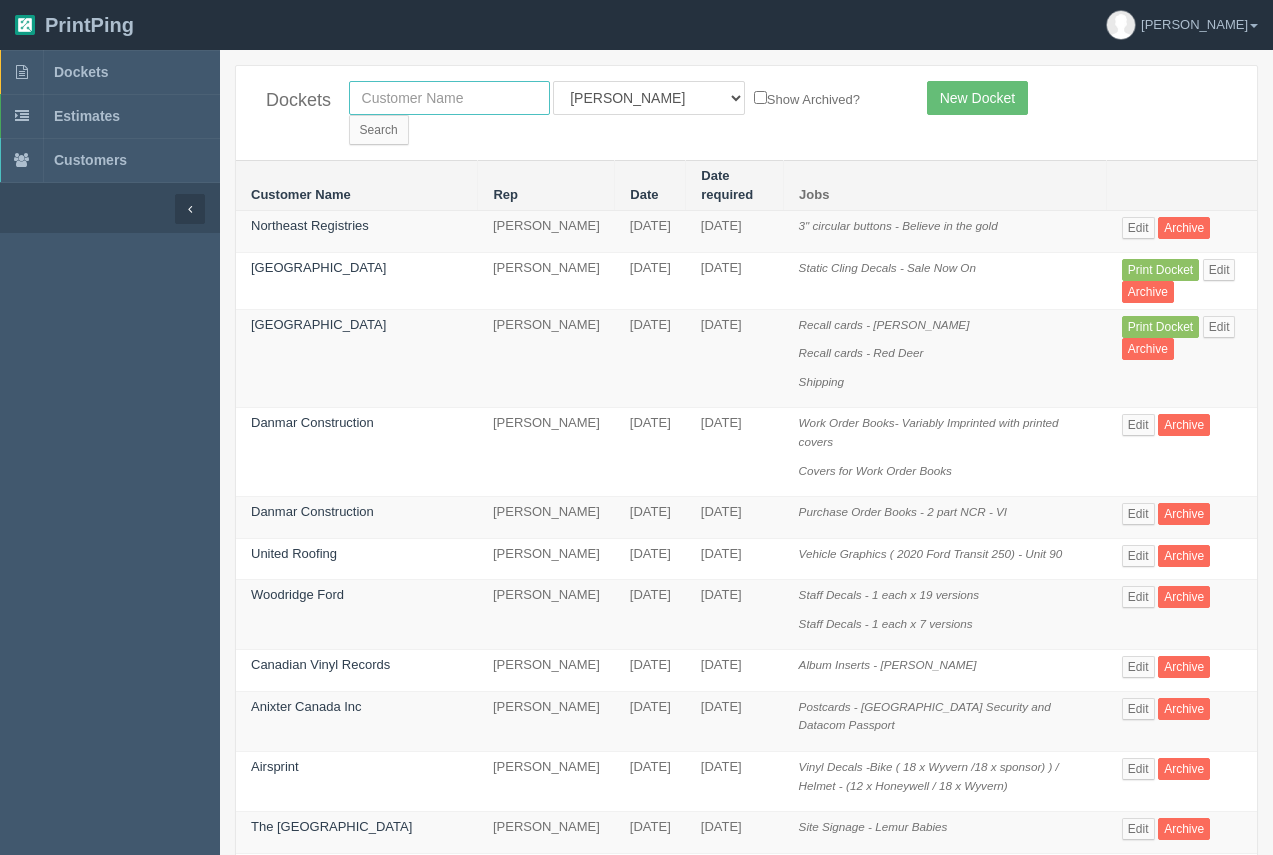click at bounding box center [449, 98] 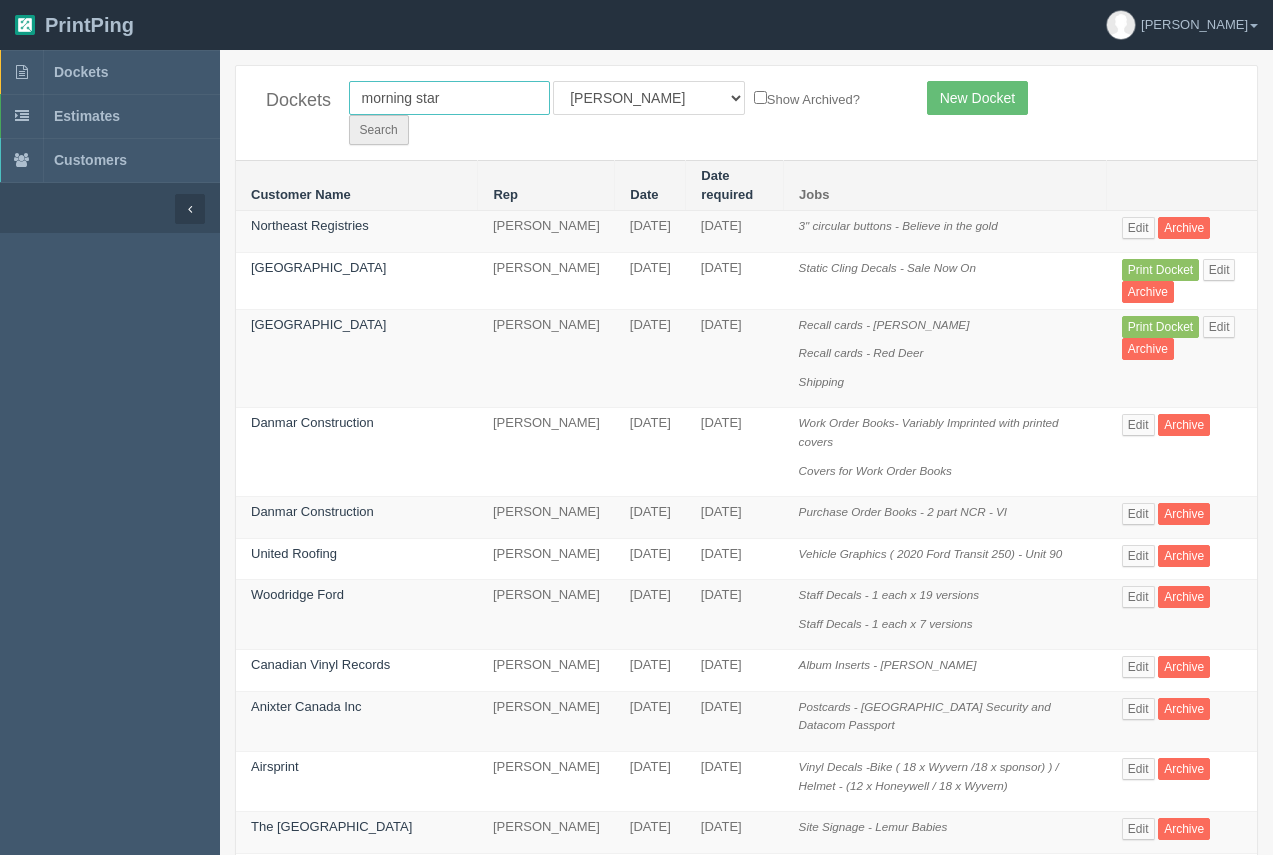 type on "morning star" 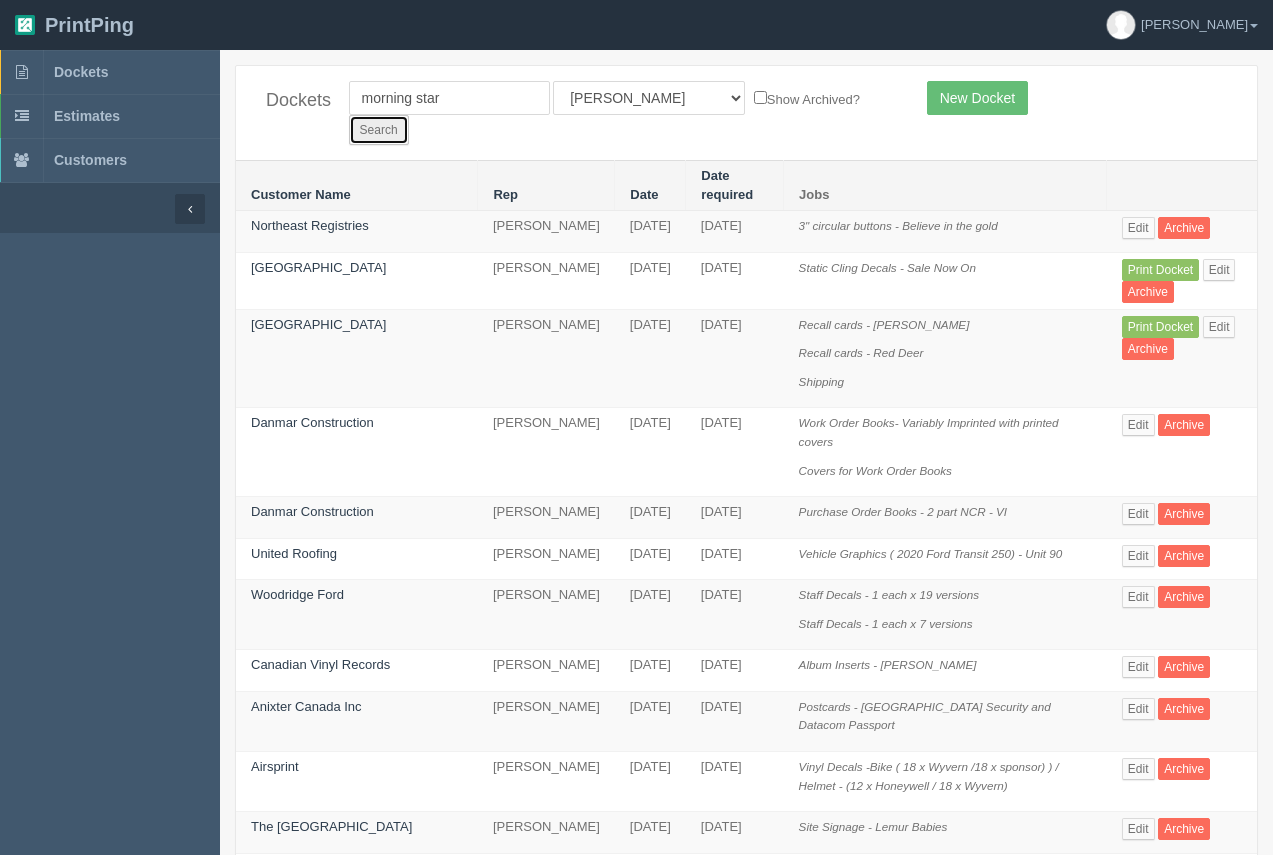 drag, startPoint x: 826, startPoint y: 105, endPoint x: 812, endPoint y: 104, distance: 14.035668 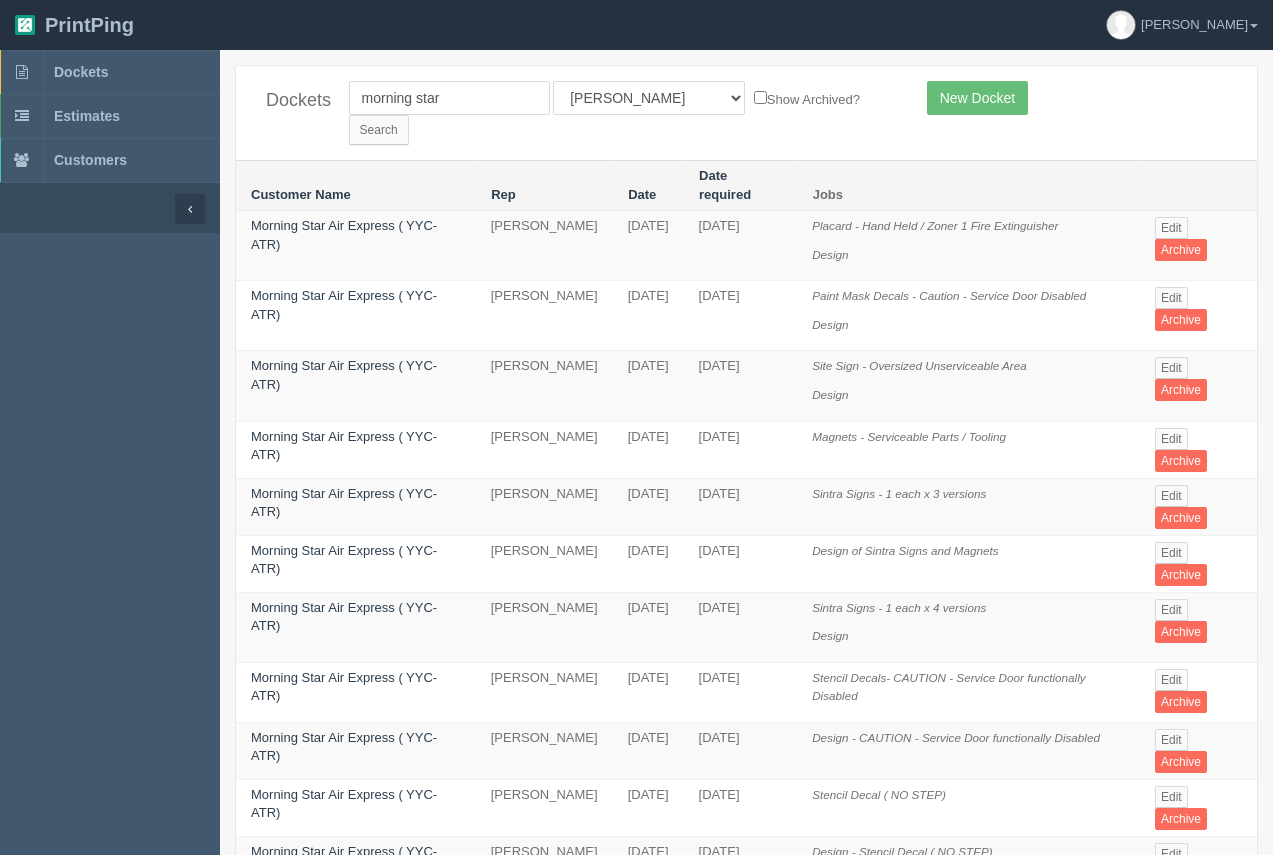 scroll, scrollTop: 0, scrollLeft: 0, axis: both 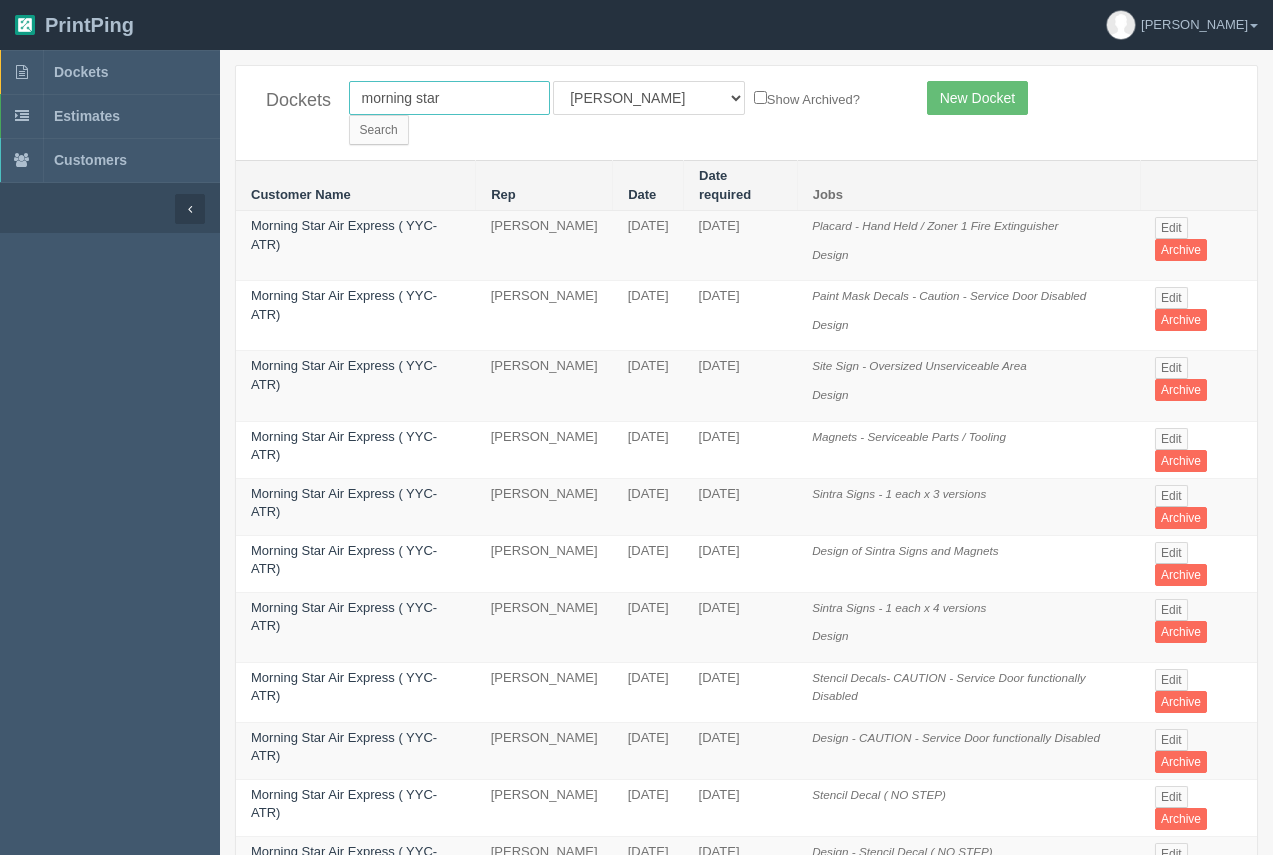 click on "morning star" at bounding box center [449, 98] 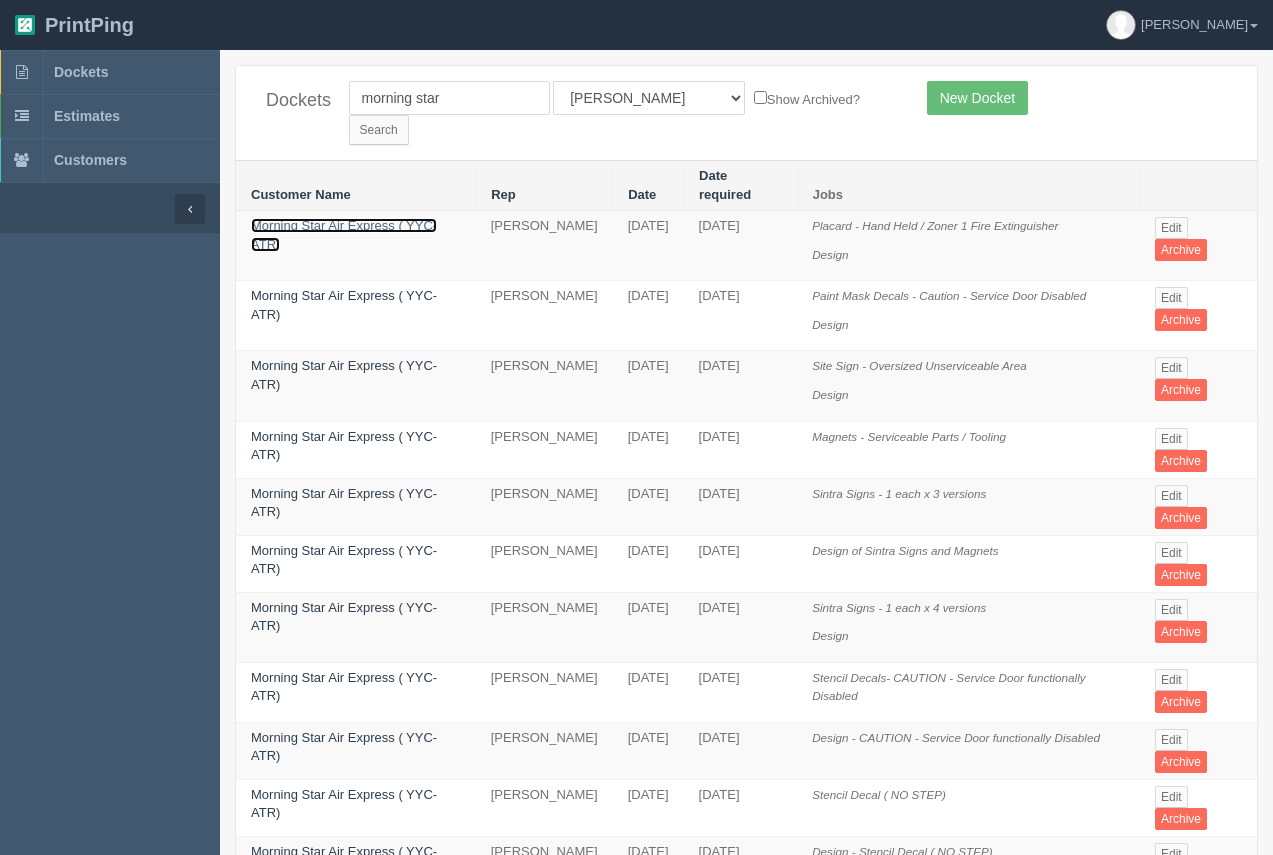 click on "Morning Star Air Express ( YYC-ATR)" at bounding box center [344, 235] 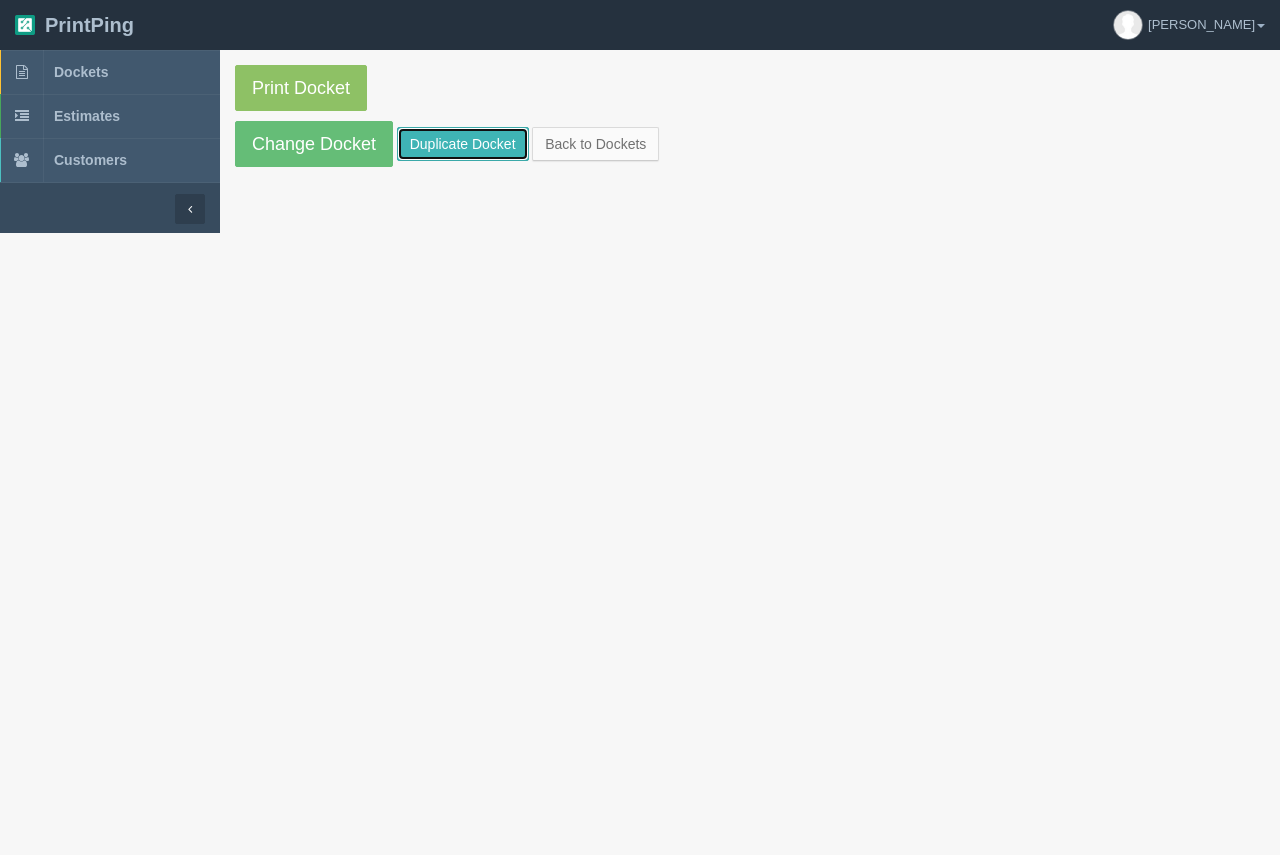 click on "Duplicate Docket" at bounding box center (463, 144) 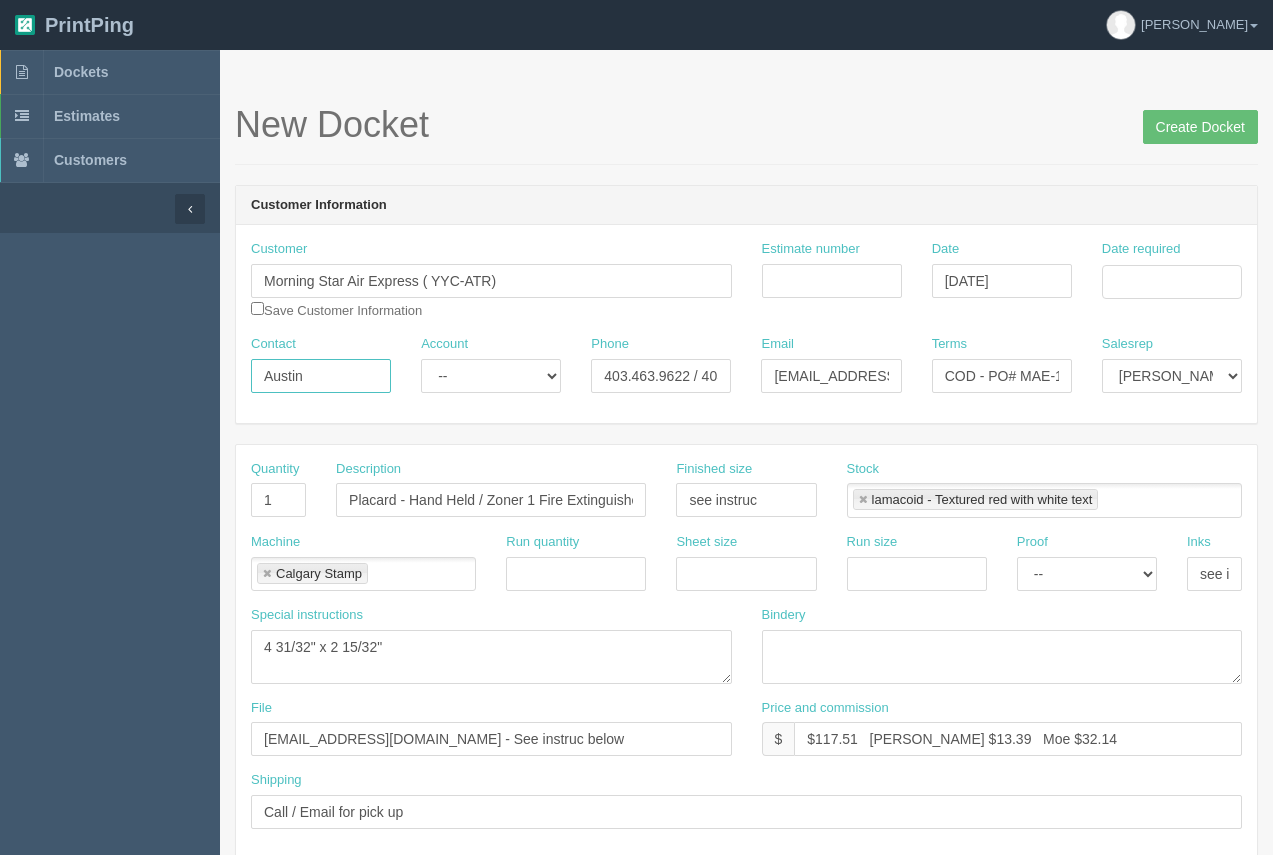 drag, startPoint x: 355, startPoint y: 378, endPoint x: 216, endPoint y: 395, distance: 140.0357 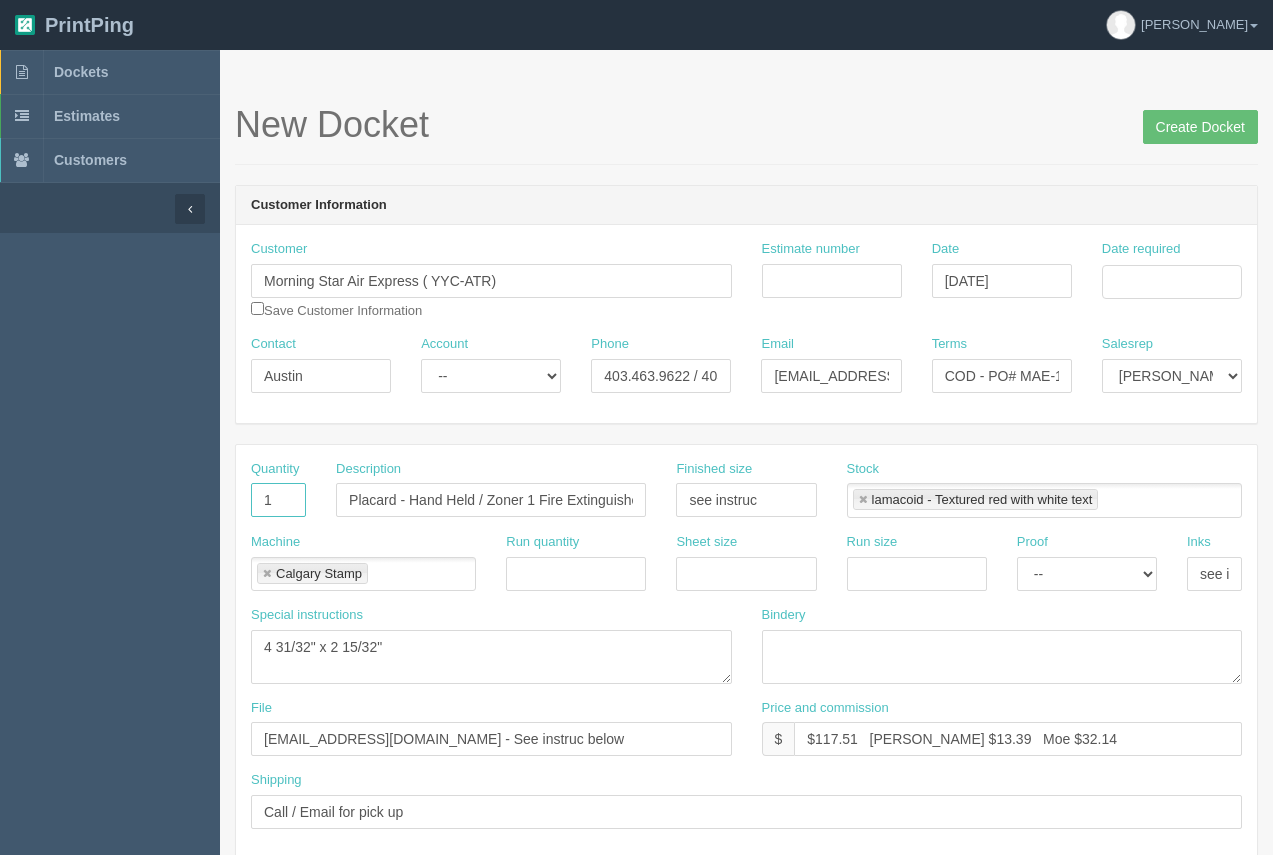 drag, startPoint x: 292, startPoint y: 491, endPoint x: 244, endPoint y: 500, distance: 48.83646 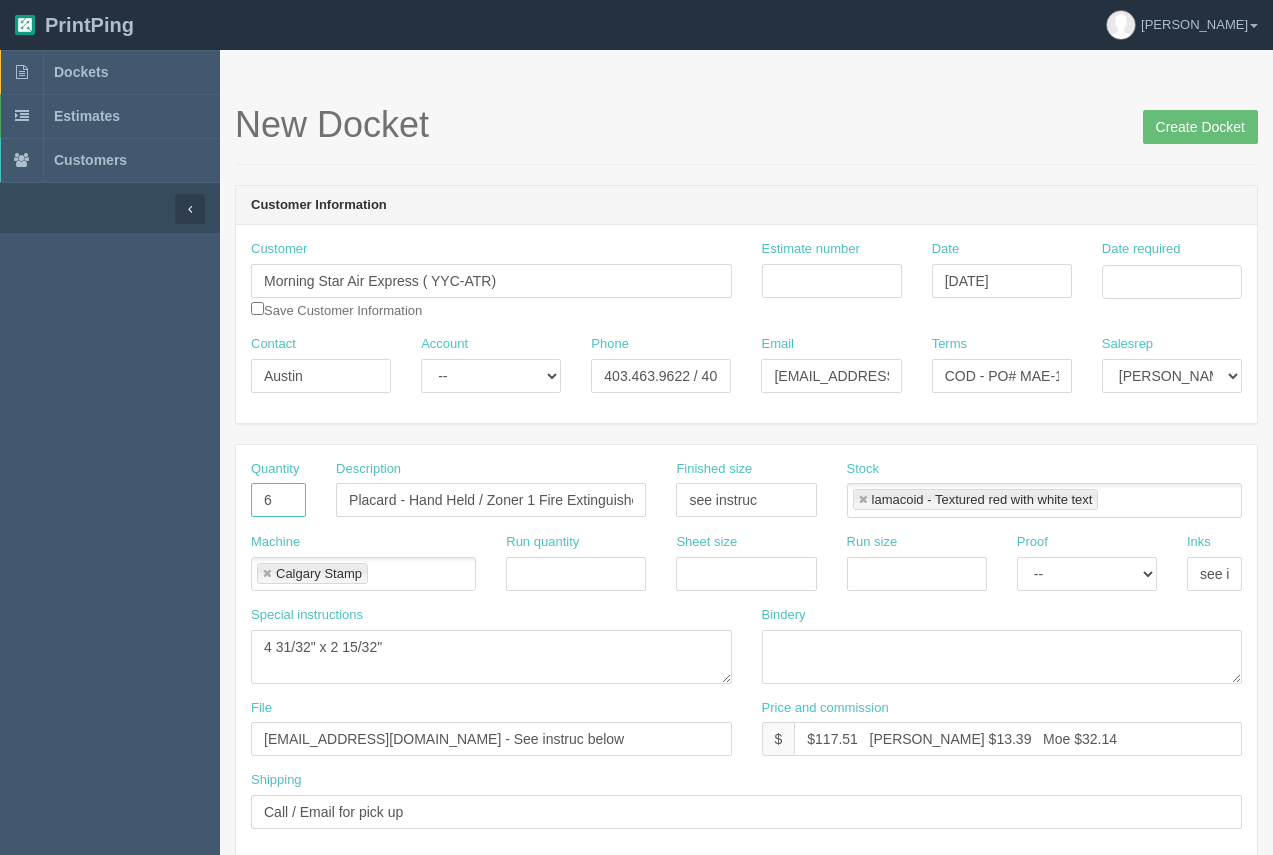type on "6" 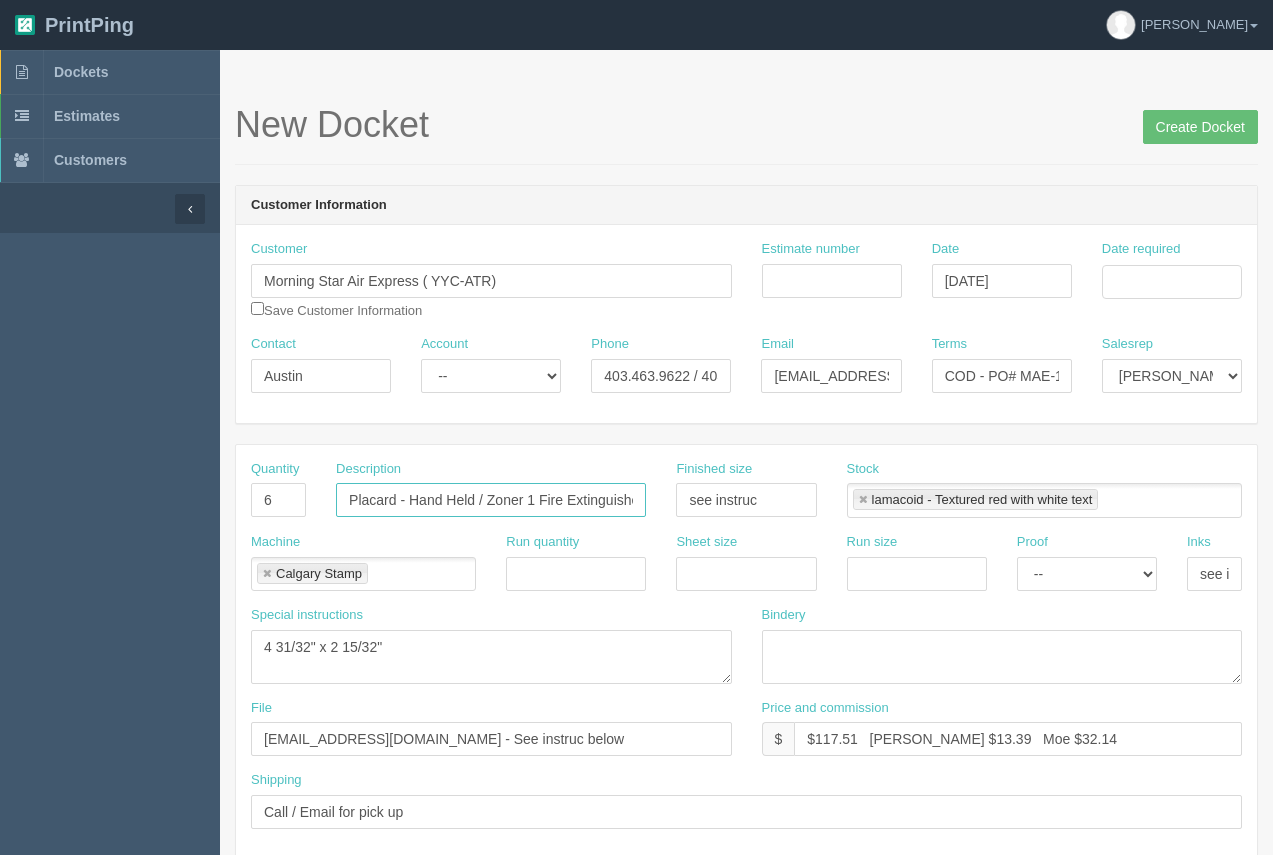 scroll, scrollTop: 0, scrollLeft: 11, axis: horizontal 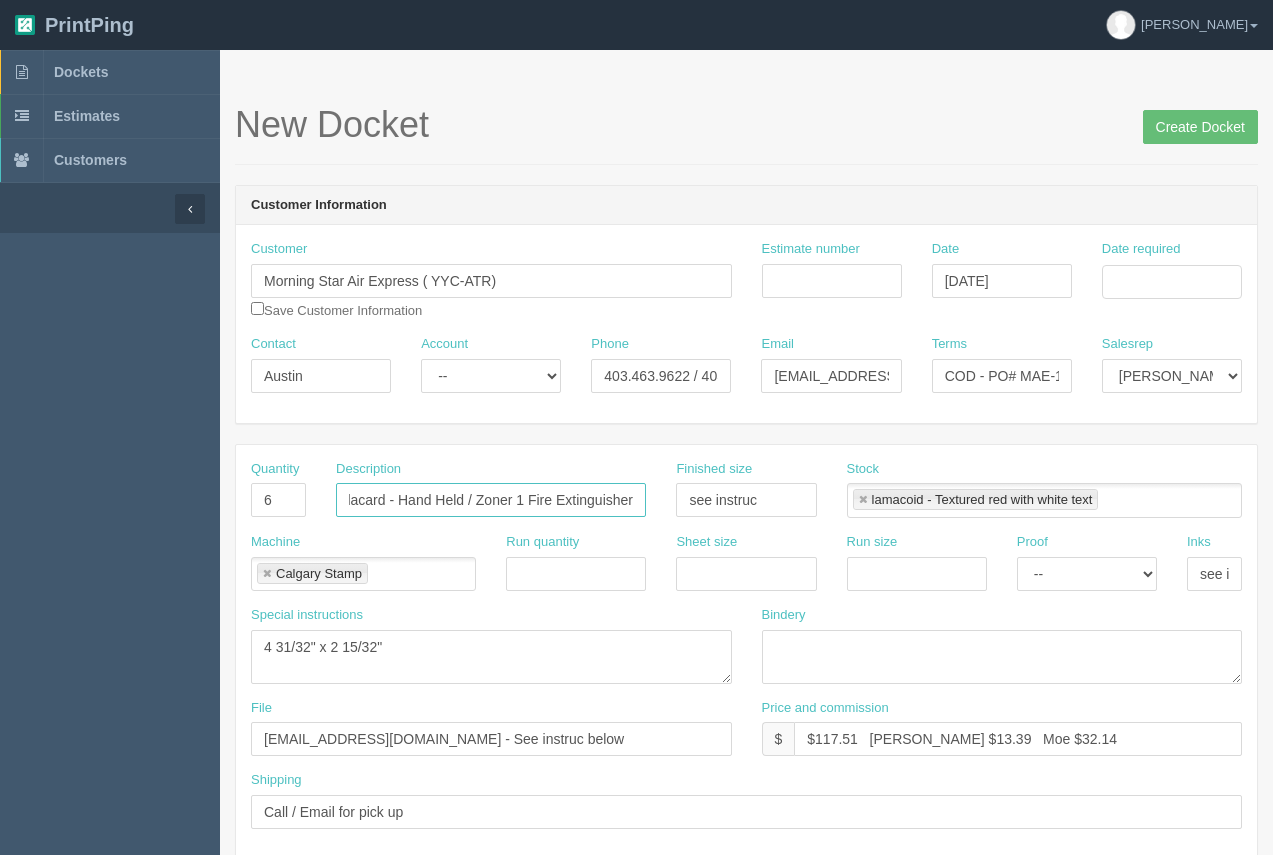 drag, startPoint x: 345, startPoint y: 502, endPoint x: 757, endPoint y: 536, distance: 413.40054 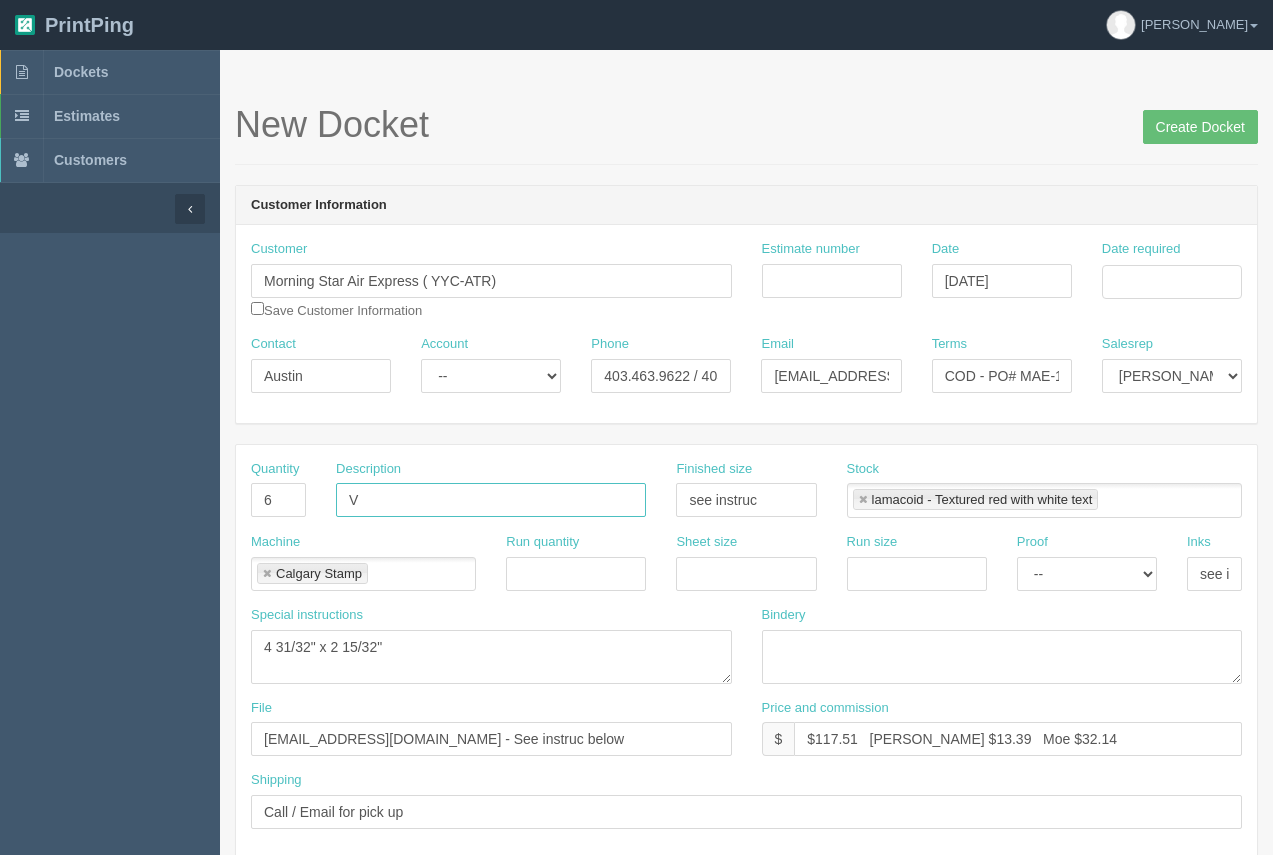 scroll, scrollTop: 0, scrollLeft: 0, axis: both 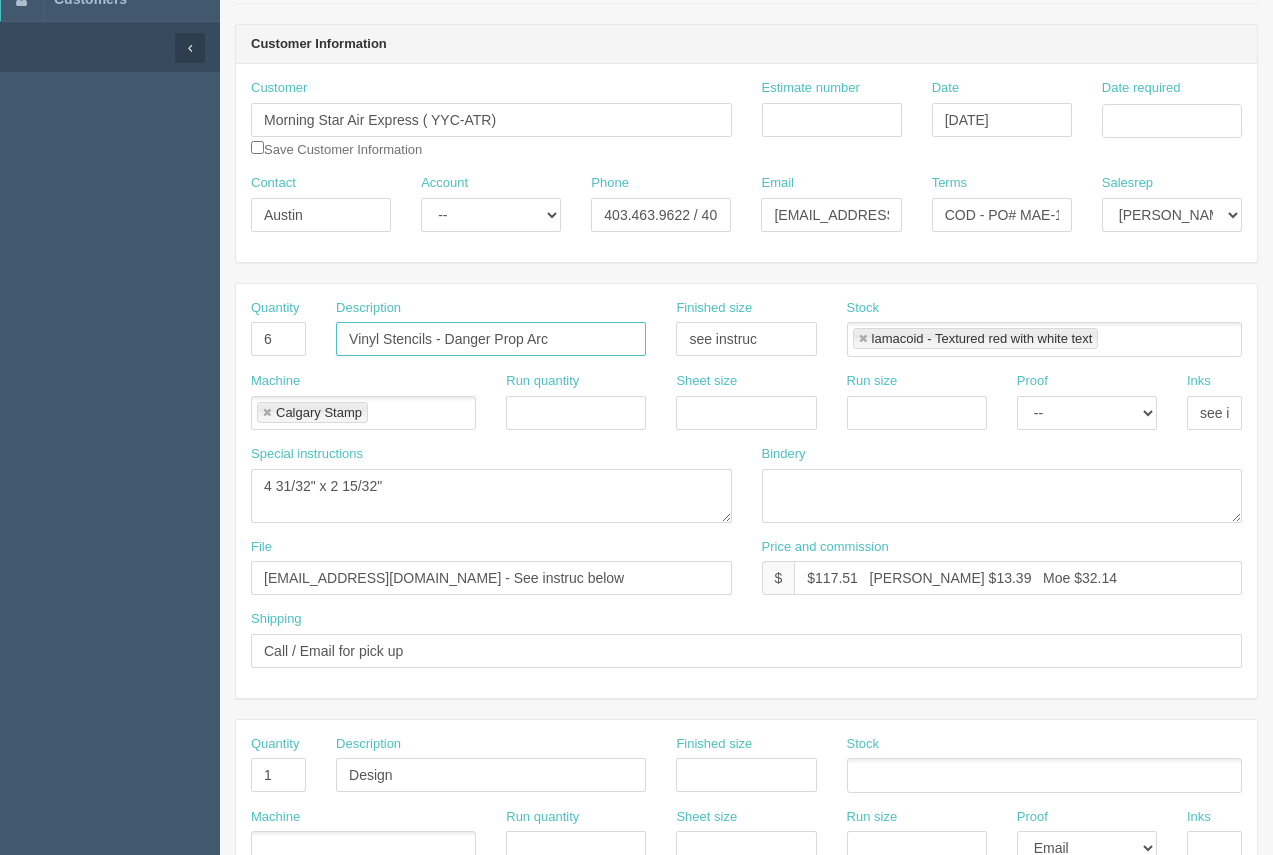 type on "Vinyl Stencils - Danger Prop Arc" 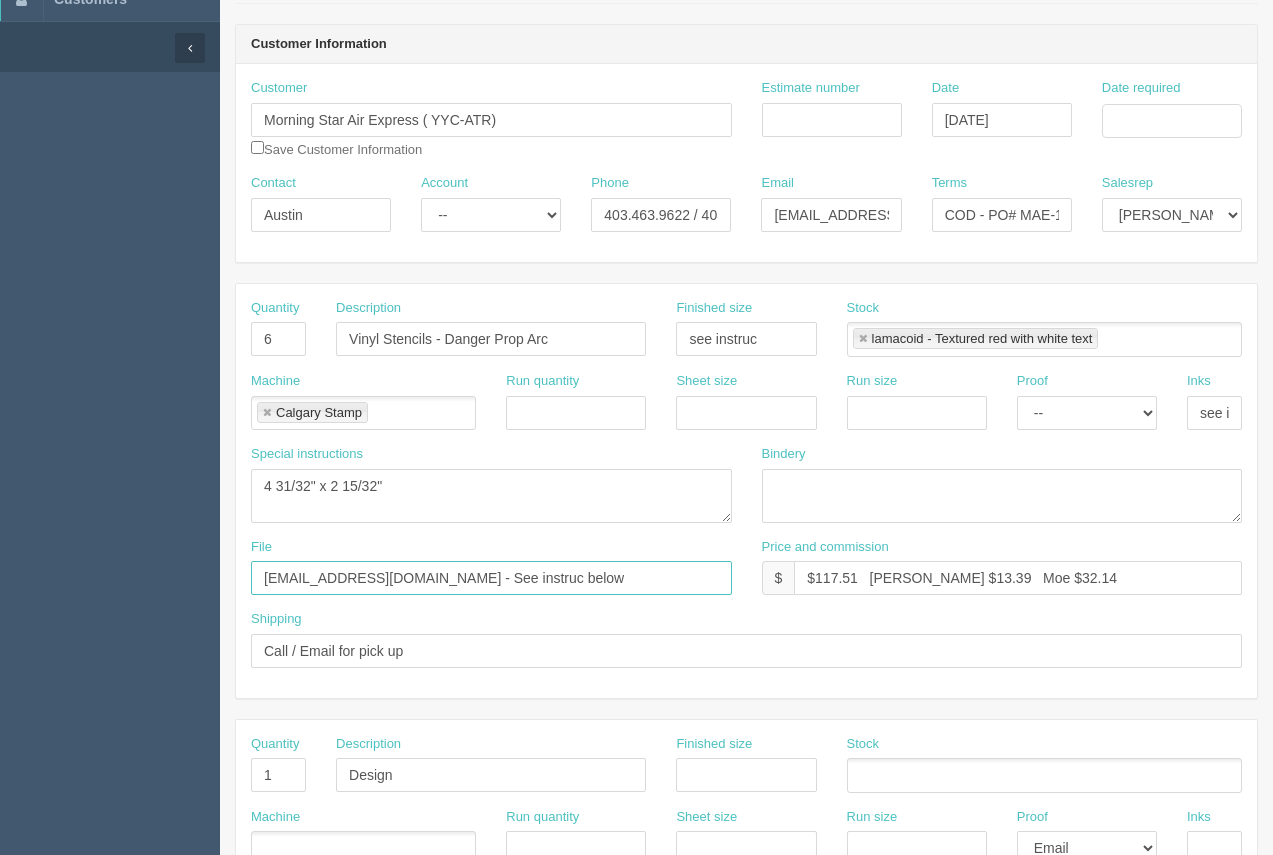 drag, startPoint x: 530, startPoint y: 576, endPoint x: 404, endPoint y: 565, distance: 126.47925 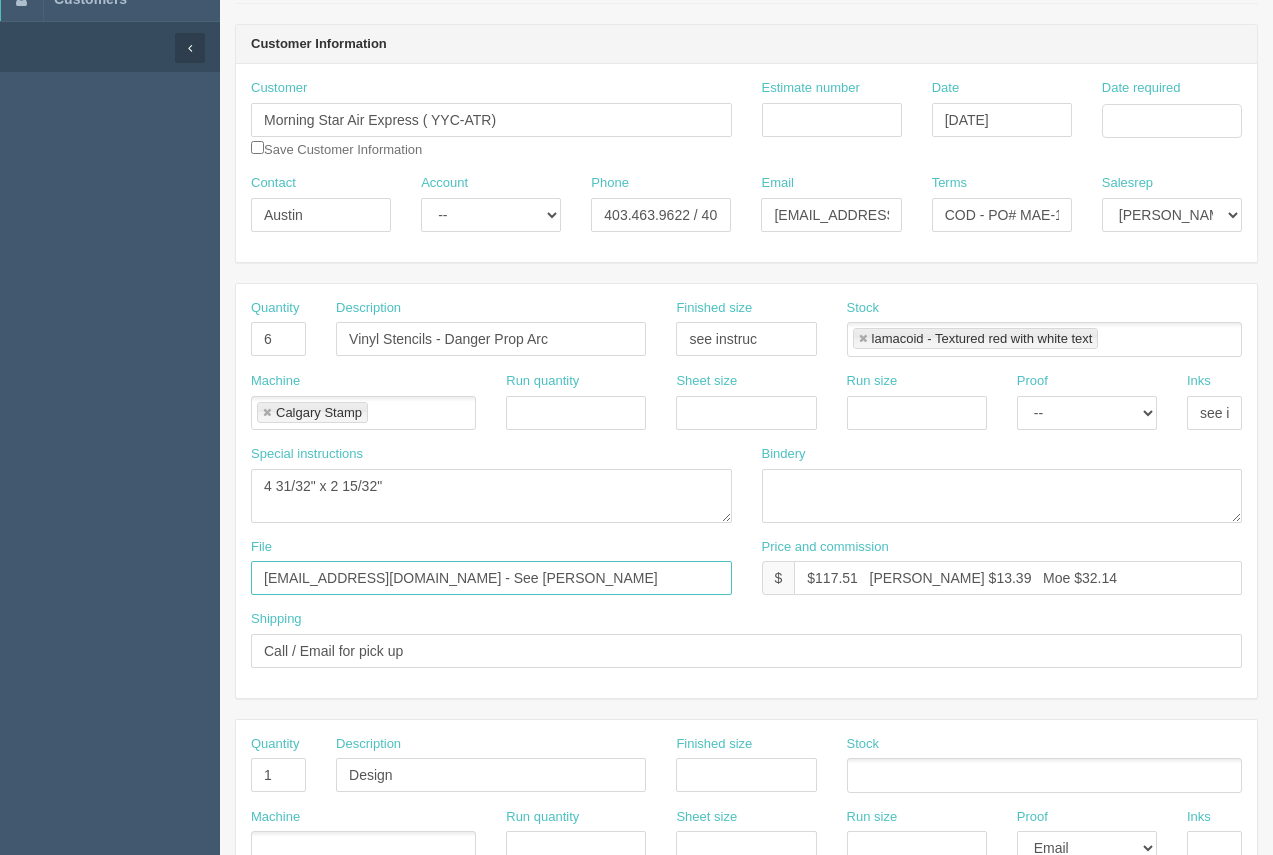 type on "[EMAIL_ADDRESS][DOMAIN_NAME] - See [PERSON_NAME]" 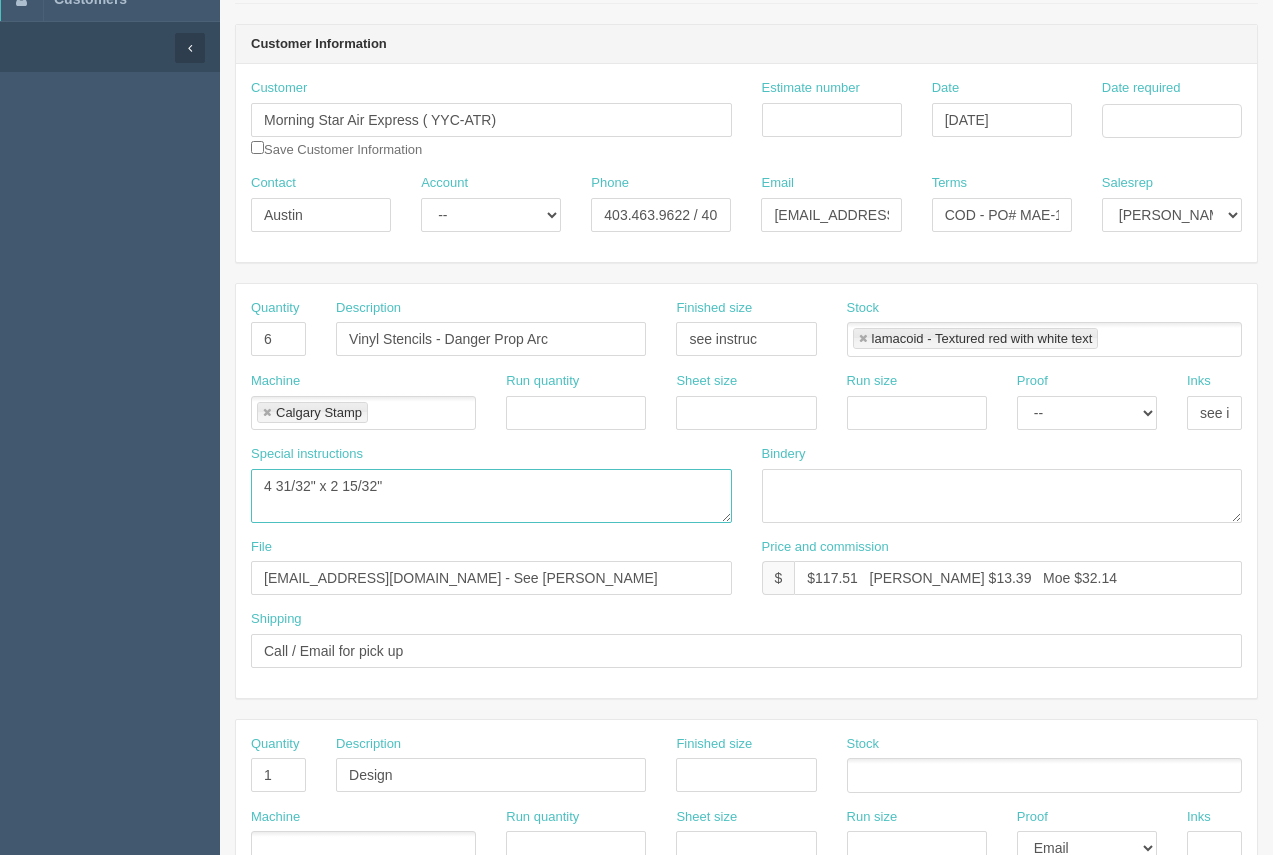 drag, startPoint x: 256, startPoint y: 473, endPoint x: 217, endPoint y: 480, distance: 39.623226 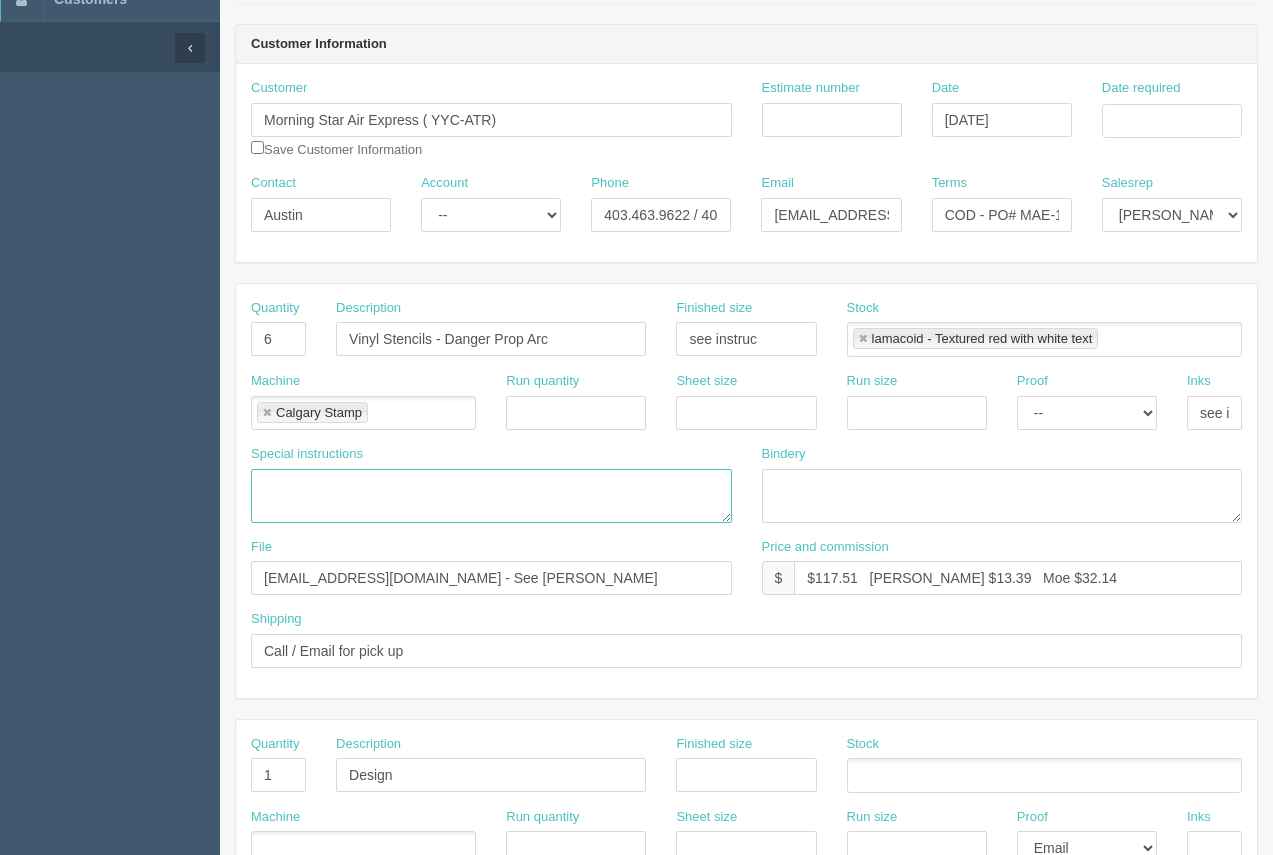 type 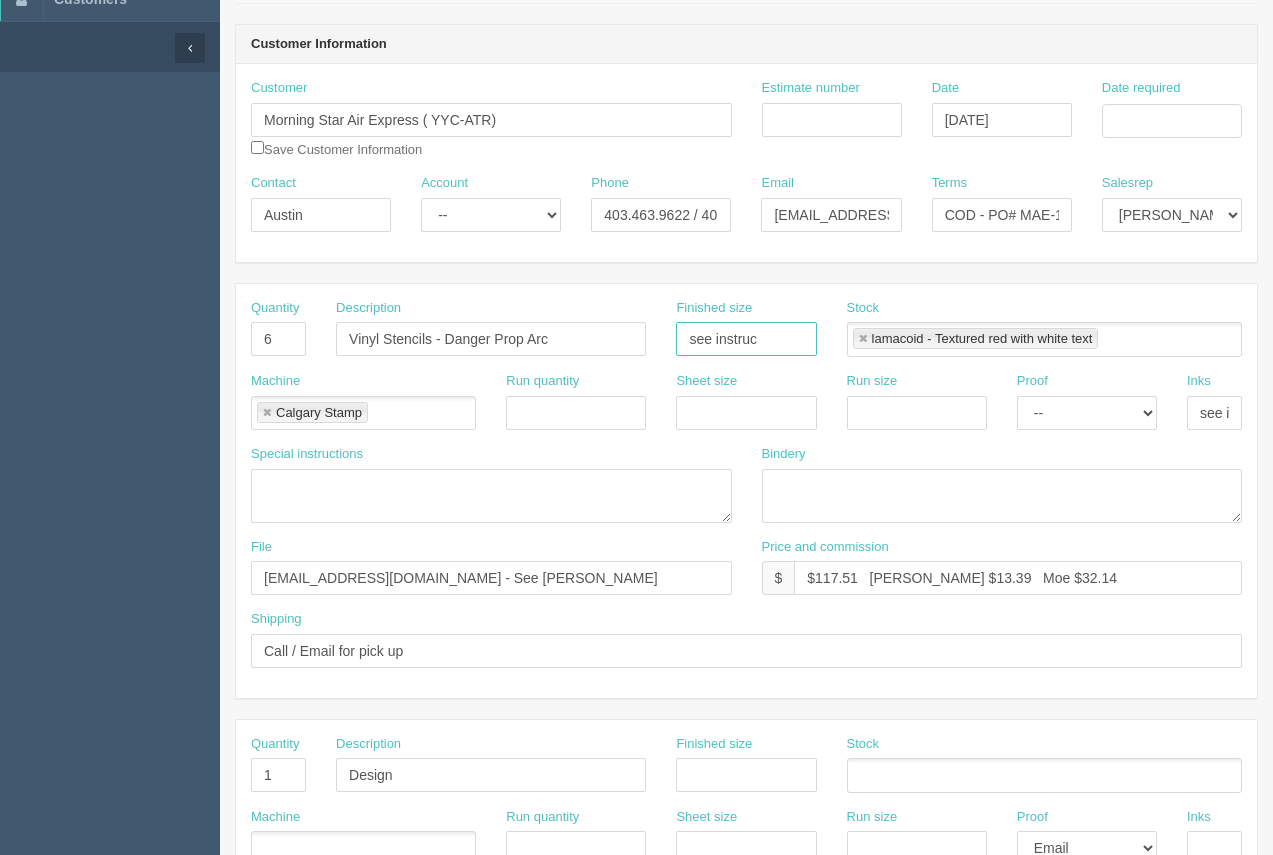 drag, startPoint x: 787, startPoint y: 338, endPoint x: 642, endPoint y: 346, distance: 145.22052 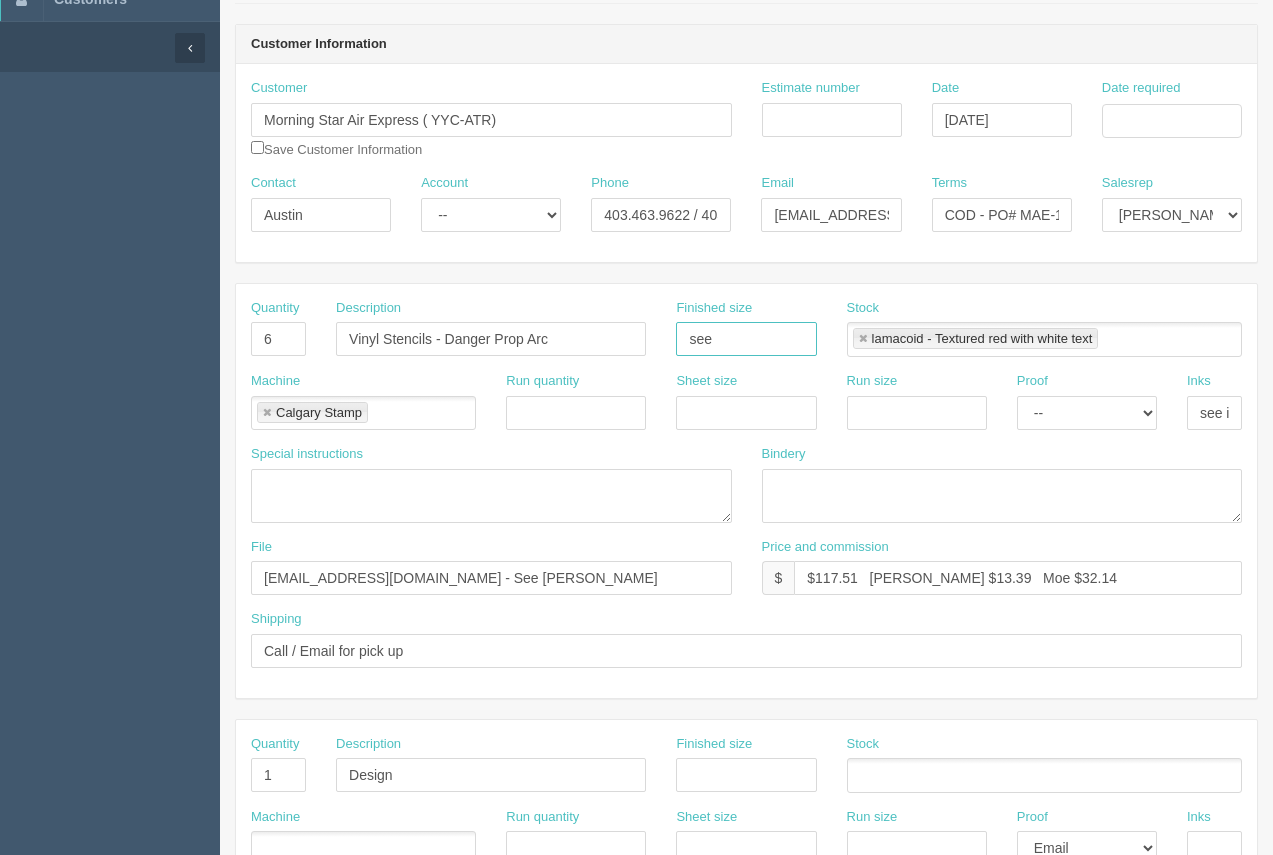 type on "see instruc" 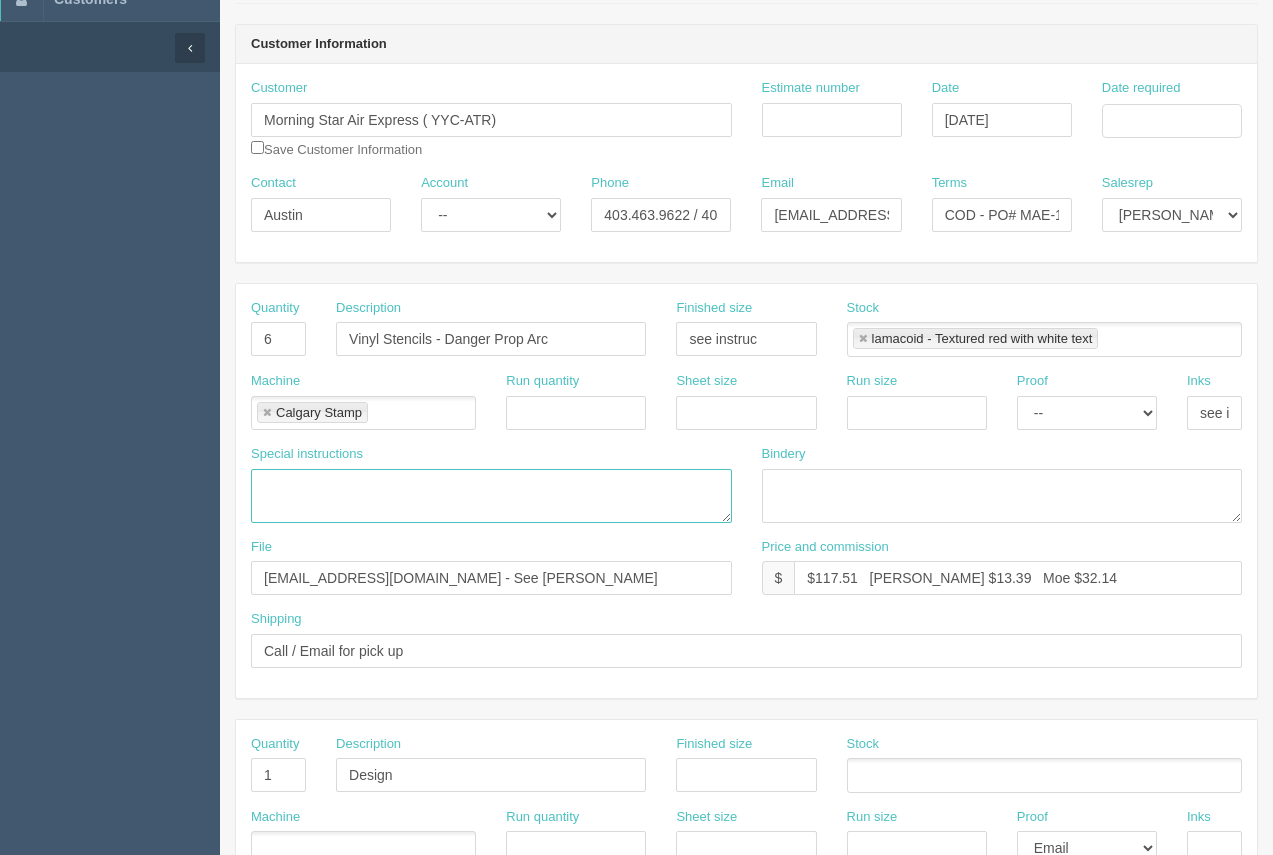 click on "4 31/32" x 2 15/32"" at bounding box center [491, 496] 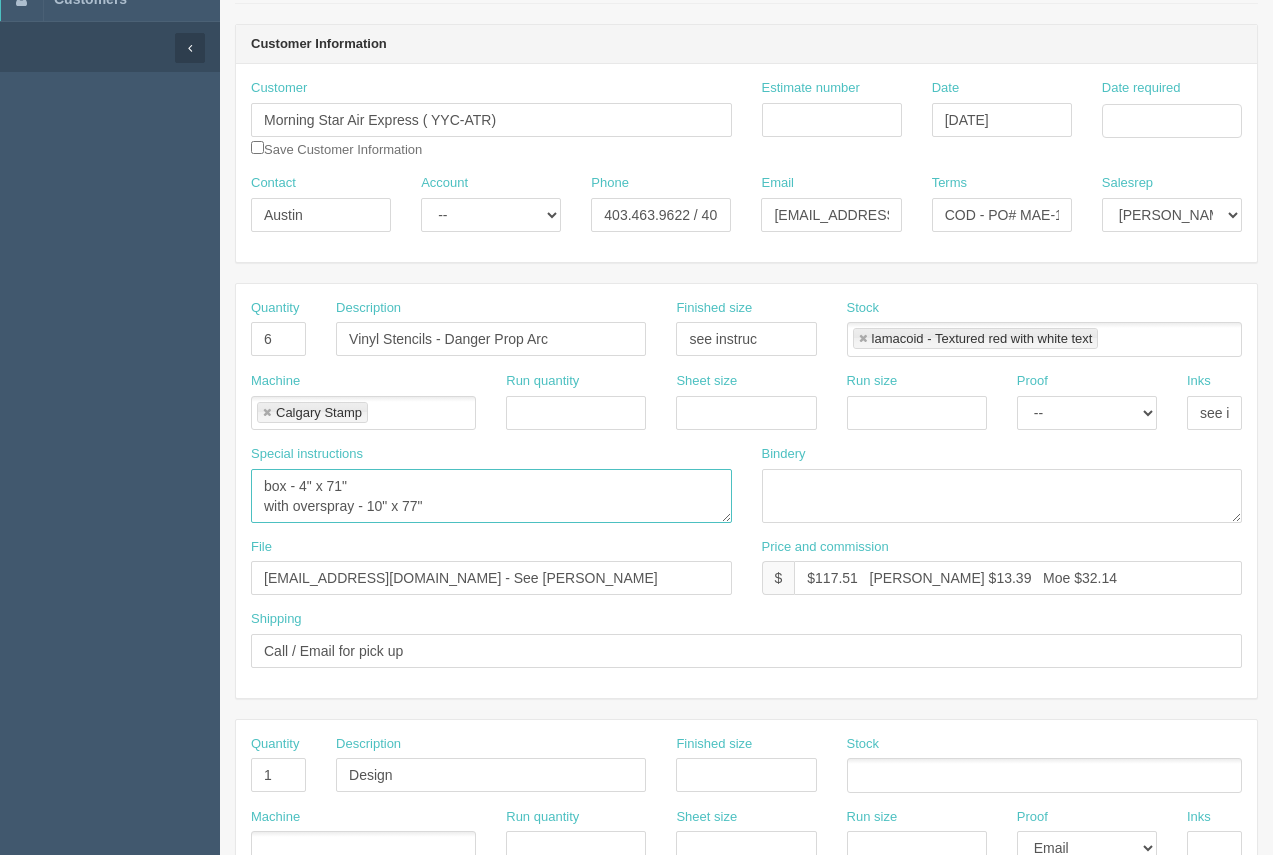 type on "box - 4" x 71"
with overspray - 10" x 77"" 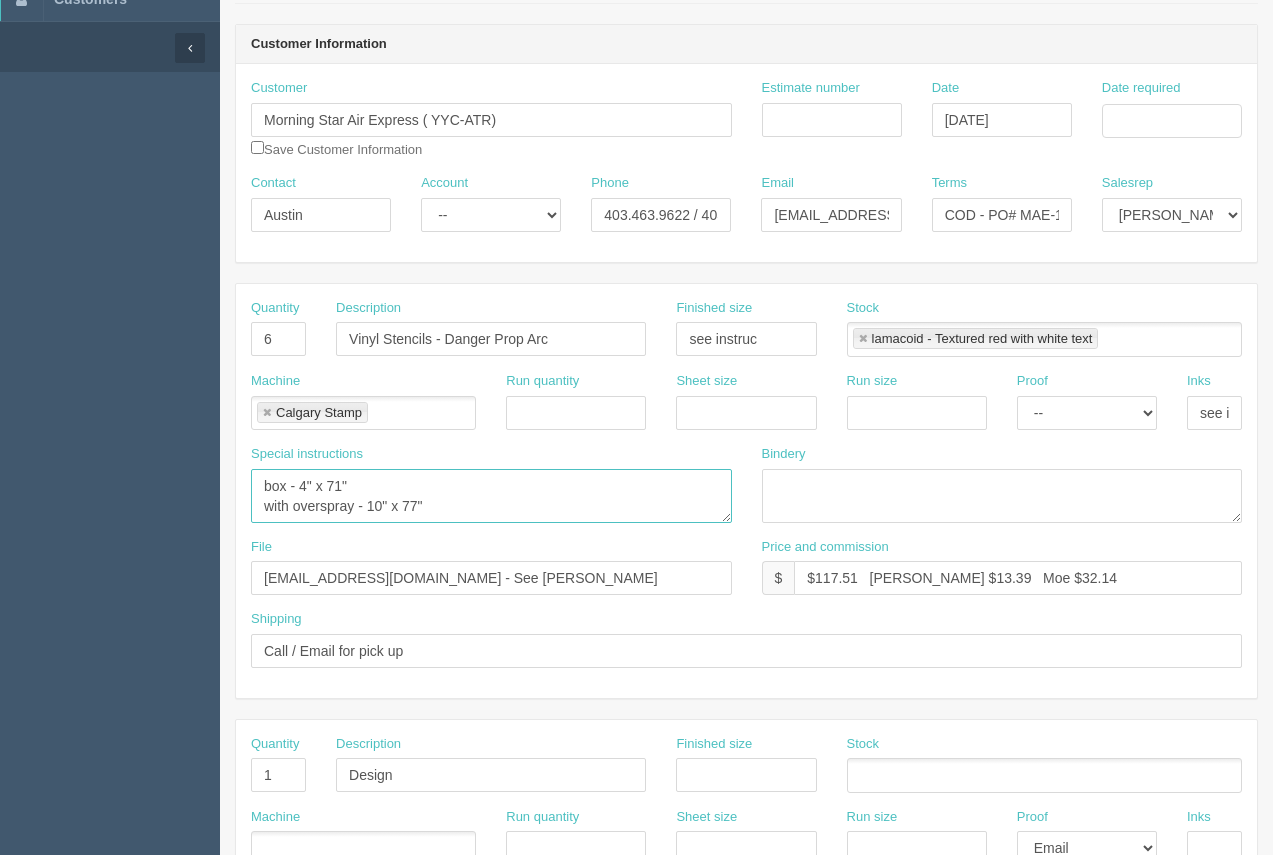 click on "4 31/32" x 2 15/32"" at bounding box center [491, 496] 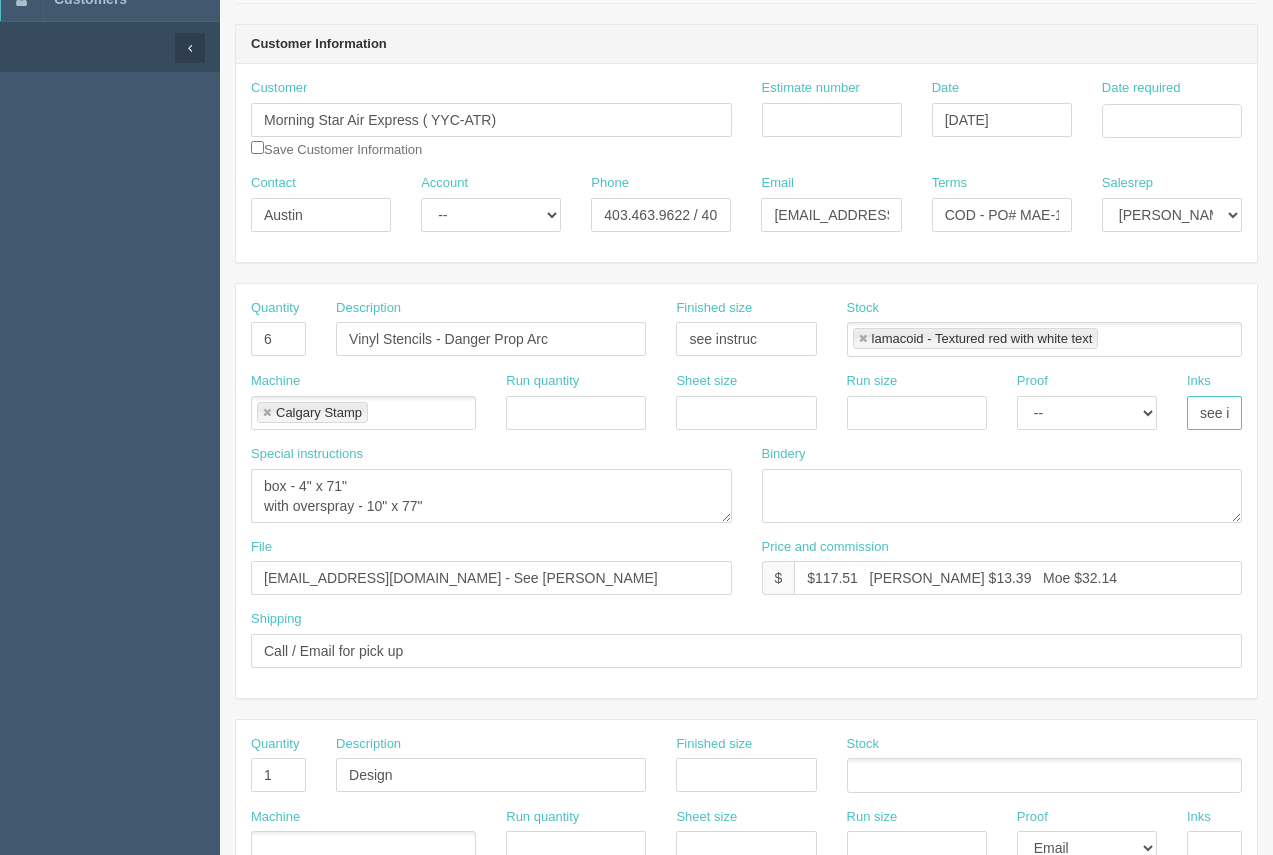 scroll, scrollTop: 0, scrollLeft: 39, axis: horizontal 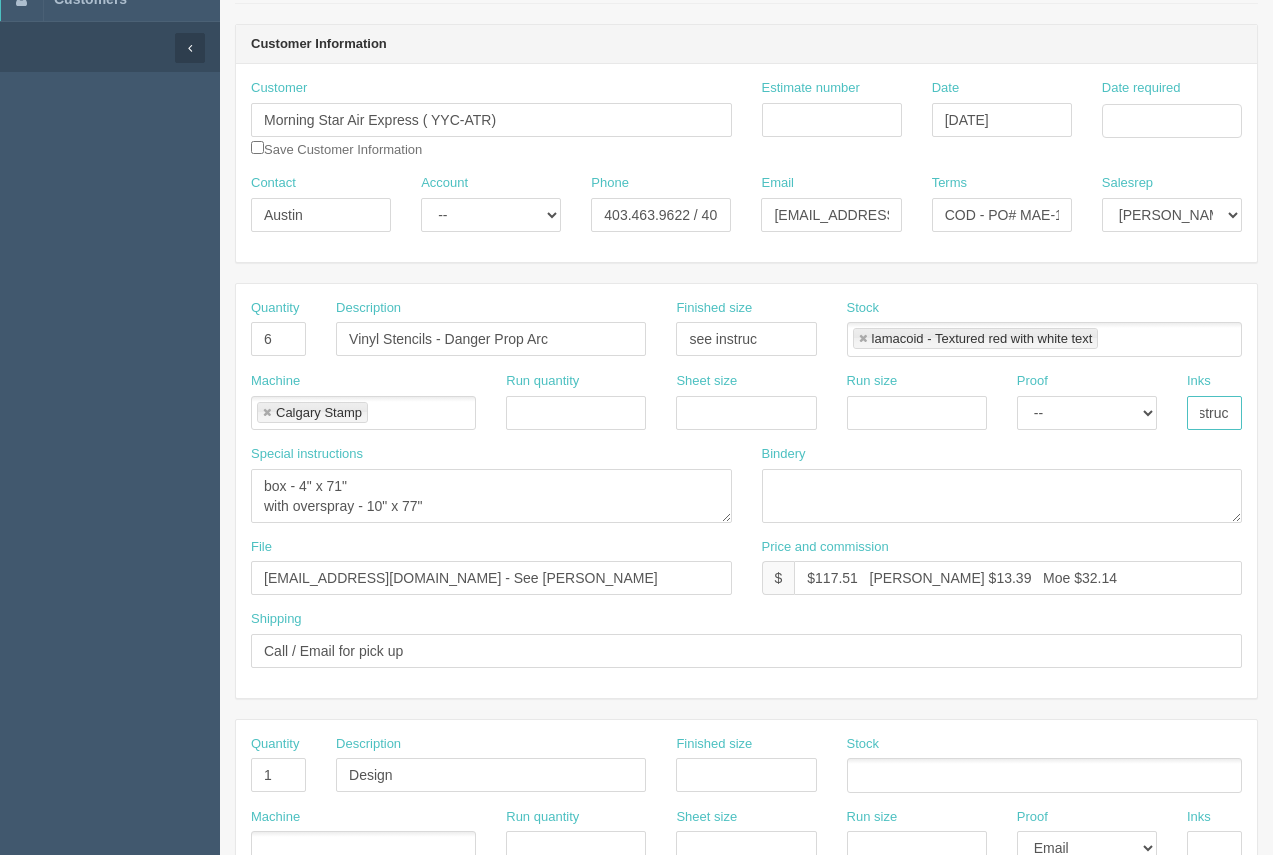 drag, startPoint x: 1199, startPoint y: 412, endPoint x: 1231, endPoint y: 412, distance: 32 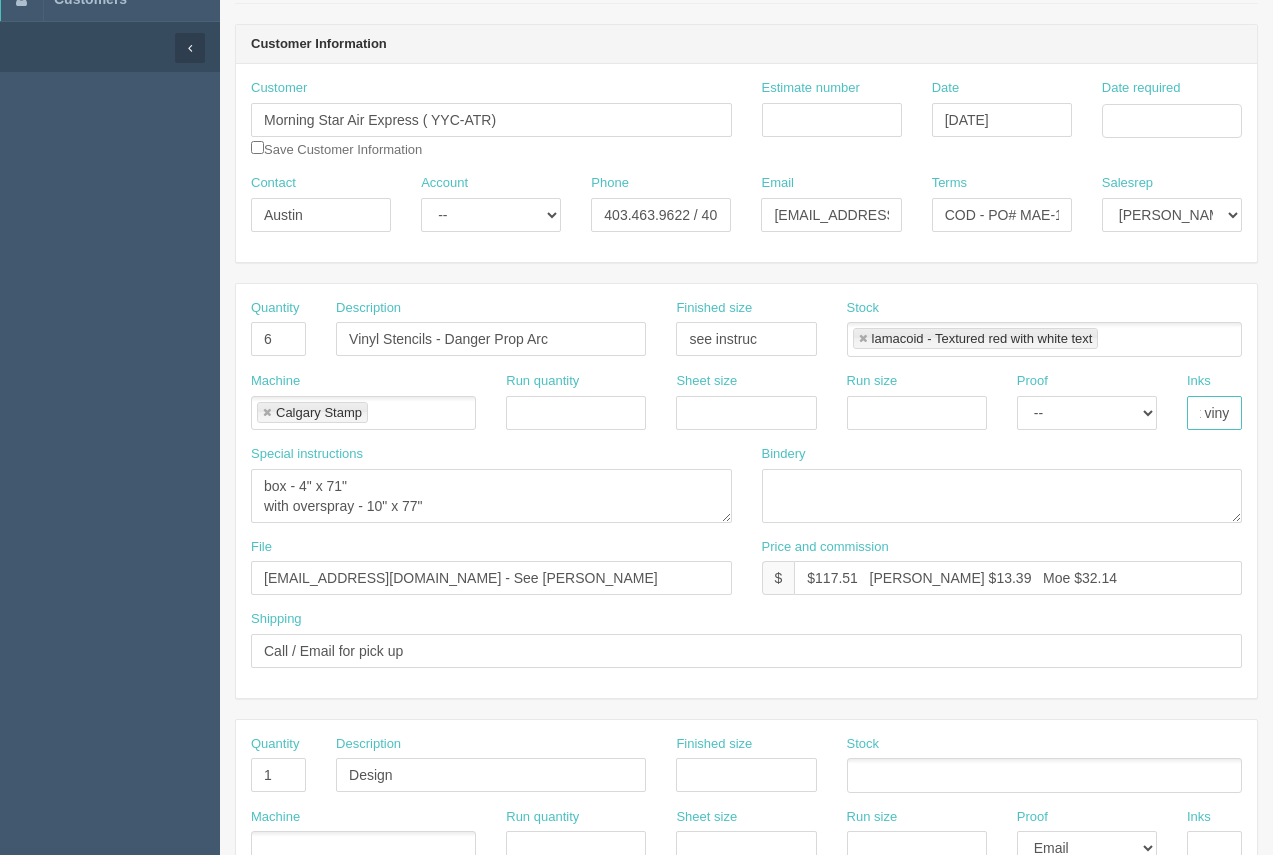 scroll, scrollTop: 0, scrollLeft: 21, axis: horizontal 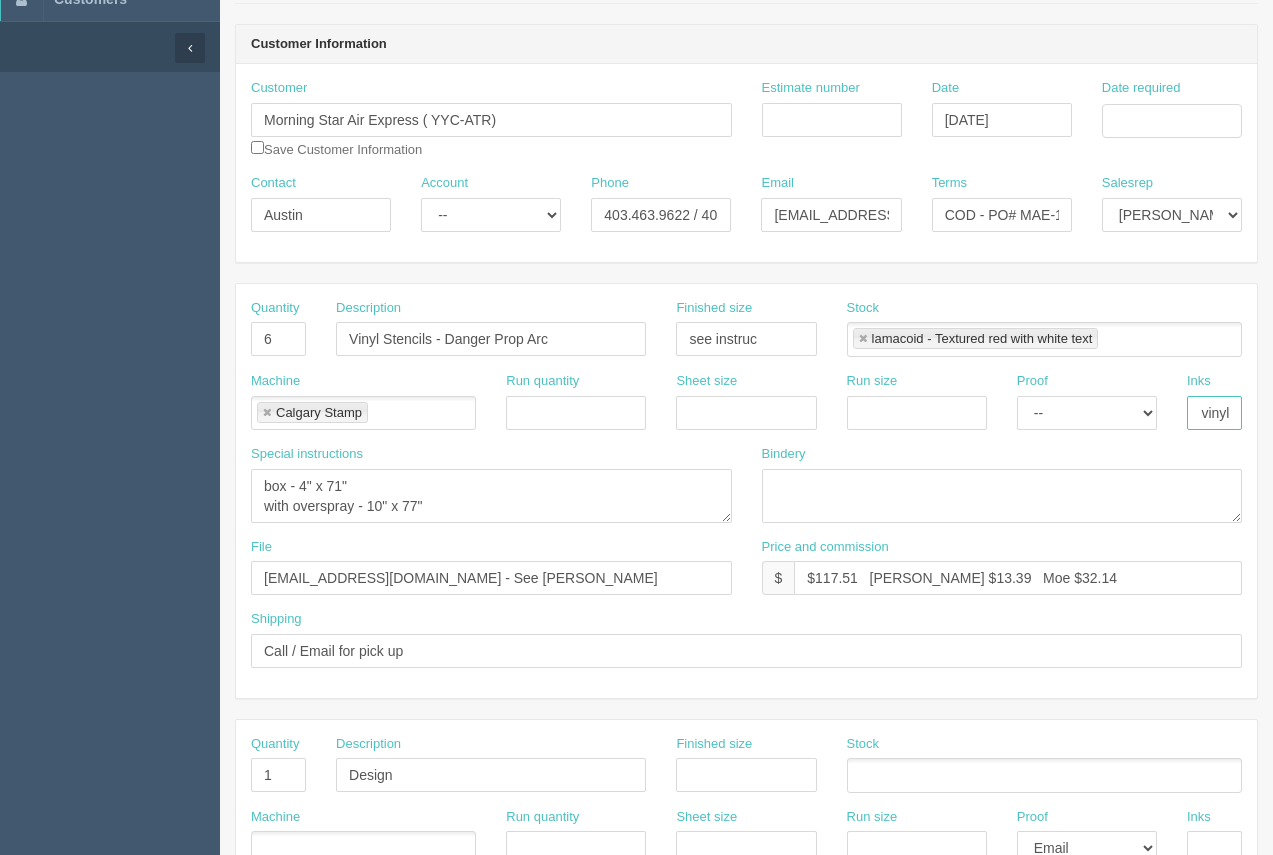 type on "cut vinyl - black" 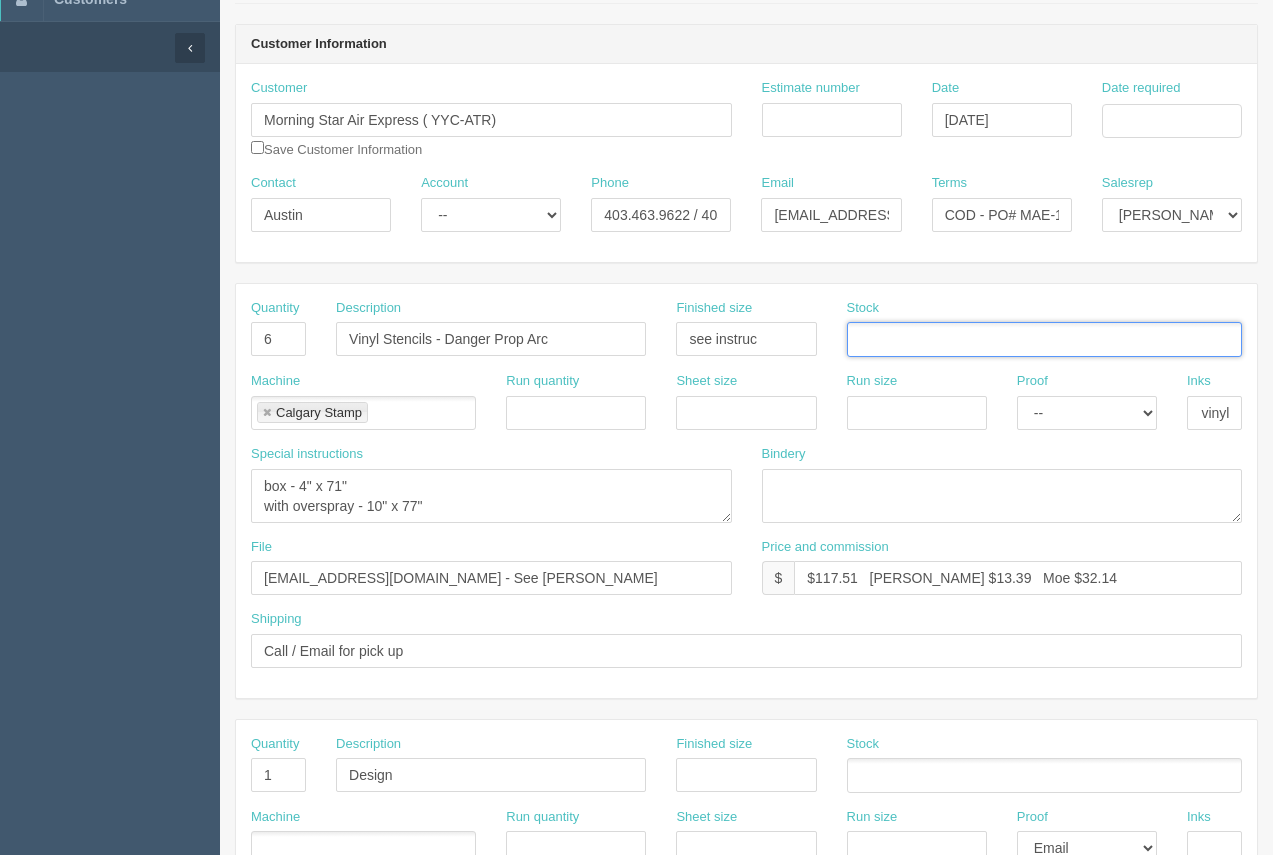 scroll, scrollTop: 0, scrollLeft: 0, axis: both 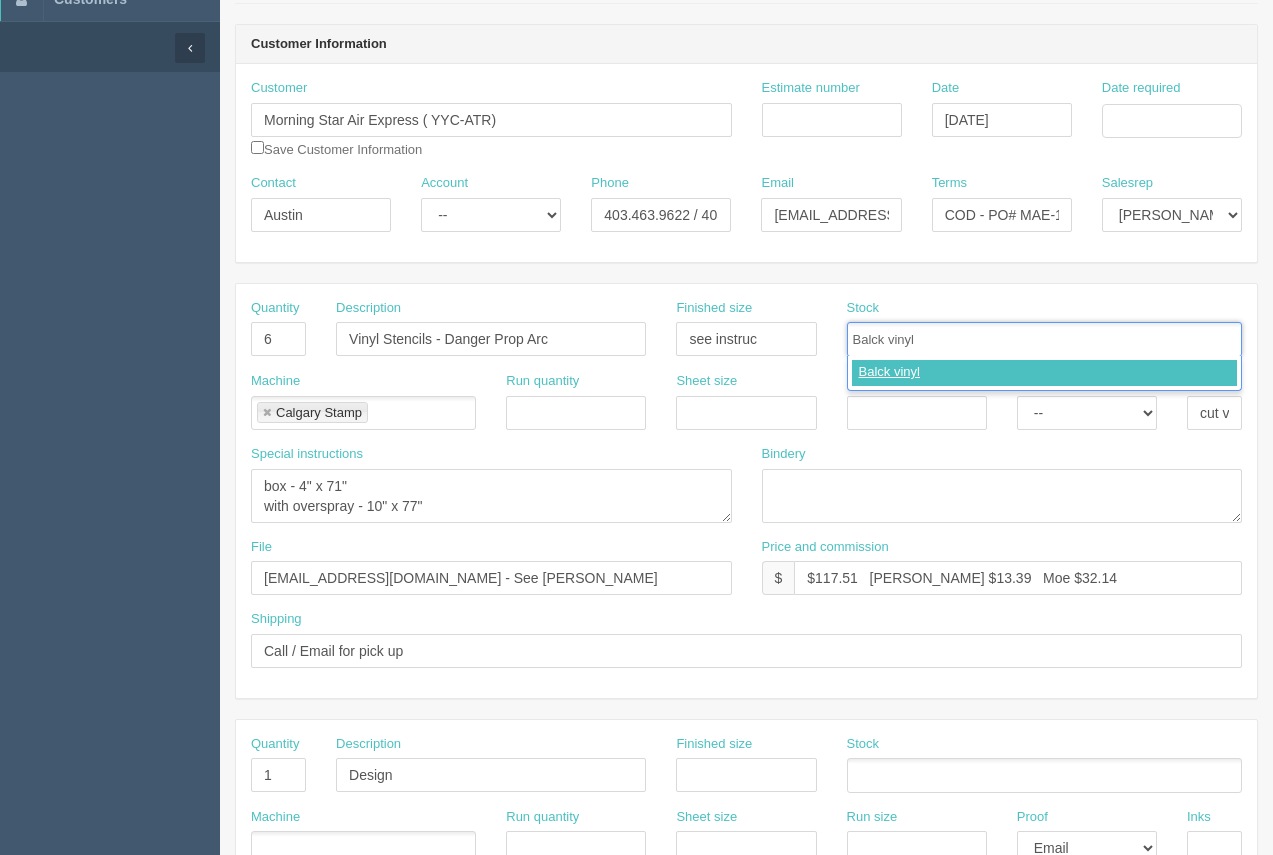 type on "Balck vinyl" 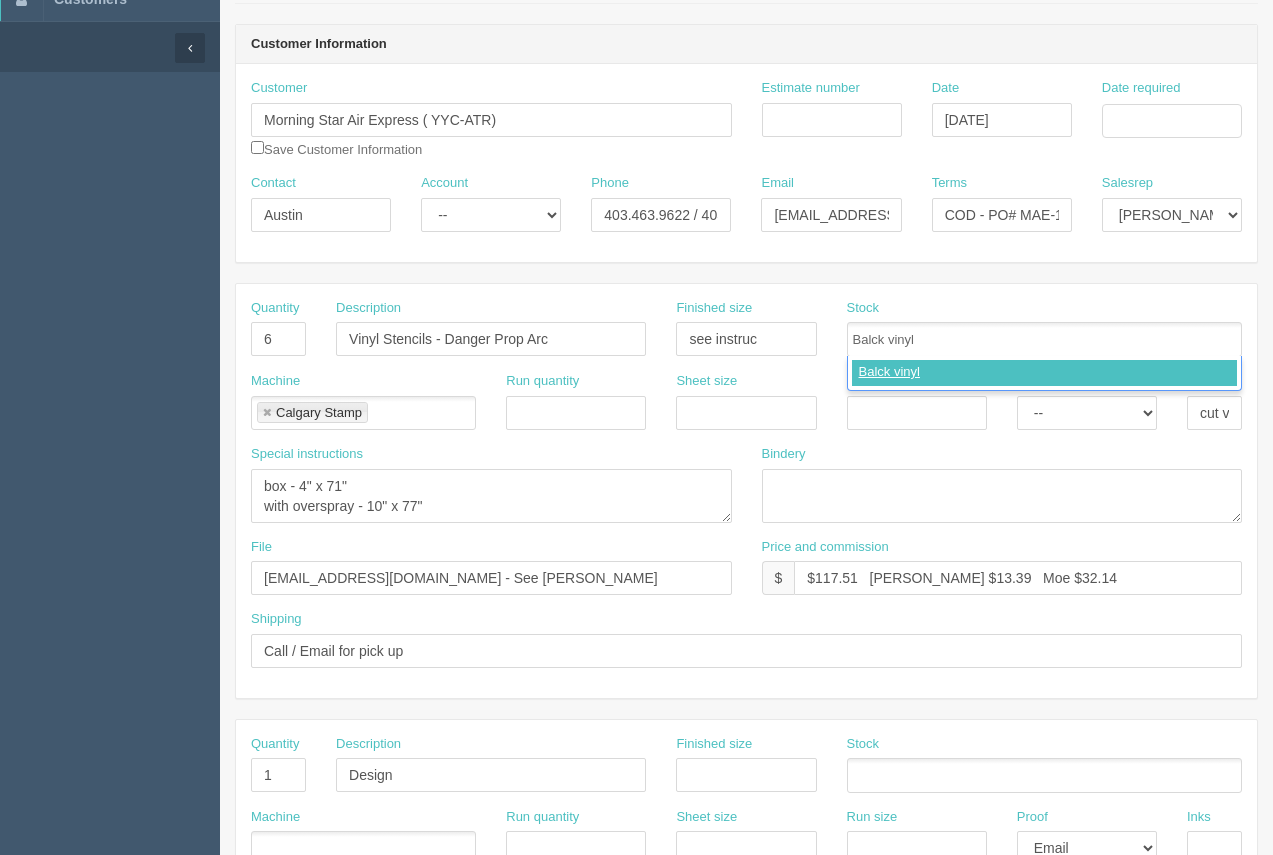type 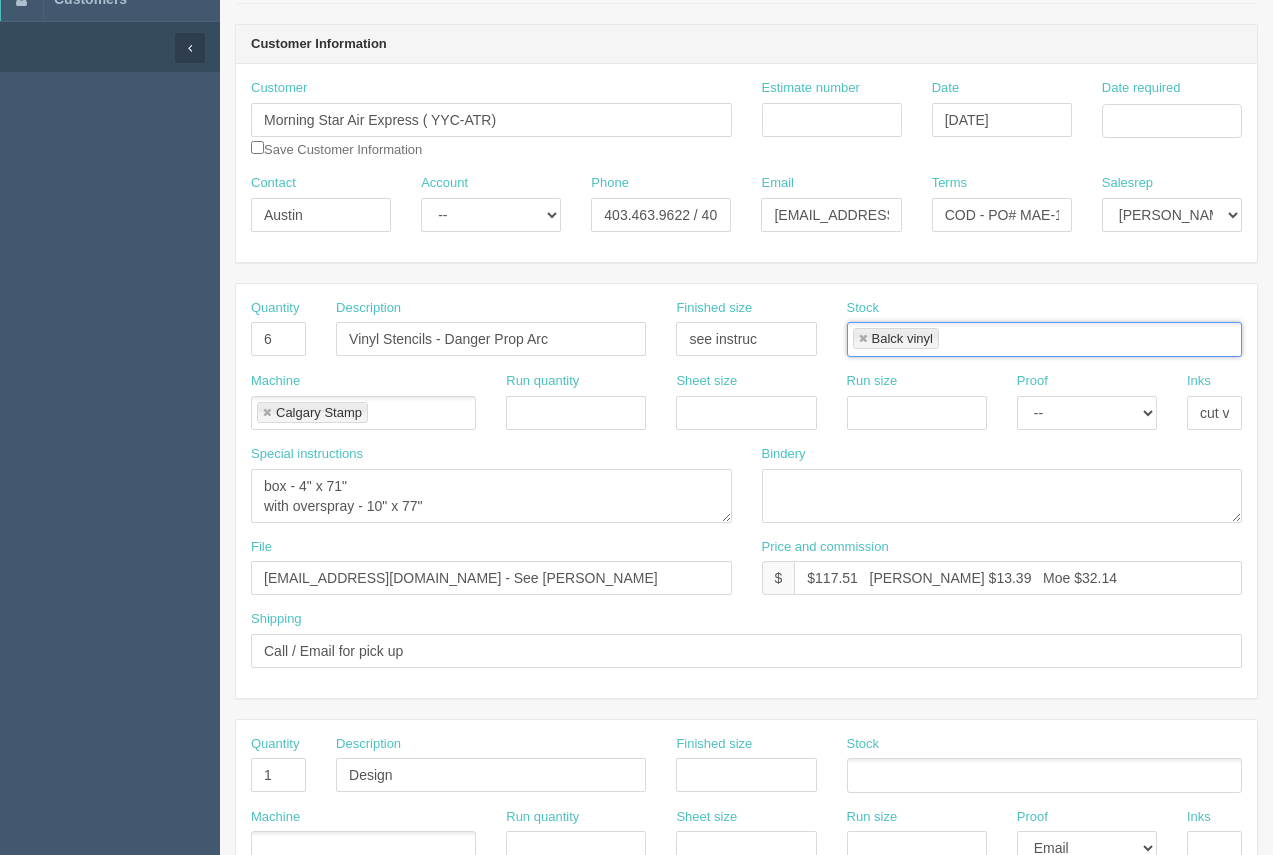 click at bounding box center [863, 339] 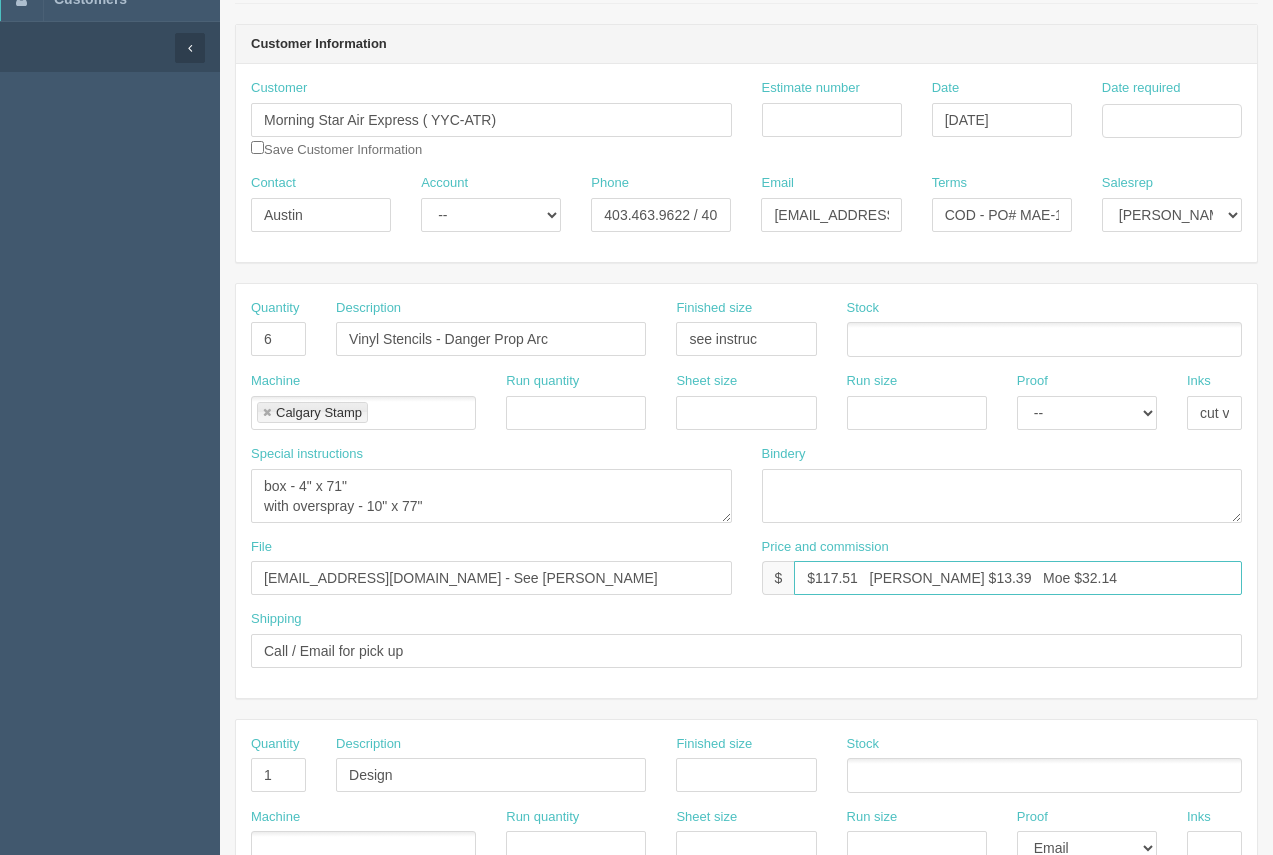 drag, startPoint x: 859, startPoint y: 579, endPoint x: 817, endPoint y: 577, distance: 42.047592 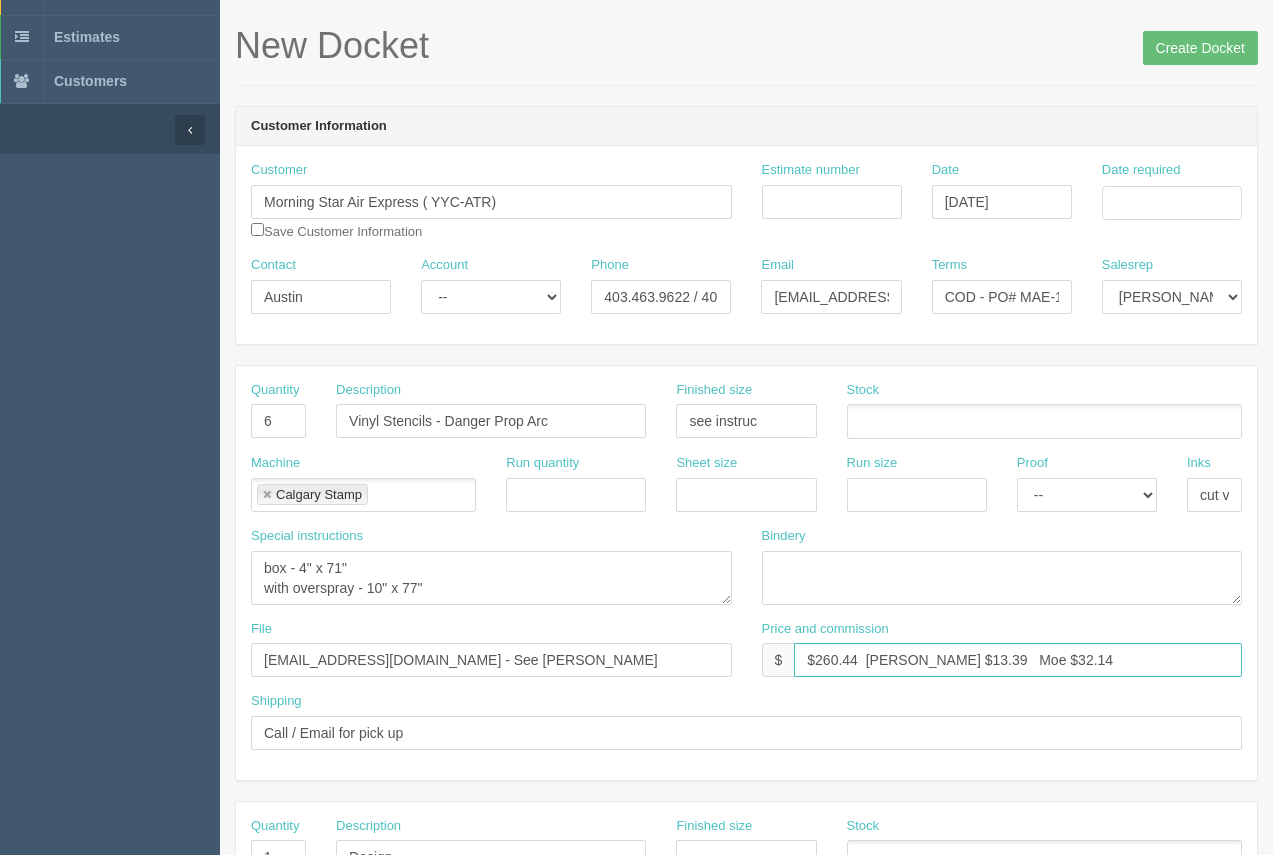 scroll, scrollTop: 87, scrollLeft: 0, axis: vertical 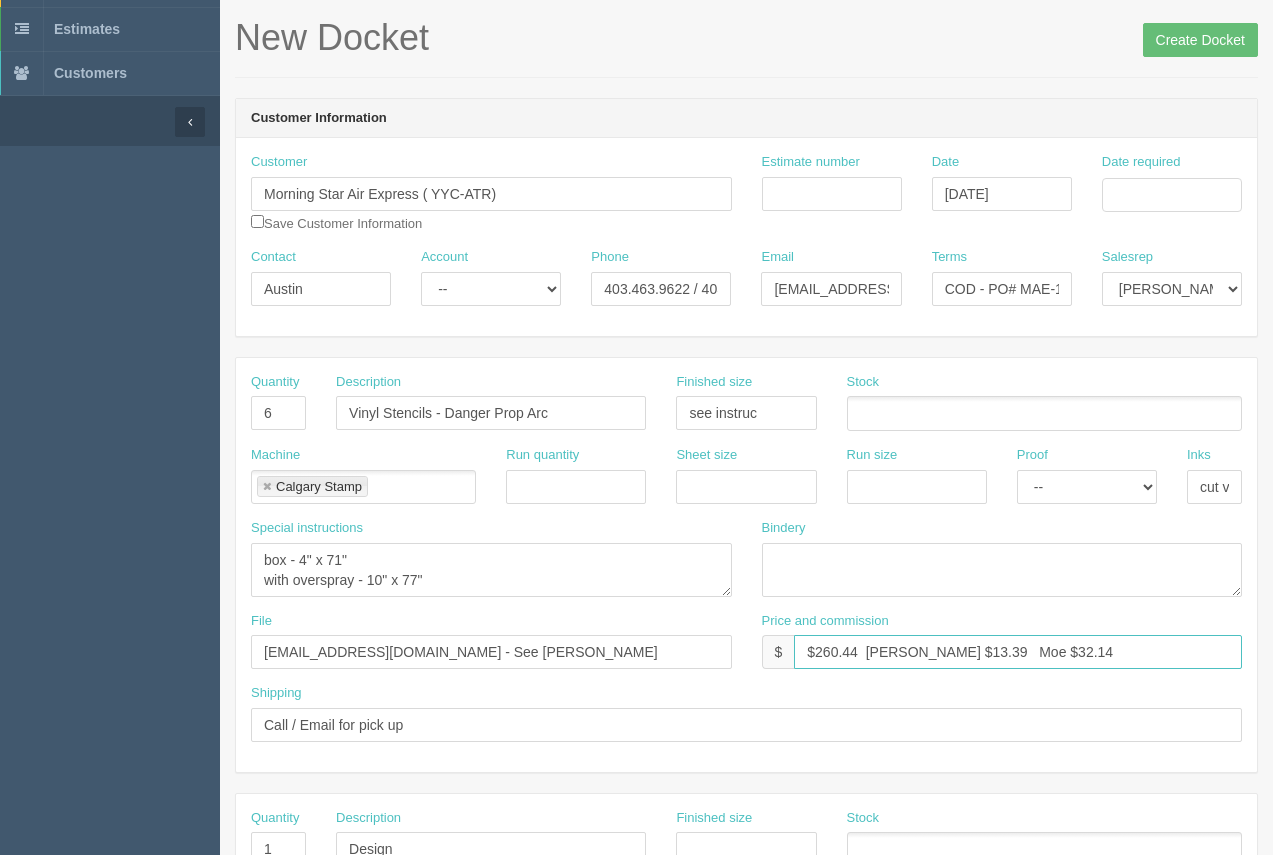 type on "$260.44  [PERSON_NAME] $13.39   Moe $32.14" 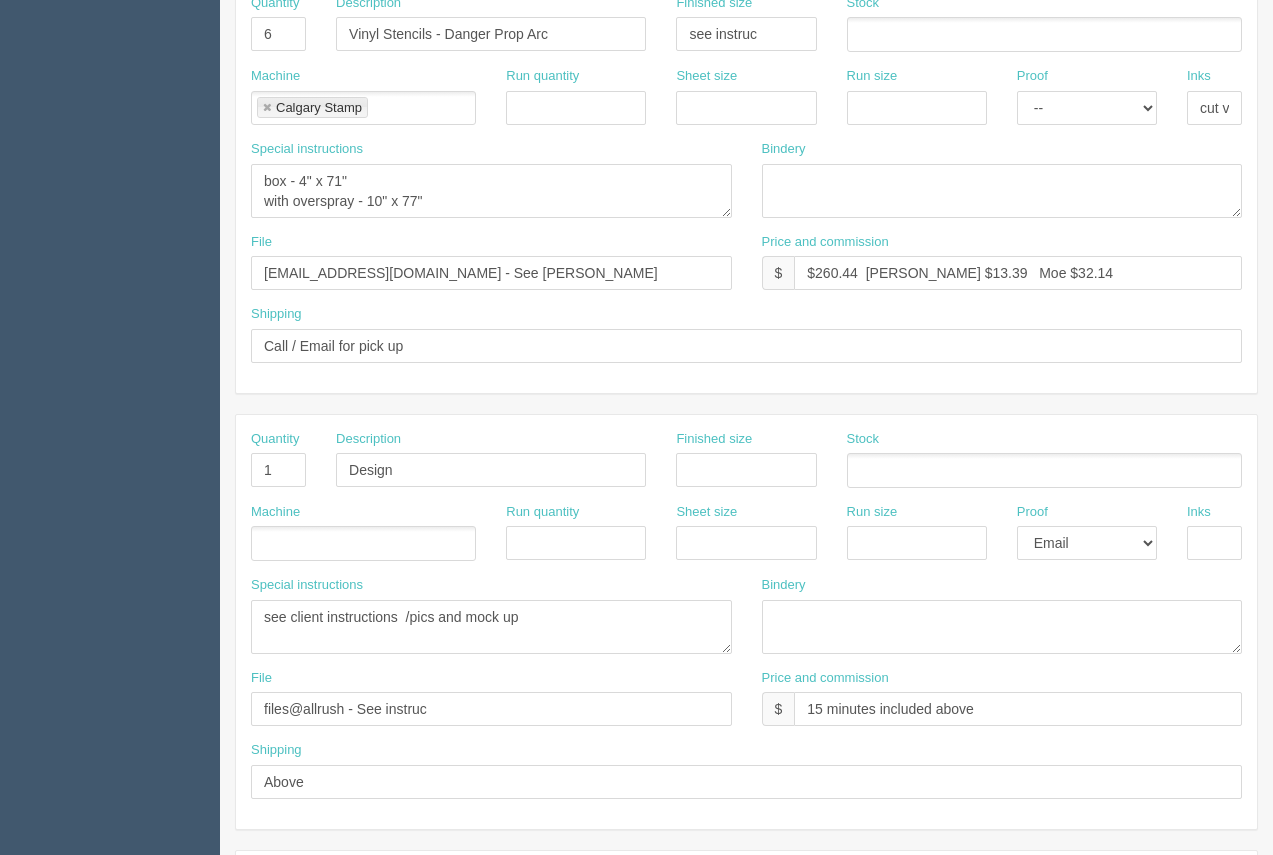 scroll, scrollTop: 489, scrollLeft: 0, axis: vertical 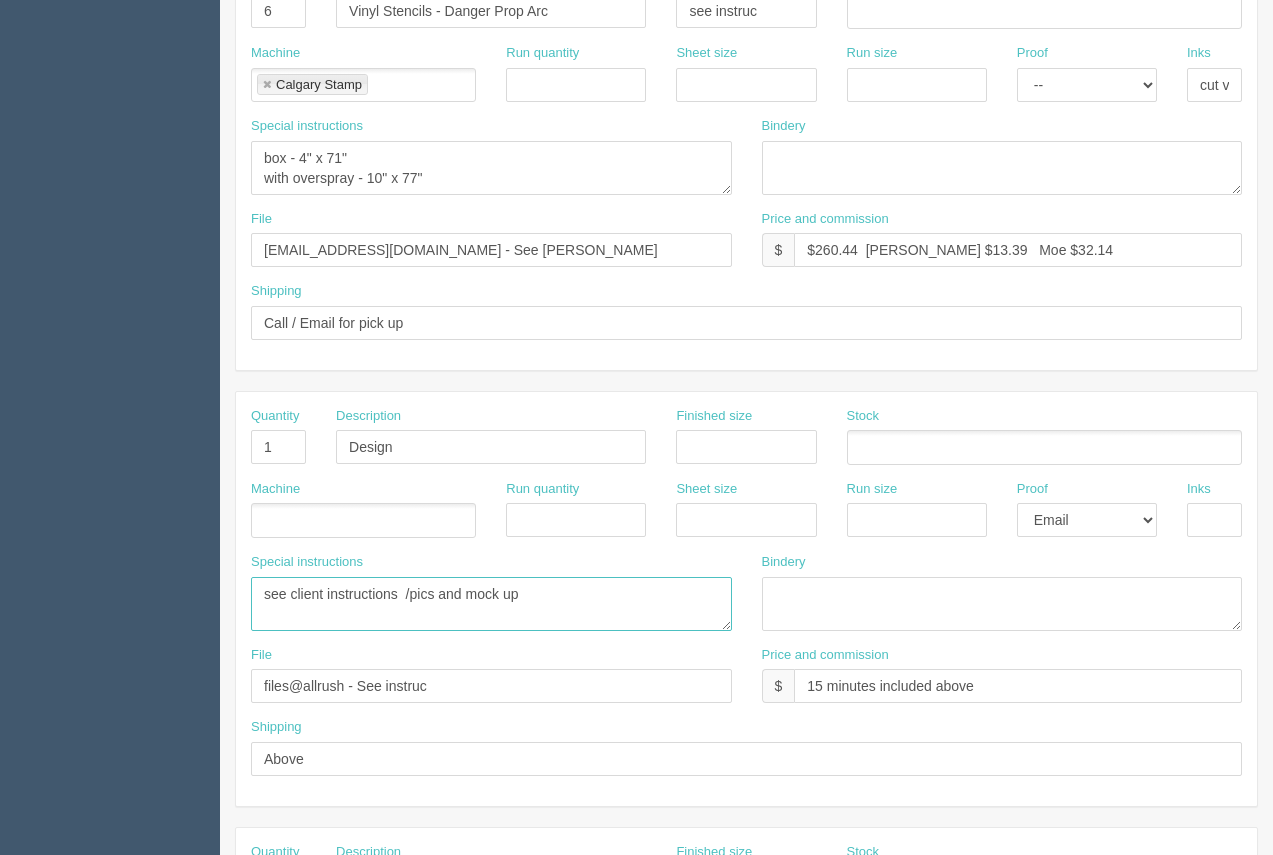 drag, startPoint x: 519, startPoint y: 618, endPoint x: 267, endPoint y: 35, distance: 635.13226 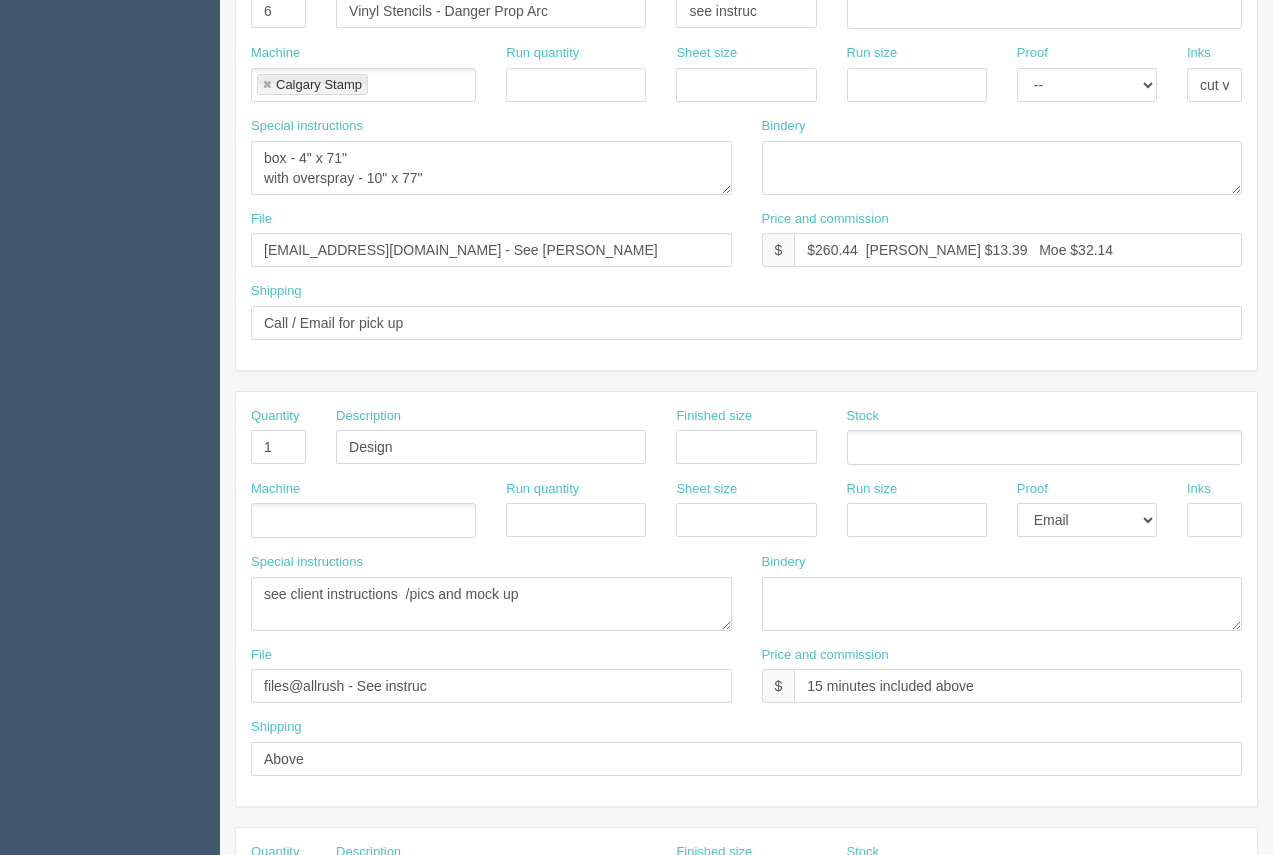 drag, startPoint x: 267, startPoint y: 35, endPoint x: 829, endPoint y: 530, distance: 748.91187 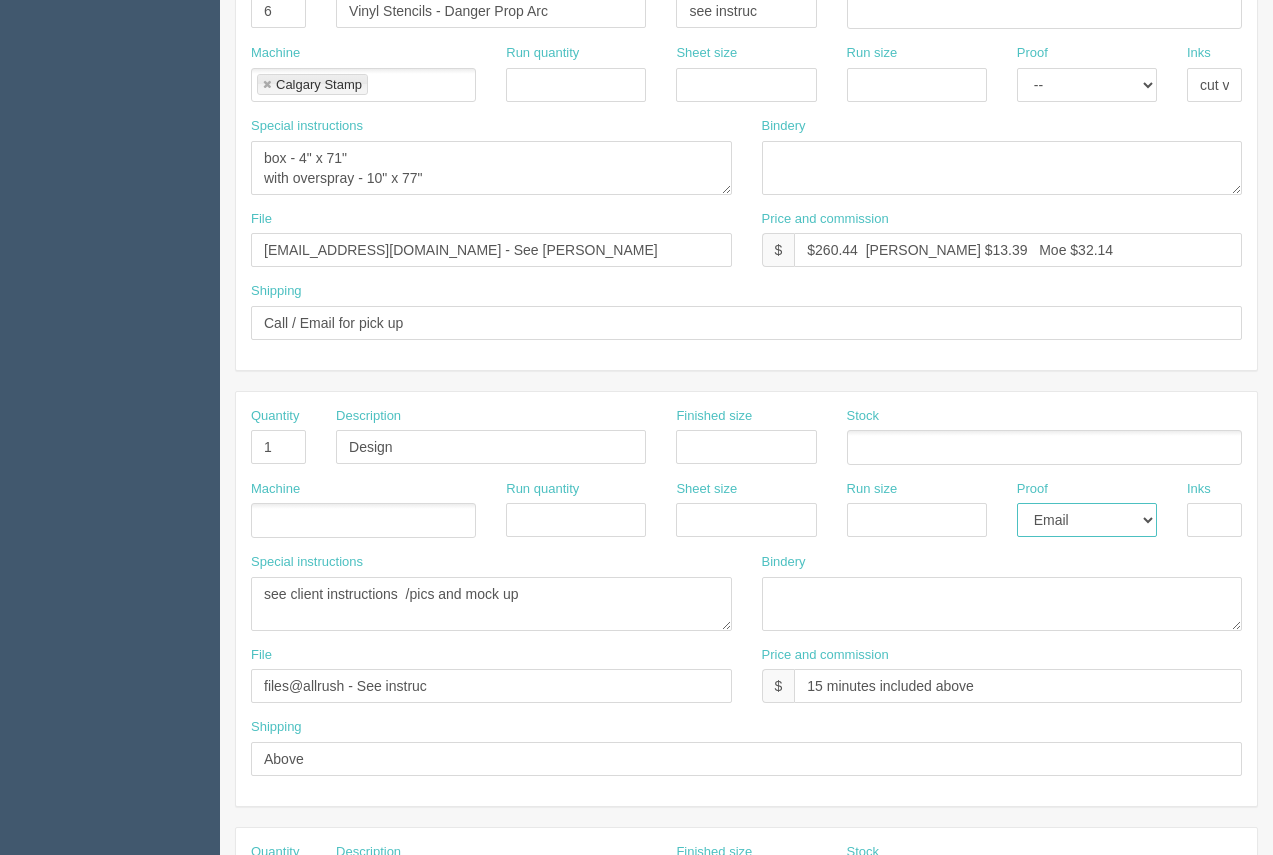 click on "--
Email
Hard Copy" at bounding box center [1087, 520] 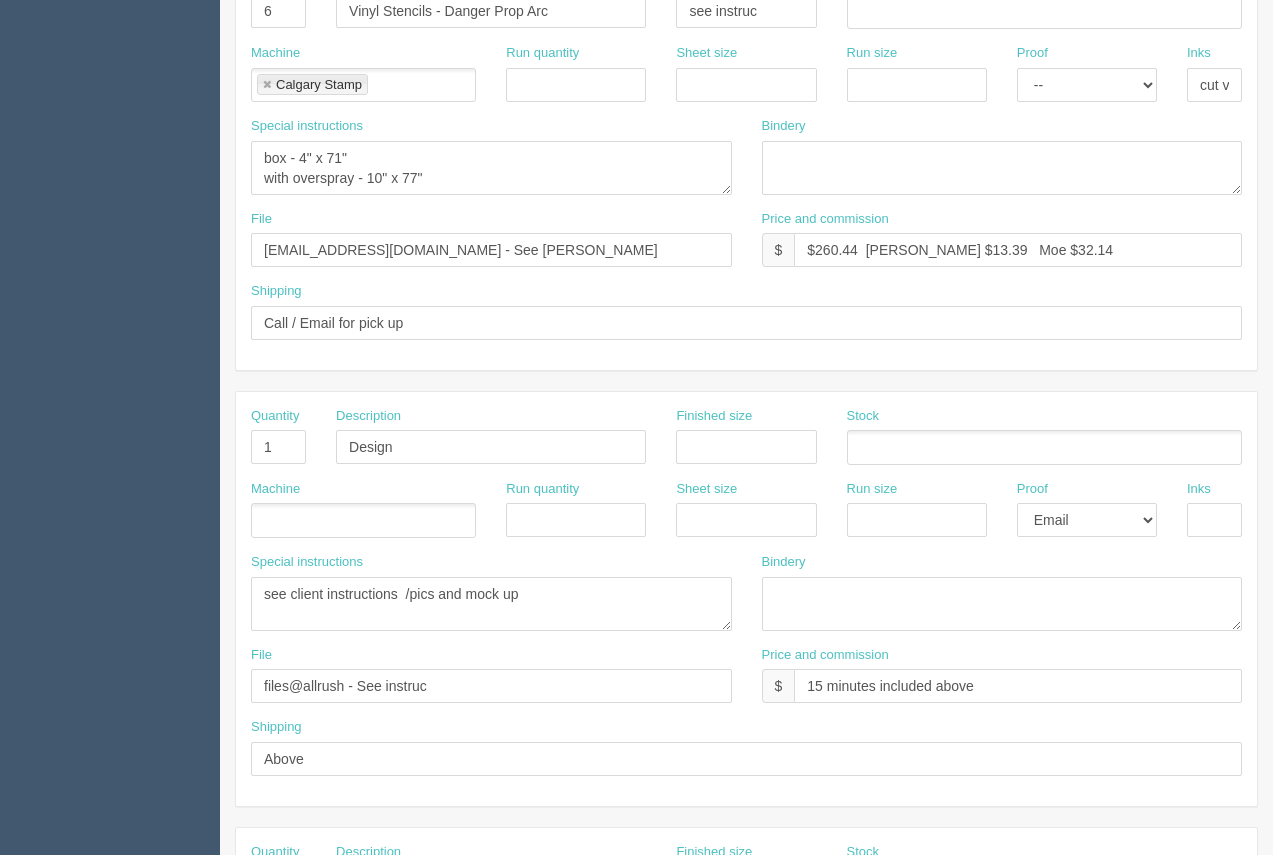 click on "Bindery" at bounding box center (1002, 592) 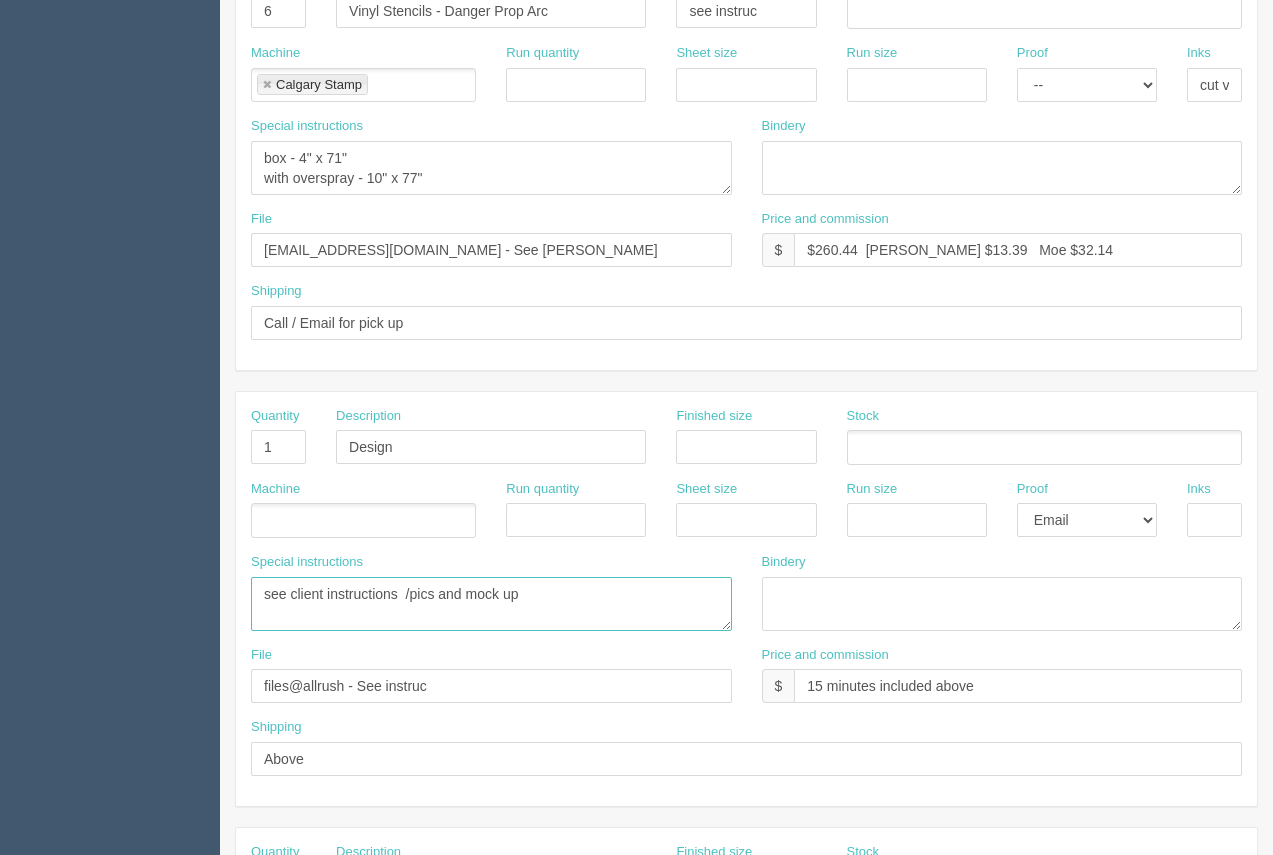 drag, startPoint x: 540, startPoint y: 603, endPoint x: 232, endPoint y: 596, distance: 308.07953 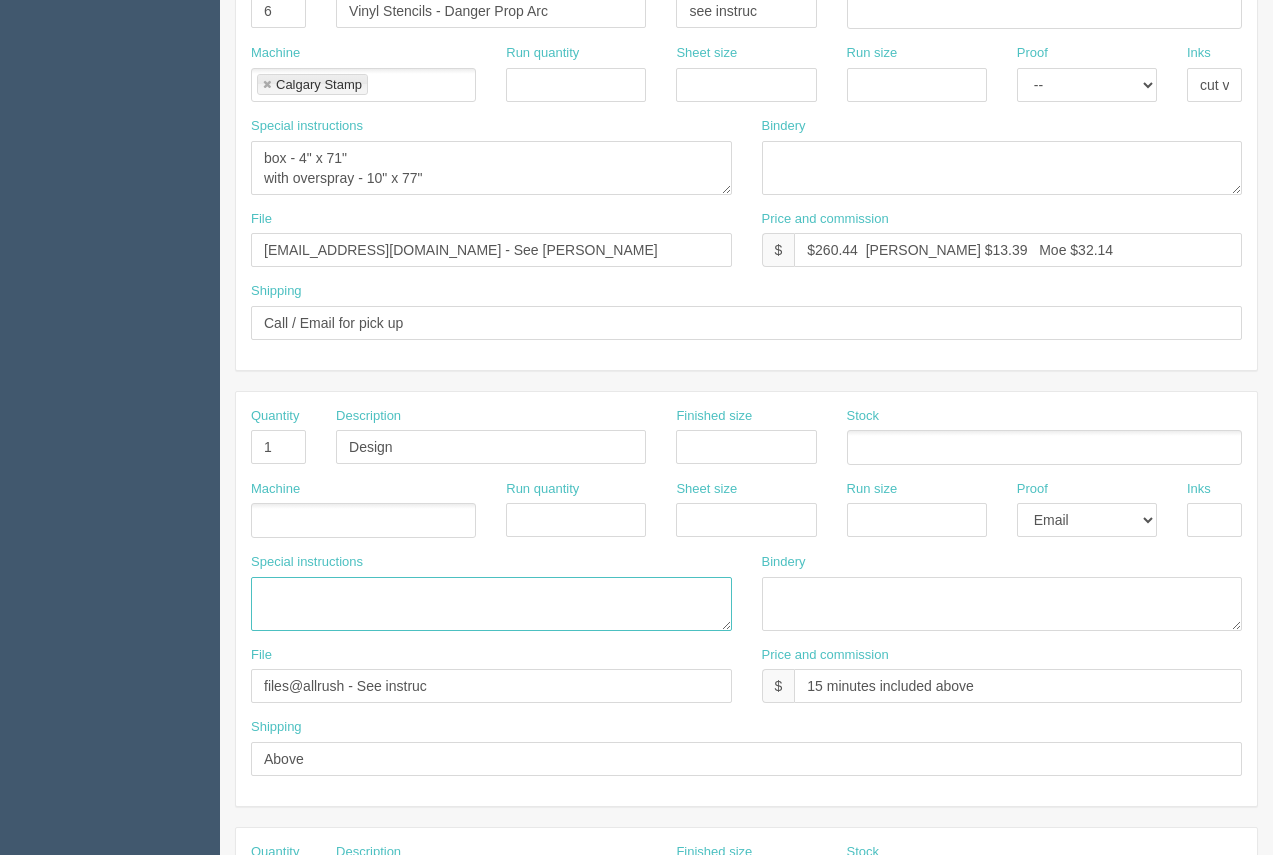 type 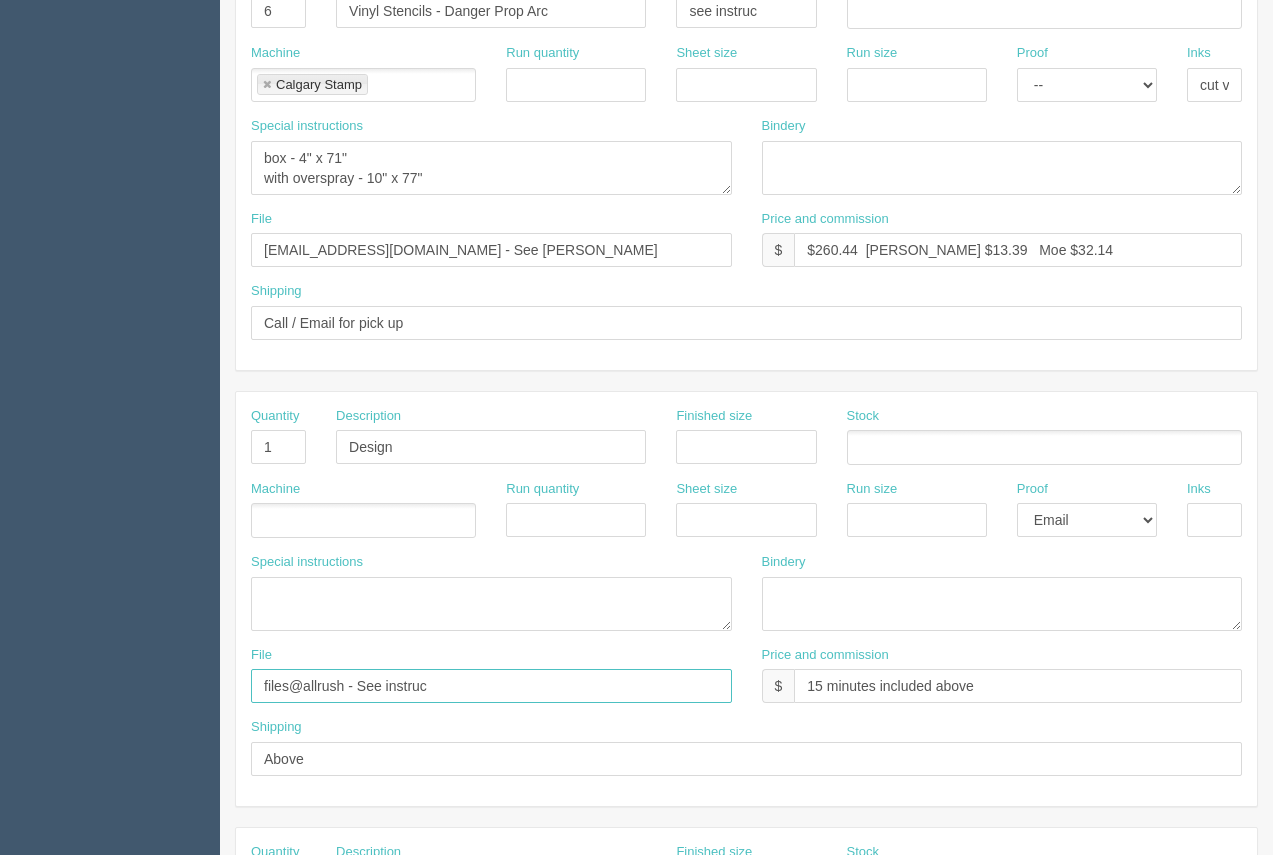 drag, startPoint x: 456, startPoint y: 702, endPoint x: 386, endPoint y: 676, distance: 74.672615 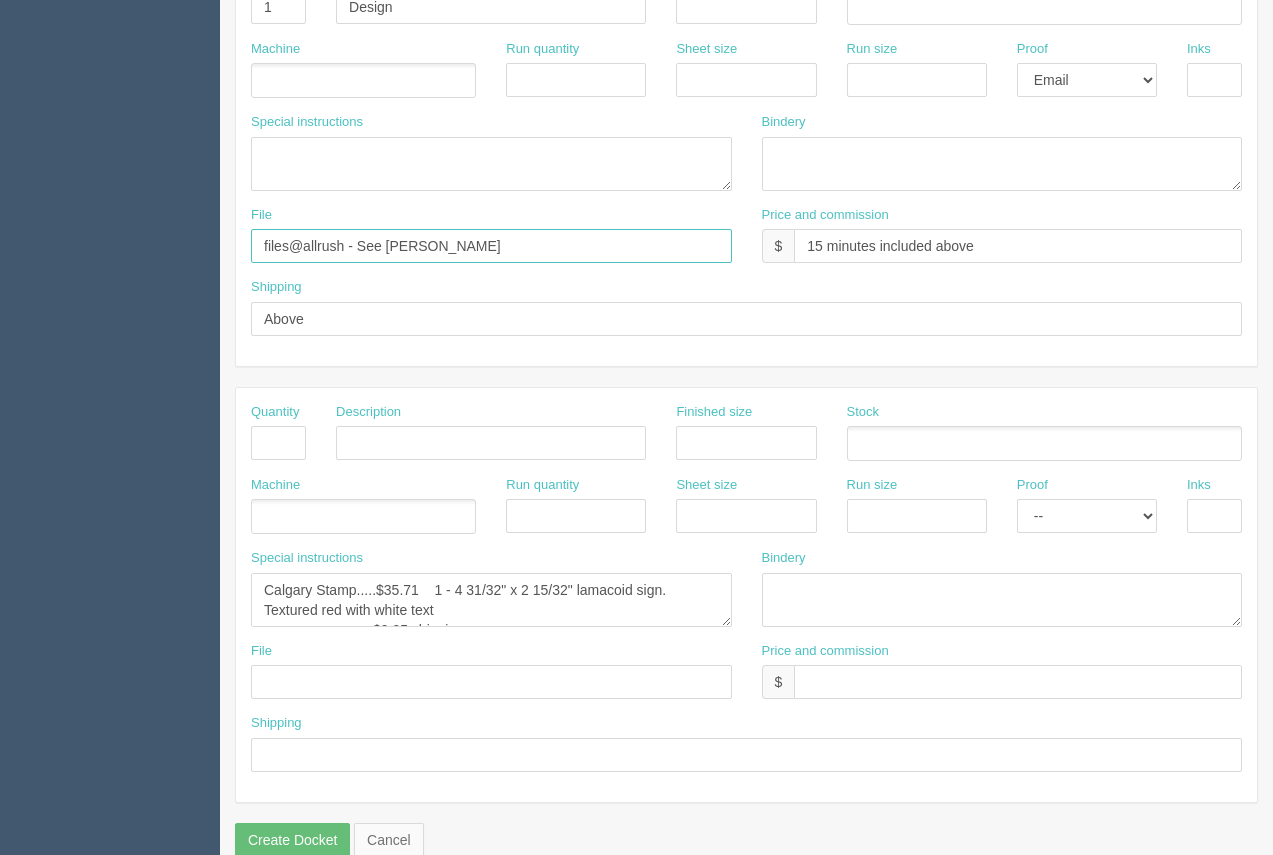 scroll, scrollTop: 930, scrollLeft: 0, axis: vertical 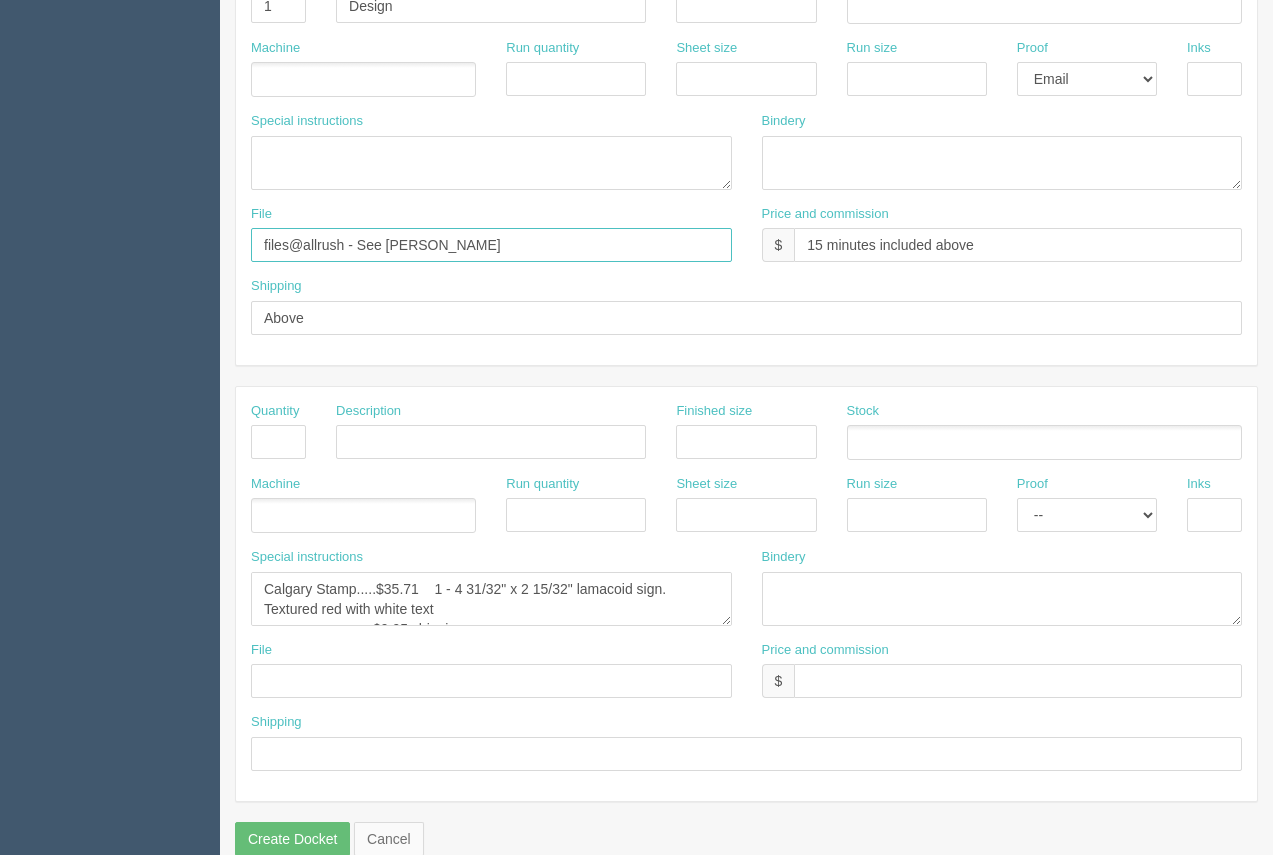 type on "files@allrush - See [PERSON_NAME]" 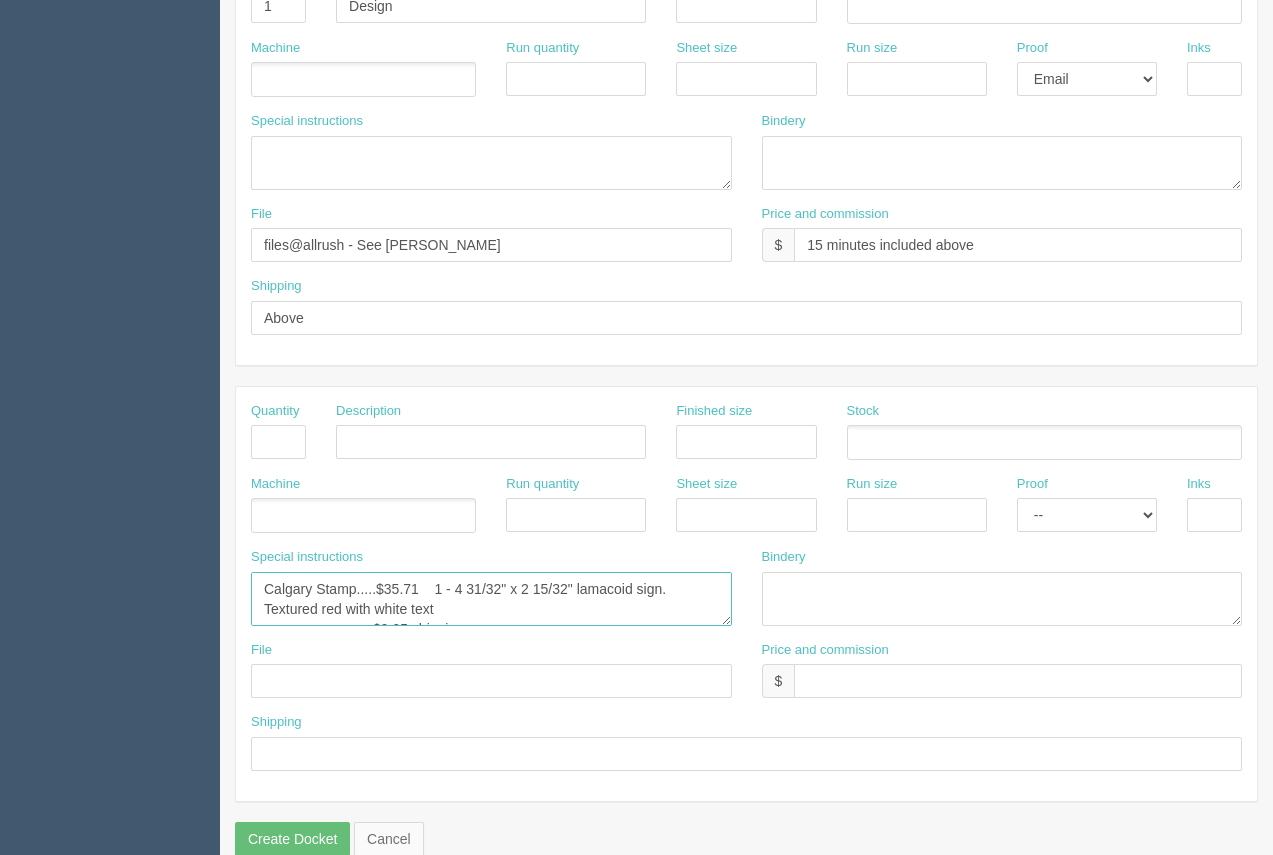 scroll, scrollTop: 20, scrollLeft: 0, axis: vertical 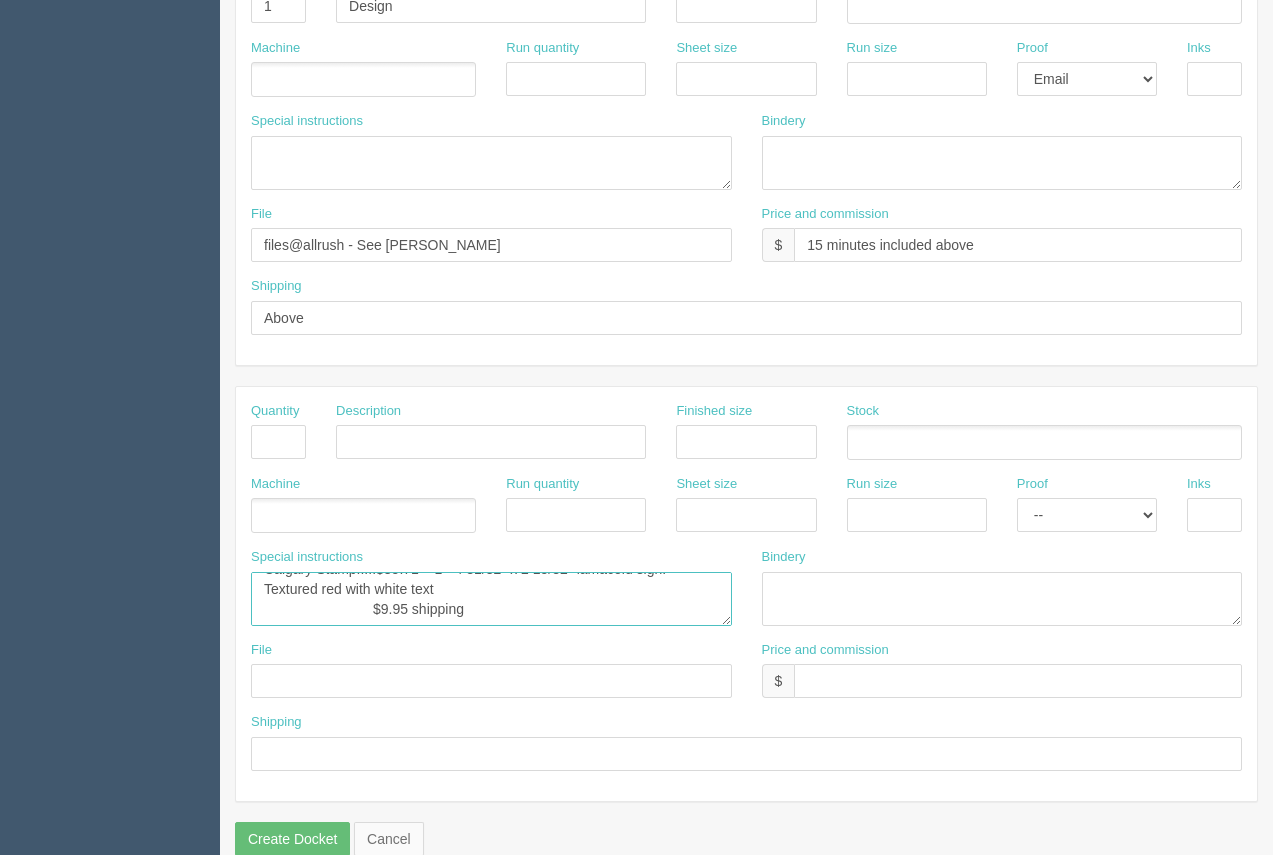 drag, startPoint x: 278, startPoint y: 584, endPoint x: 595, endPoint y: 613, distance: 318.32373 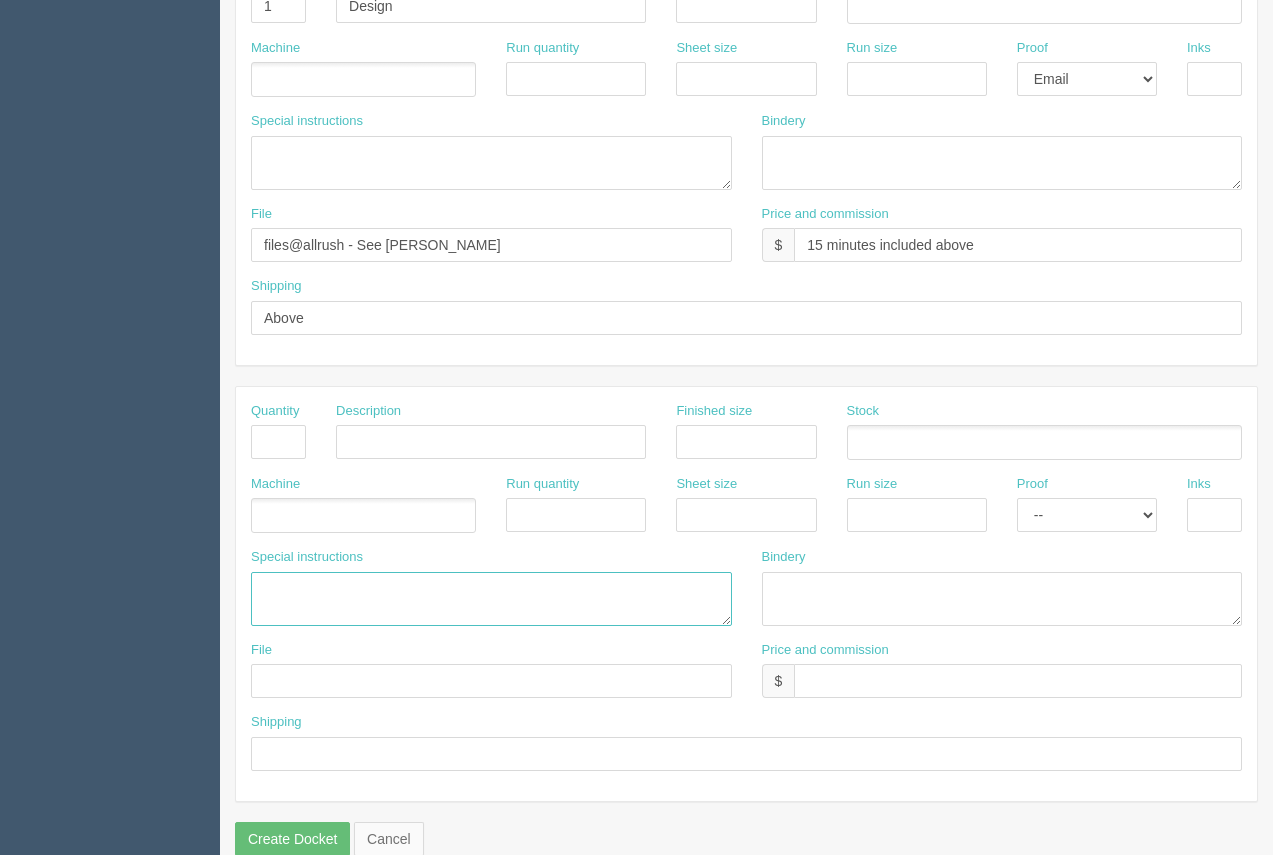 scroll, scrollTop: 0, scrollLeft: 0, axis: both 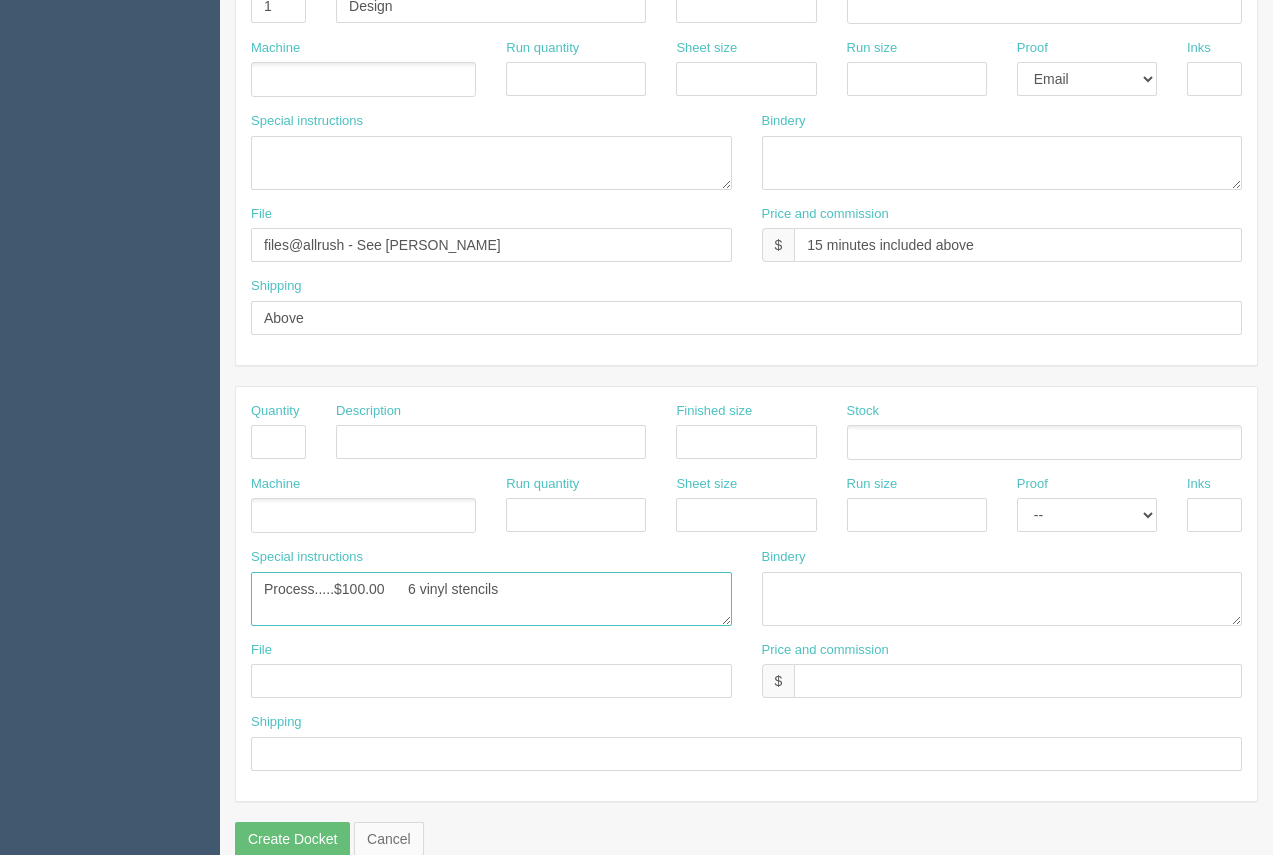 click on "Calgary Stamp.....$35.71    1 - 4 31/32" x 2 15/32" lamacoid sign. Textured red with white text
$9.95 shipping" at bounding box center (491, 599) 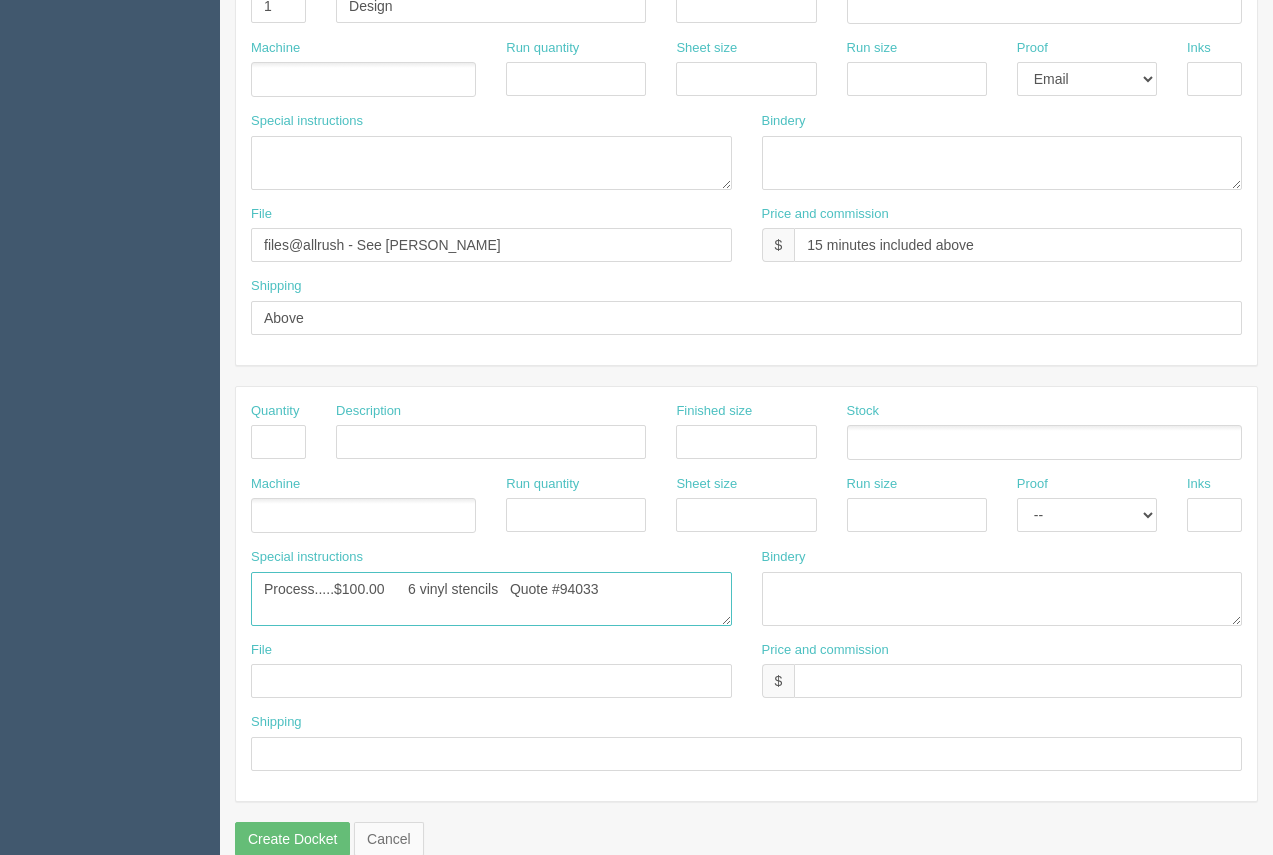 click on "Calgary Stamp.....$35.71    1 - 4 31/32" x 2 15/32" lamacoid sign. Textured red with white text
$9.95 shipping" at bounding box center [491, 599] 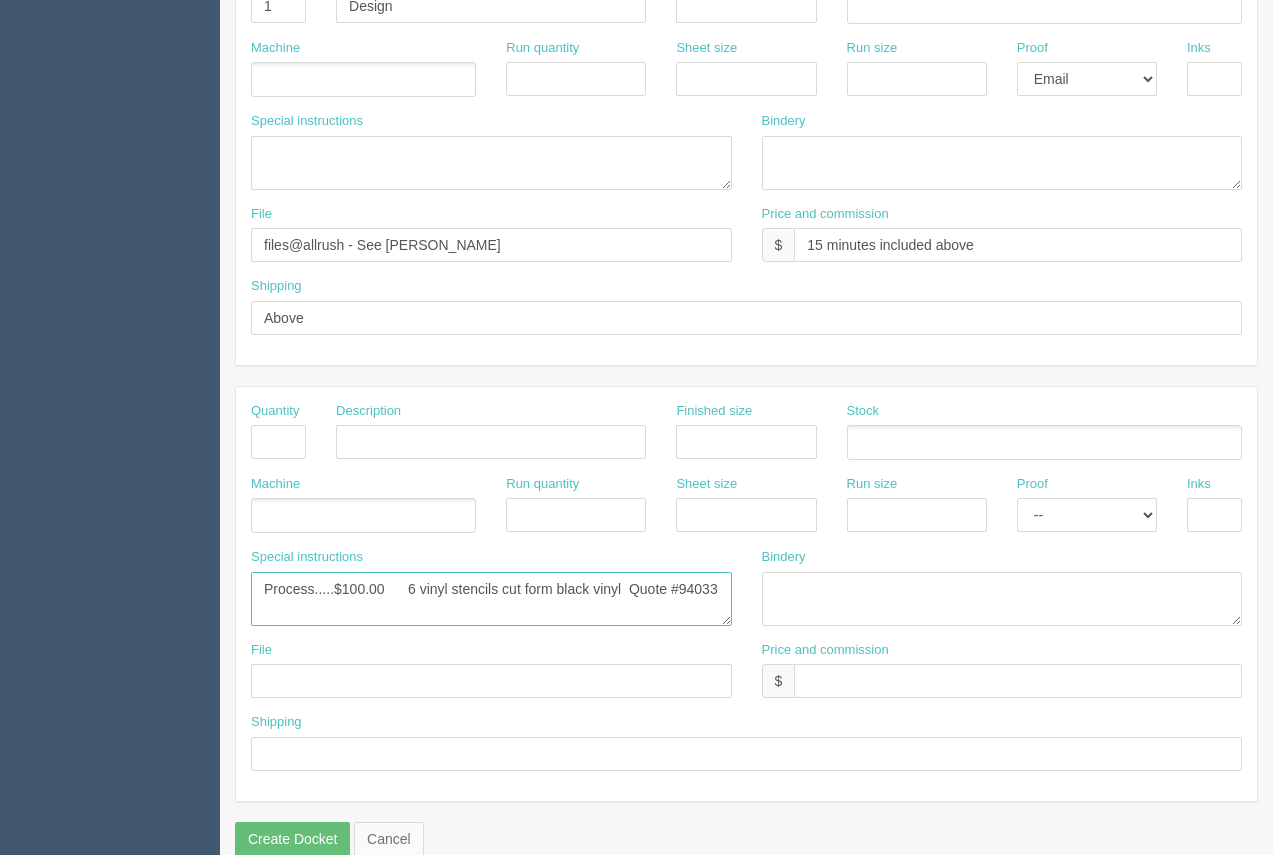 click on "Calgary Stamp.....$35.71    1 - 4 31/32" x 2 15/32" lamacoid sign. Textured red with white text
$9.95 shipping" at bounding box center (491, 599) 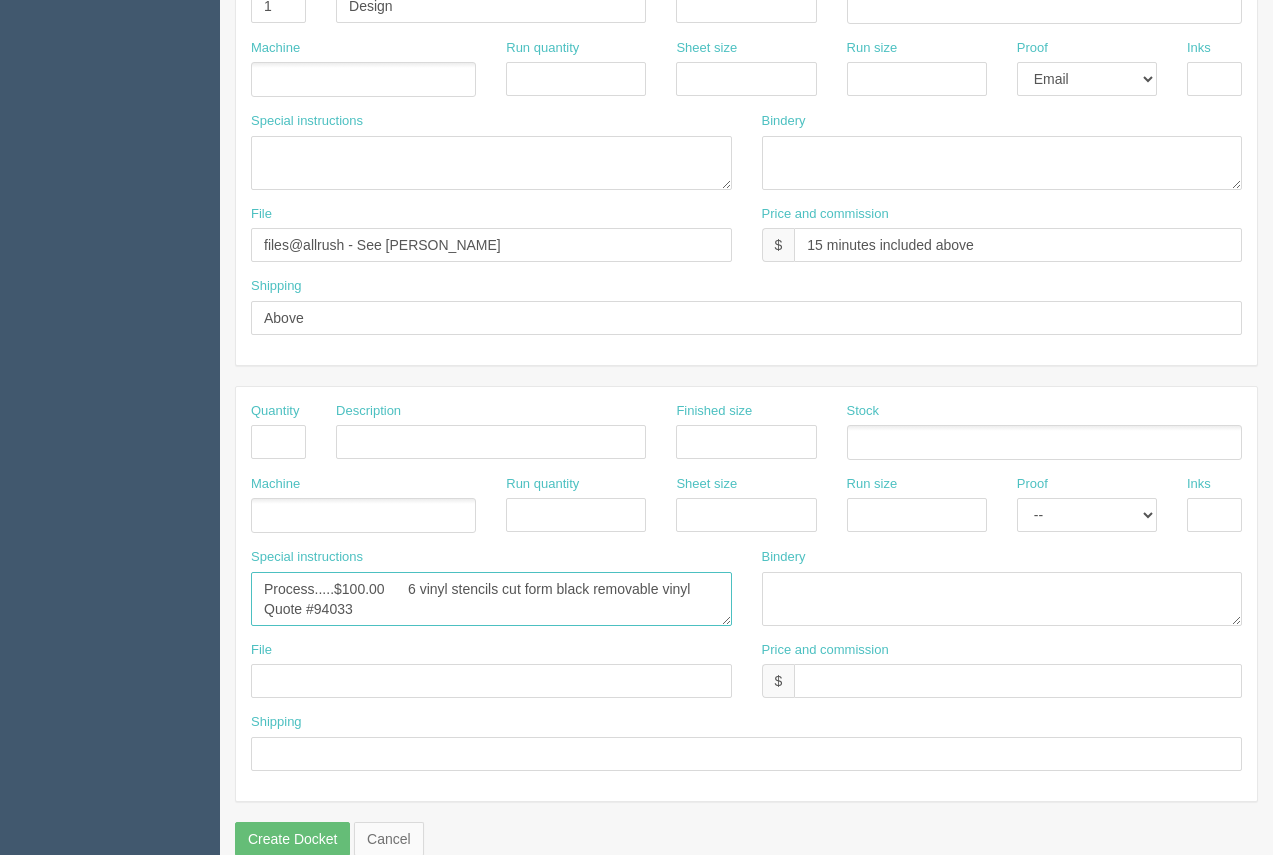 click on "Calgary Stamp.....$35.71    1 - 4 31/32" x 2 15/32" lamacoid sign. Textured red with white text
$9.95 shipping" at bounding box center (491, 599) 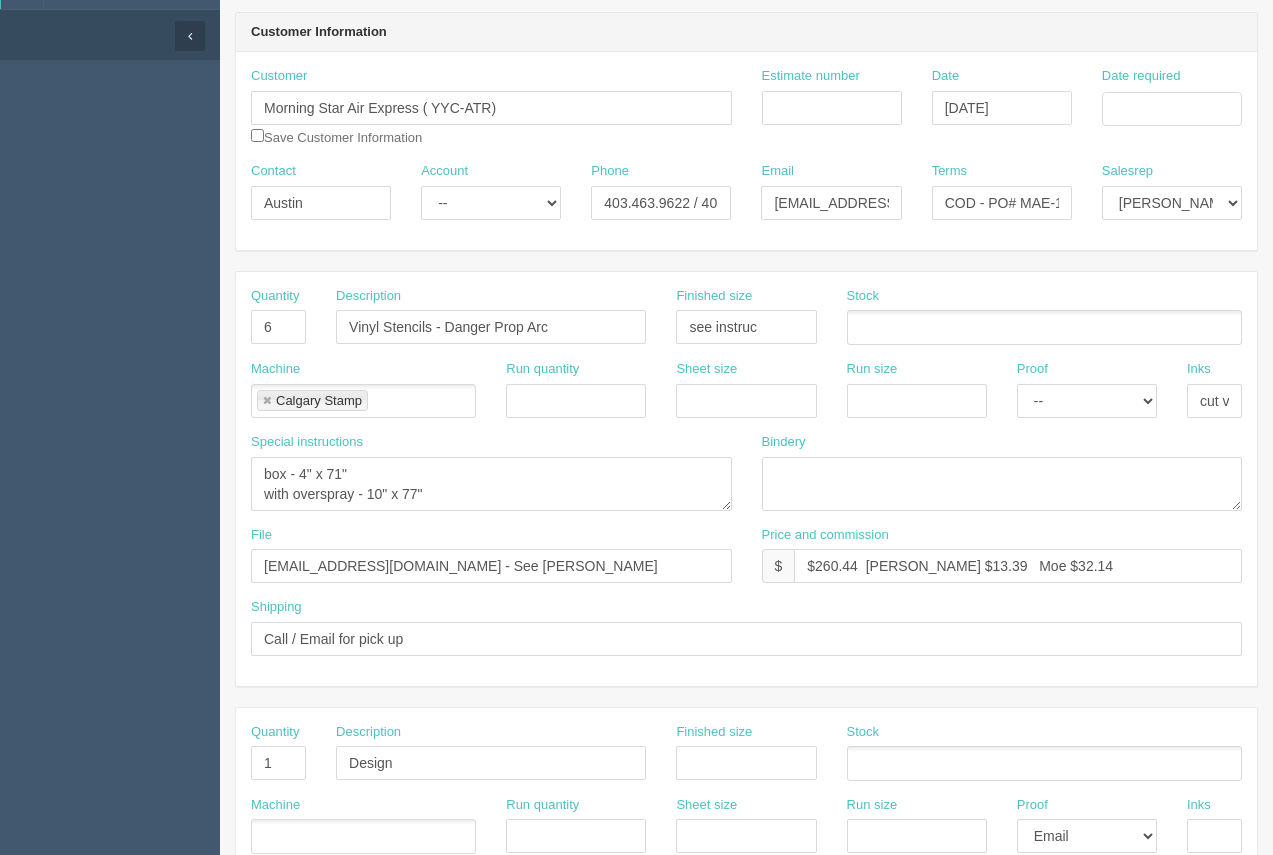 scroll, scrollTop: 174, scrollLeft: 0, axis: vertical 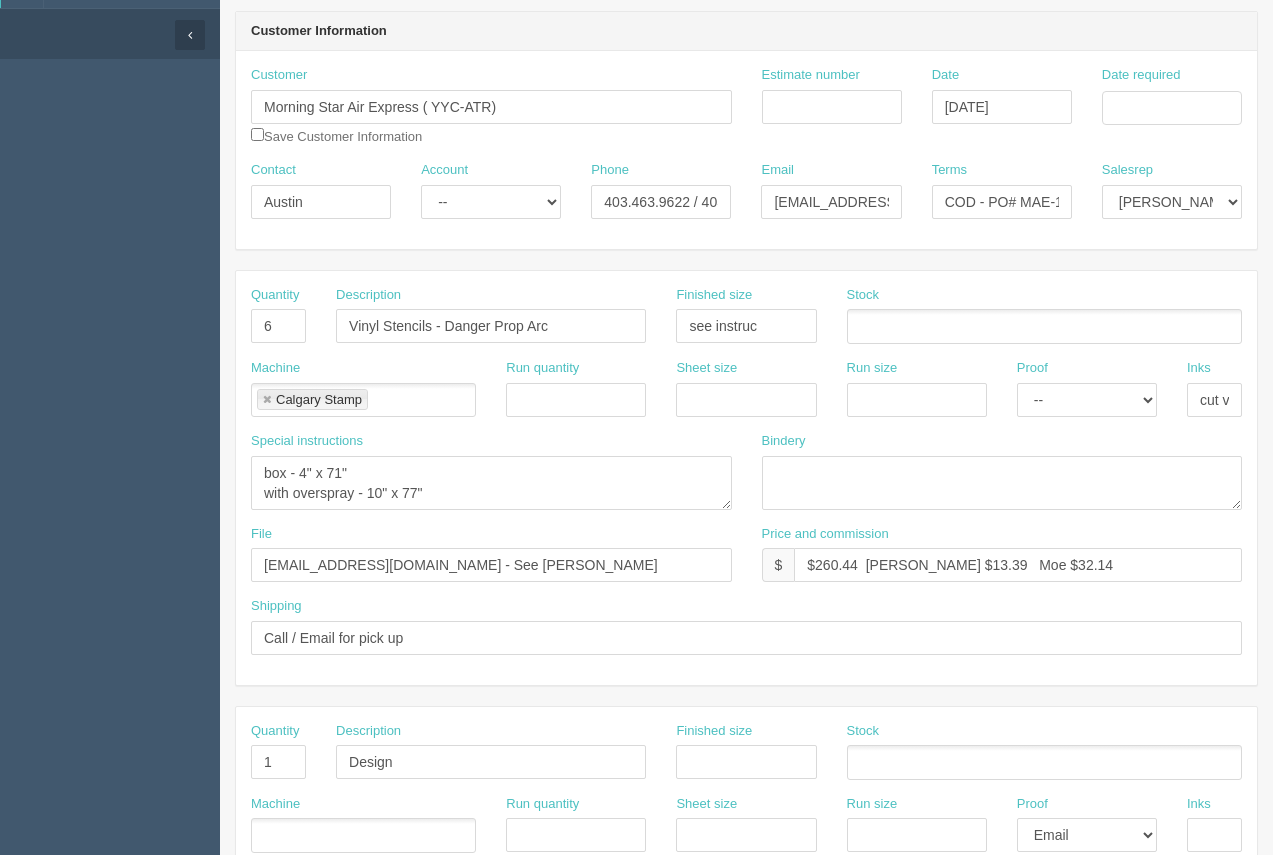 type on "Process.....$100.00      6 vinyl stencils cut form black removable vinyl. 71" x 4" plus 3: overspray on each side. Quote #94033" 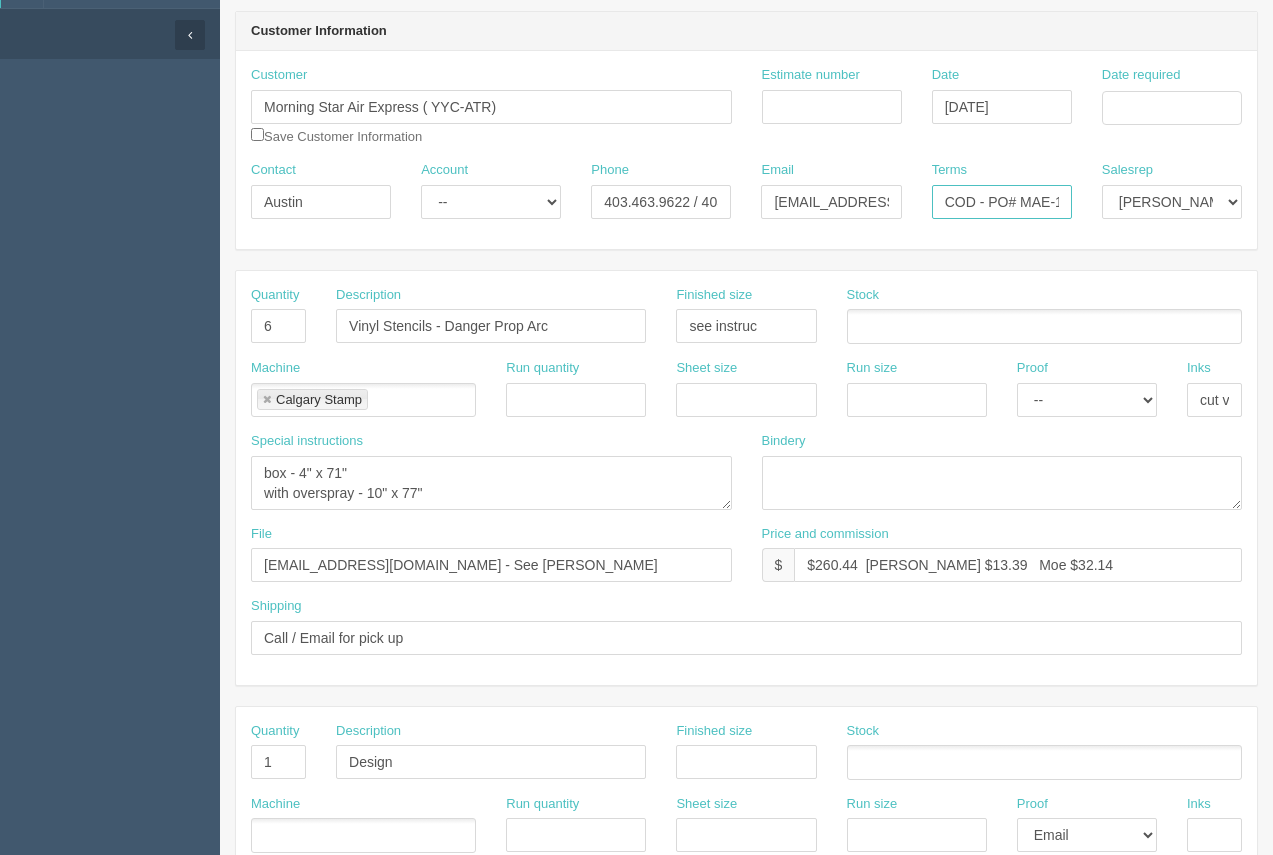 click on "COD - PO# MAE-19342" at bounding box center (1002, 202) 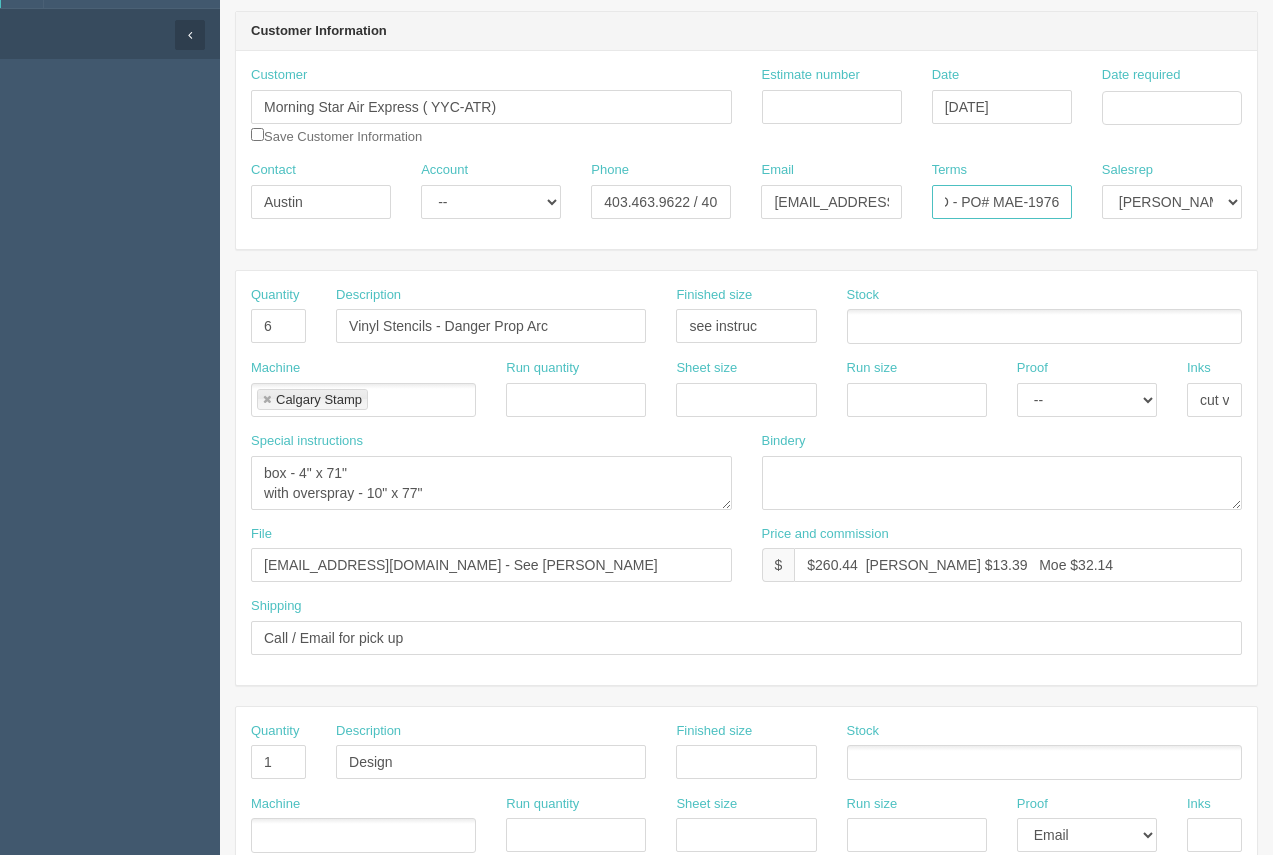 scroll, scrollTop: 0, scrollLeft: 35, axis: horizontal 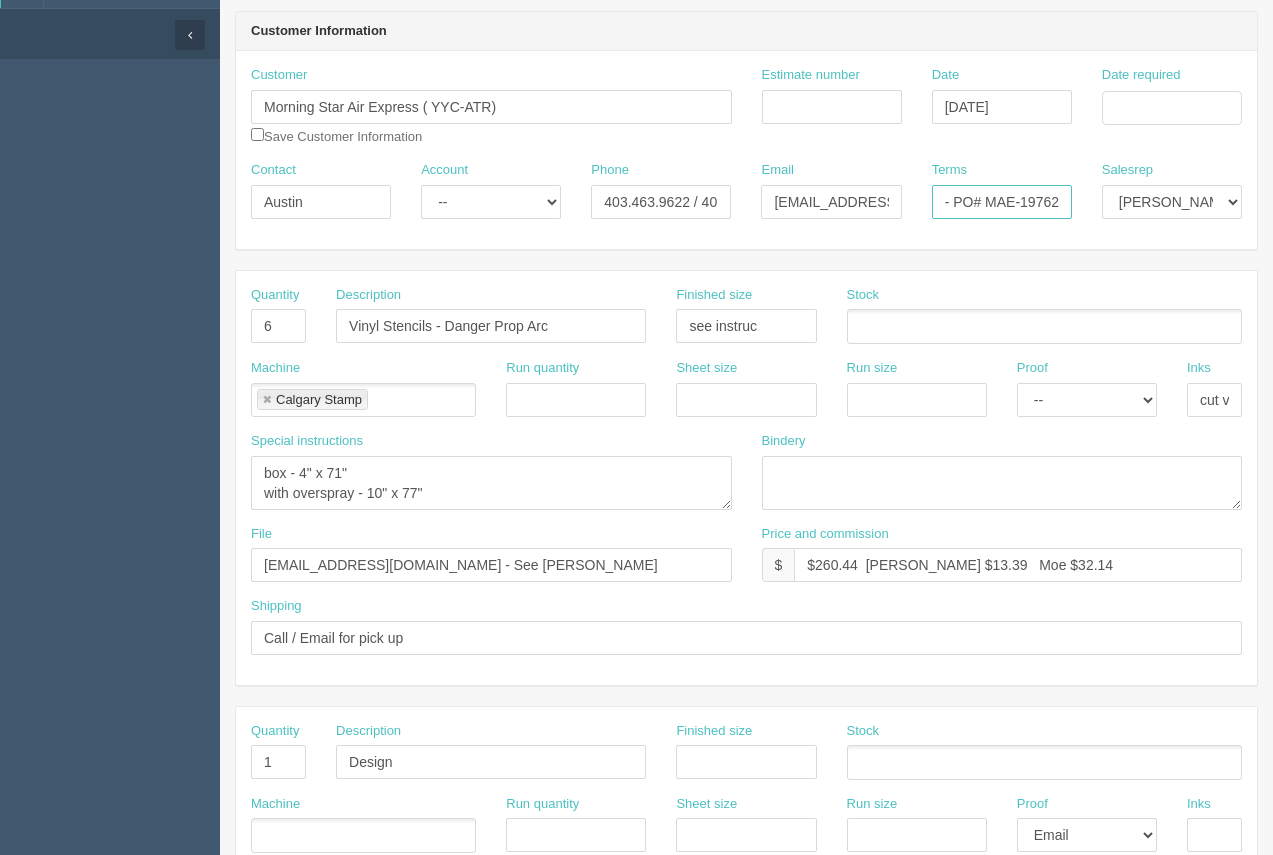 type on "COD - PO# MAE-19762" 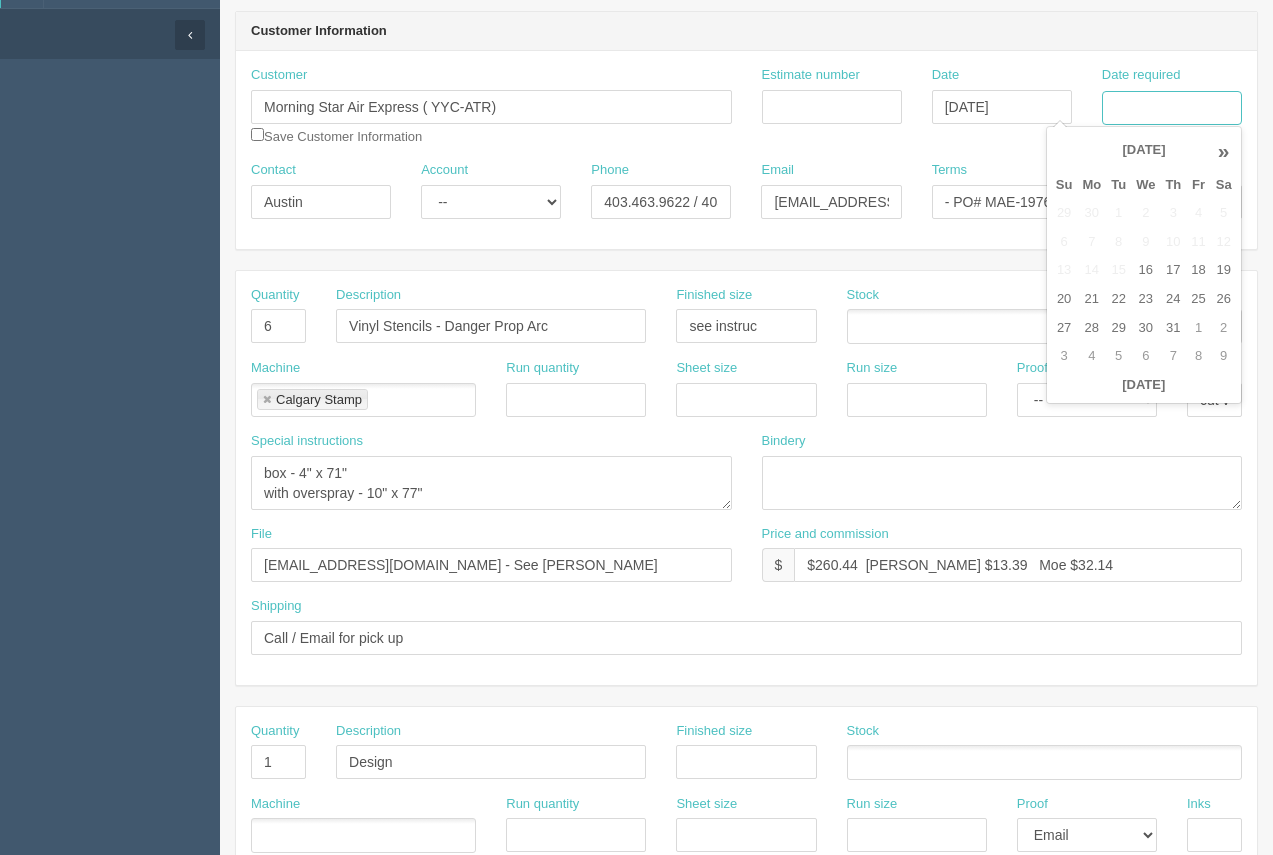 scroll, scrollTop: 0, scrollLeft: 0, axis: both 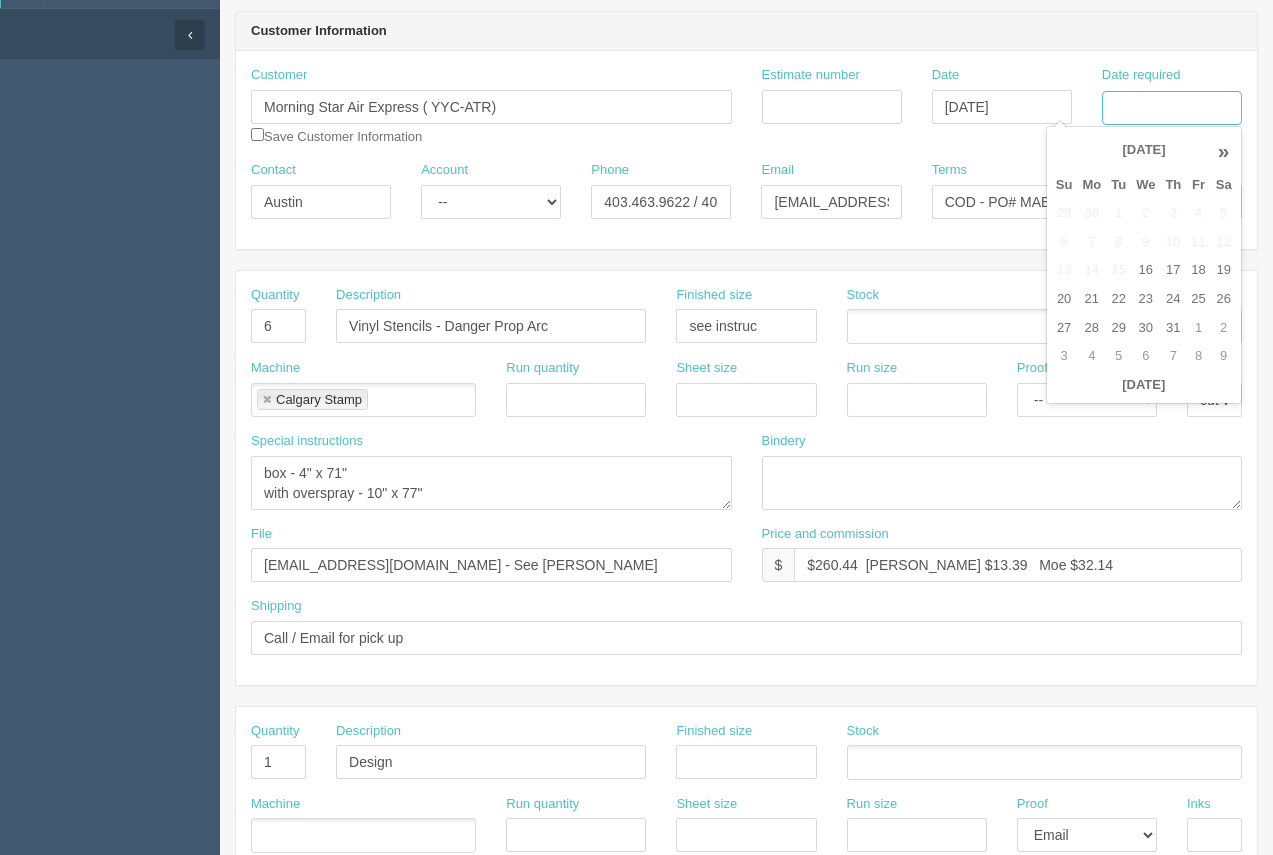click on "Date required" at bounding box center (1172, 108) 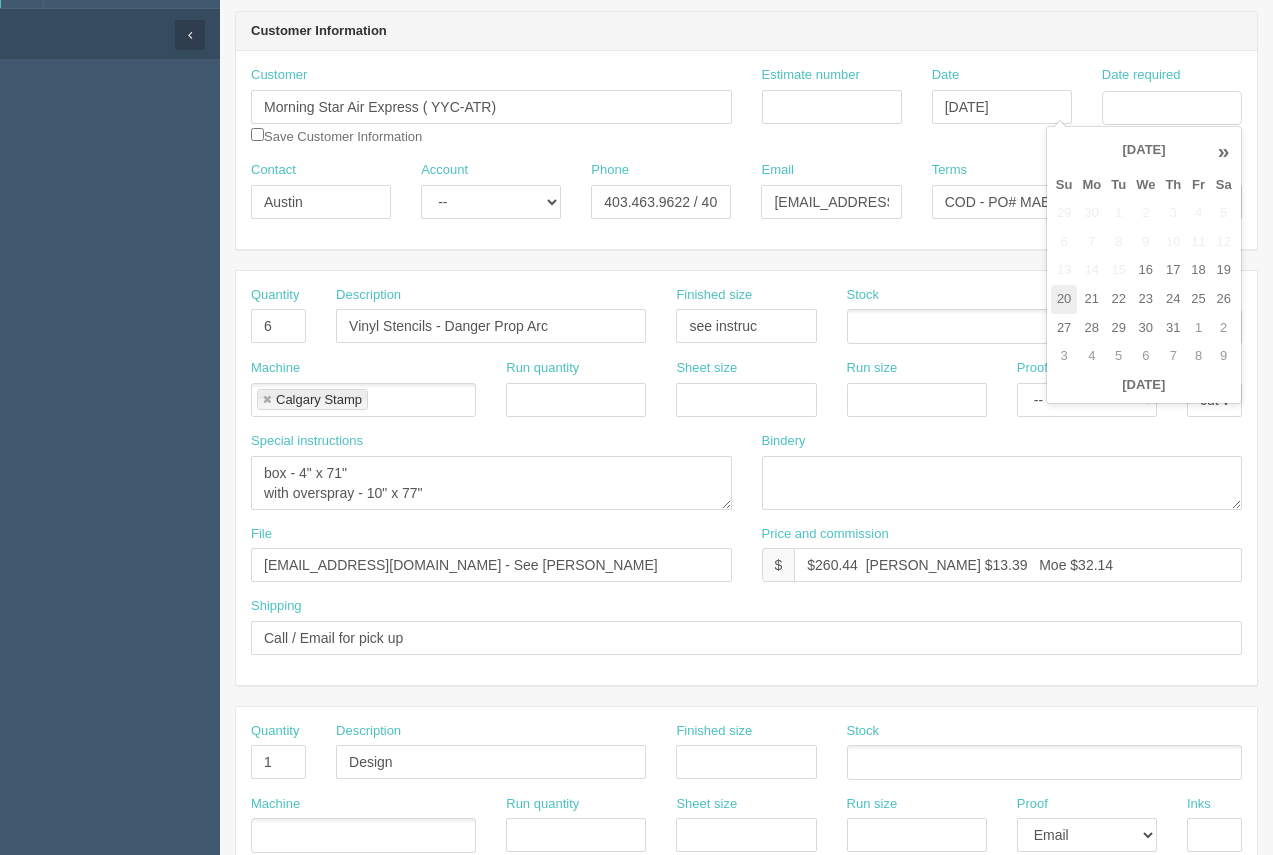 click on "20" at bounding box center [1064, 299] 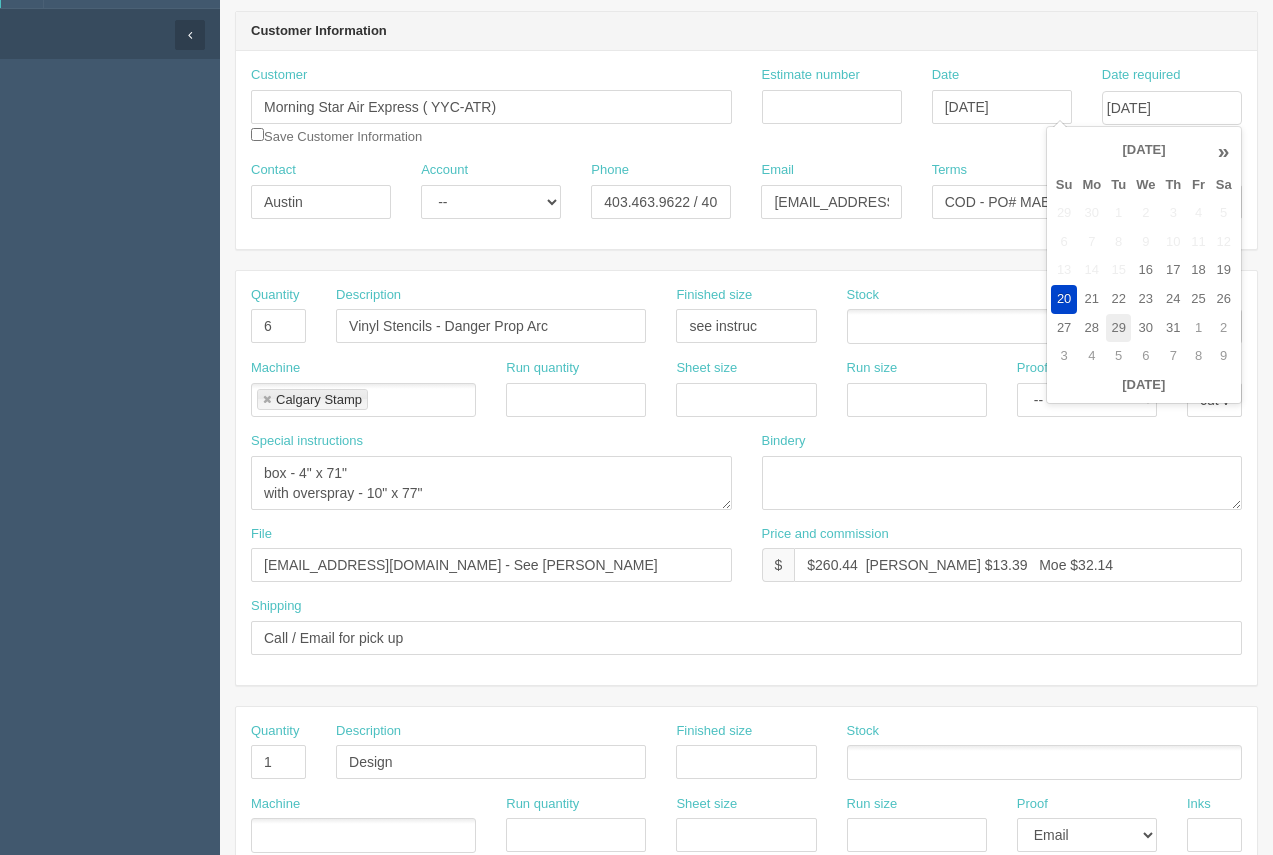 click on "29" at bounding box center [1118, 328] 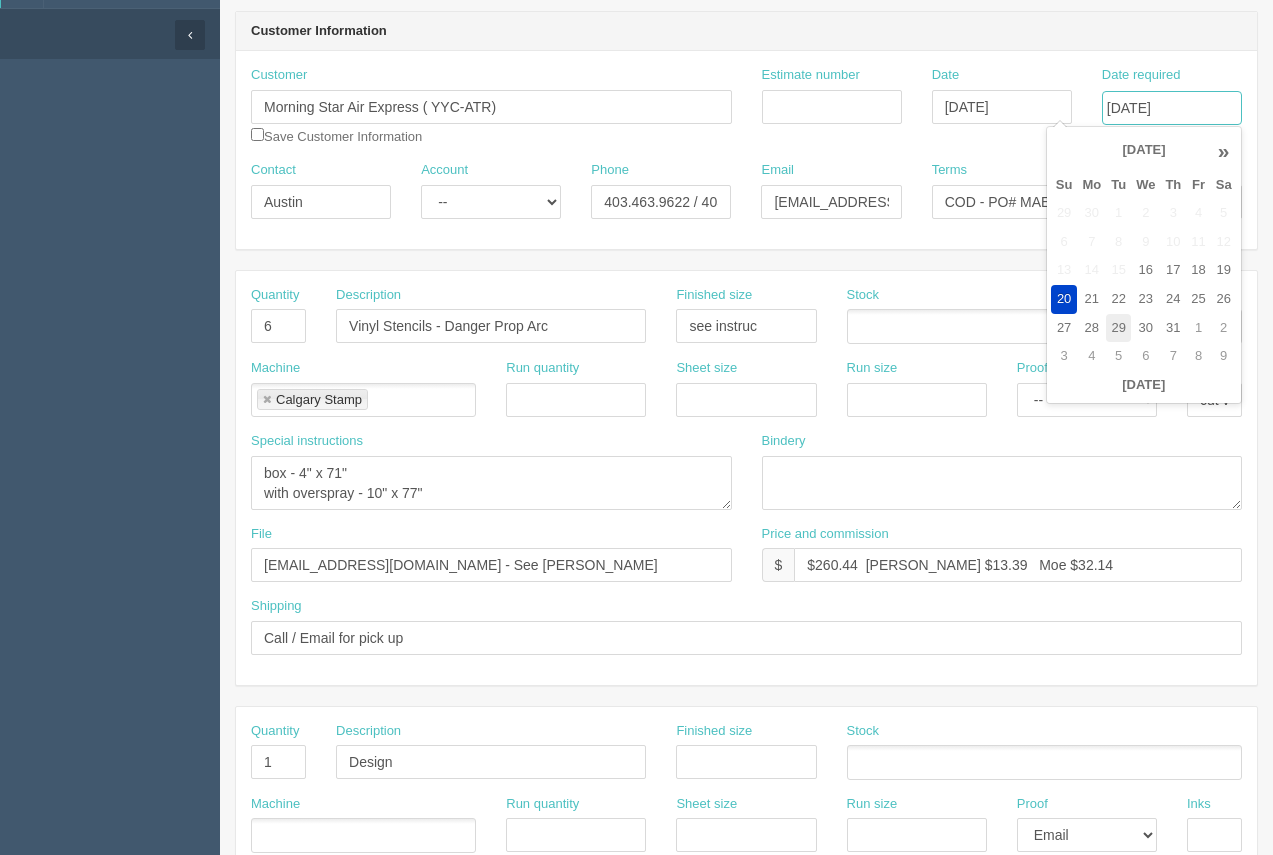 type on "[DATE]" 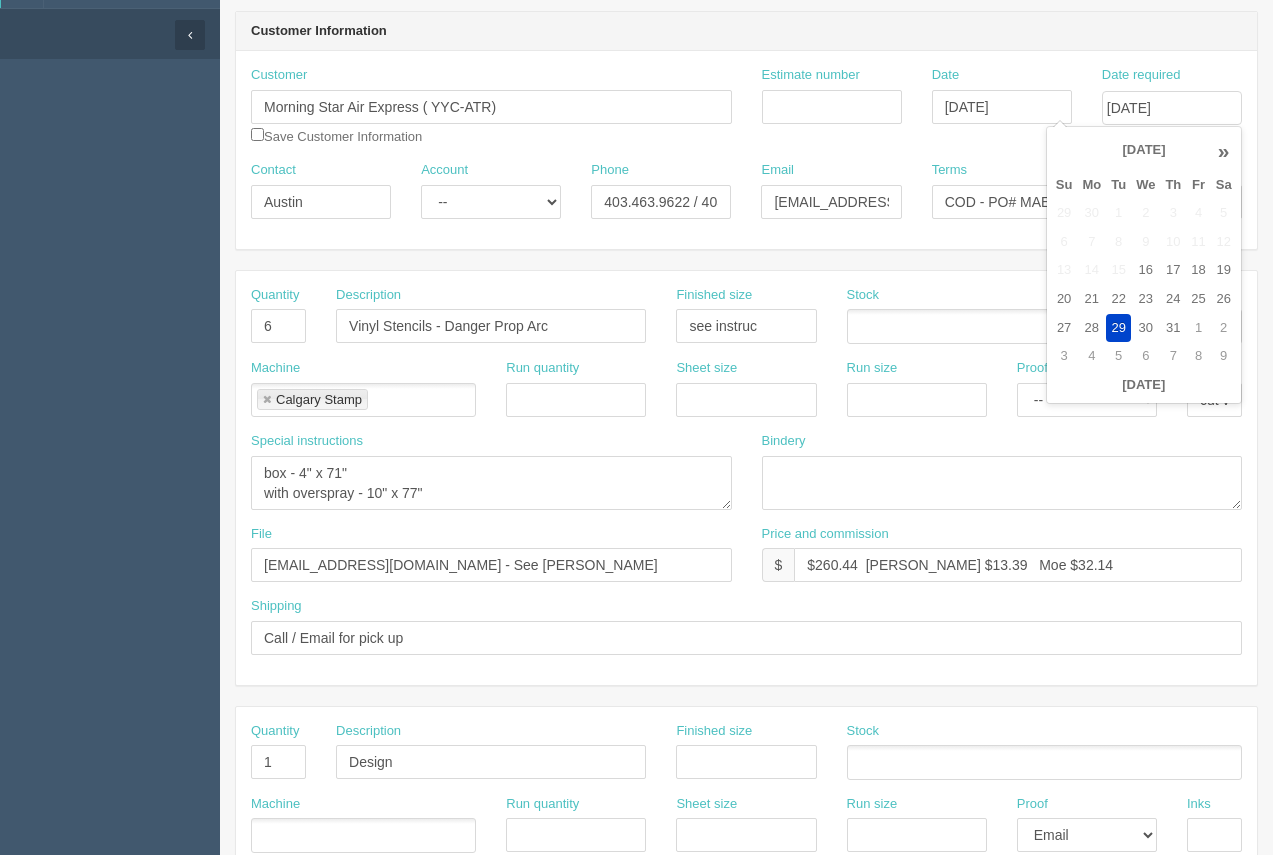 click on "Quantity
6
Description
Vinyl Stencils - Danger Prop Arc
Finished size
see instruc
Stock
Machine
[GEOGRAPHIC_DATA] Stamp                           [GEOGRAPHIC_DATA] Stamp
Run quantity
Sheet size
Run size" at bounding box center [746, 478] 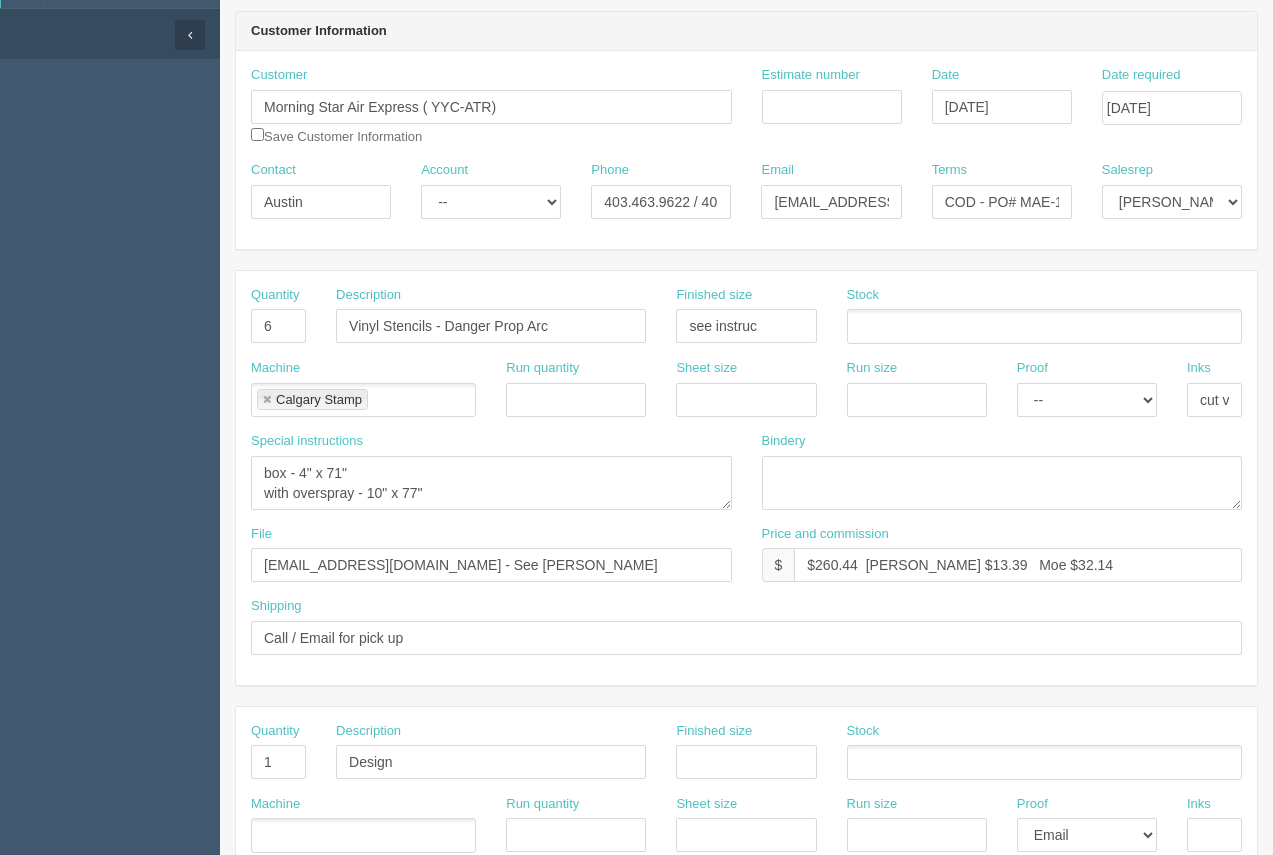 click at bounding box center (1044, 326) 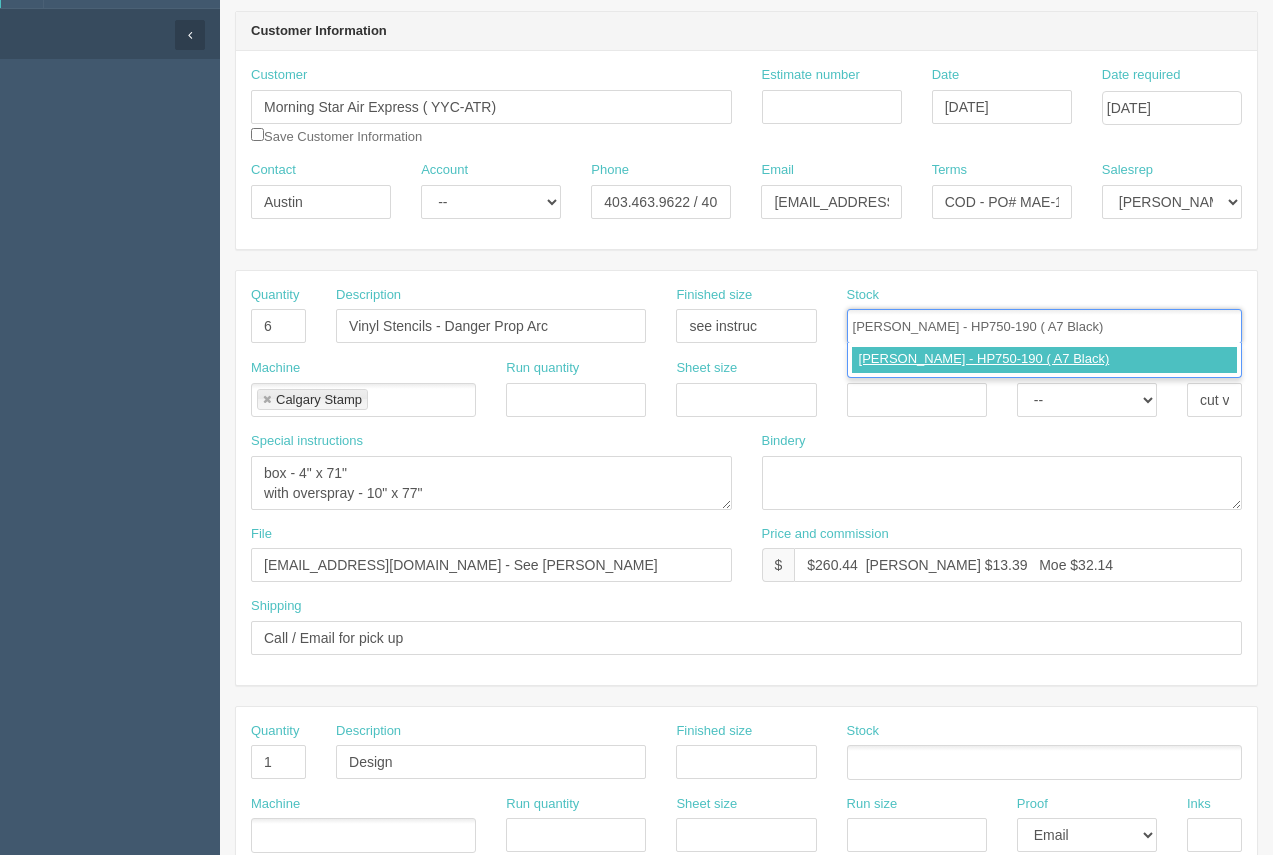 type on "[PERSON_NAME] - HP750-190 ( A7 Black)" 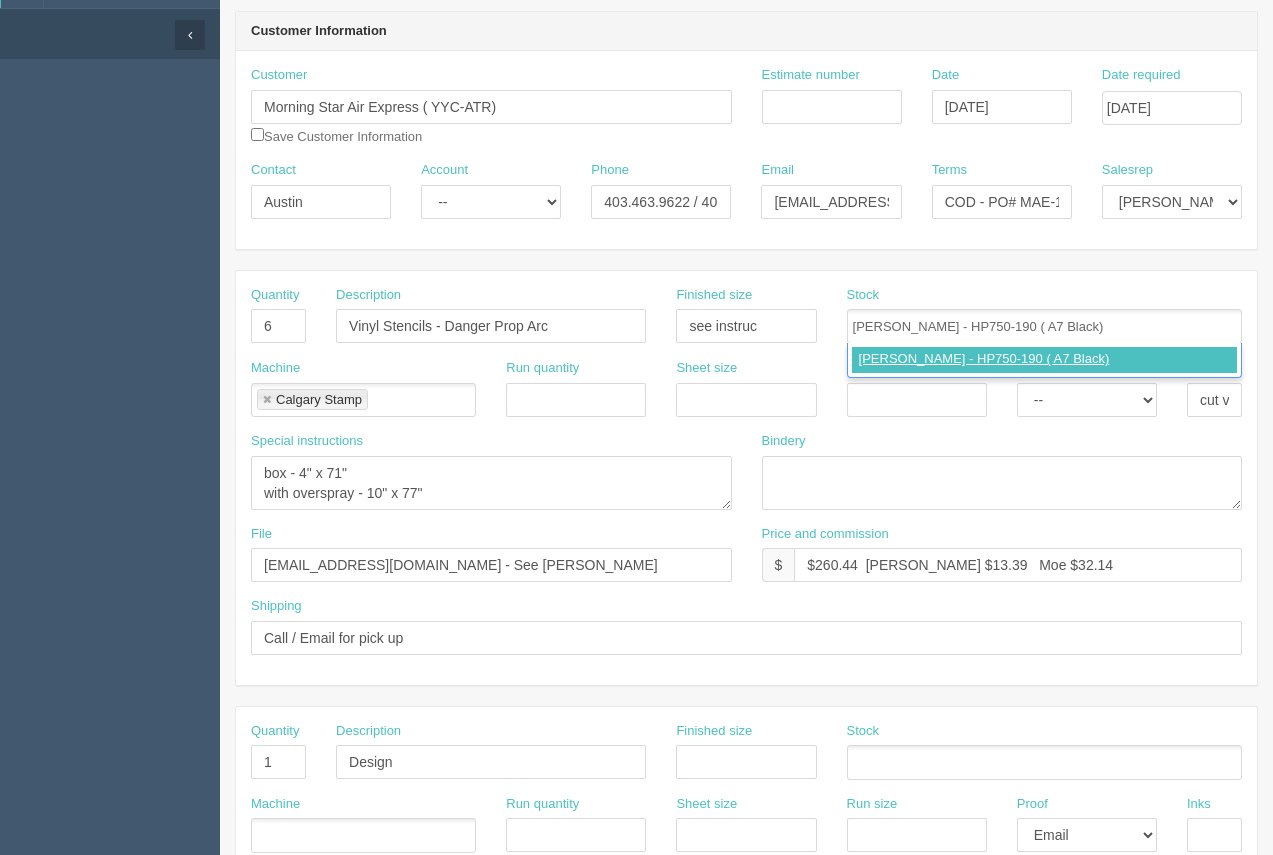 type 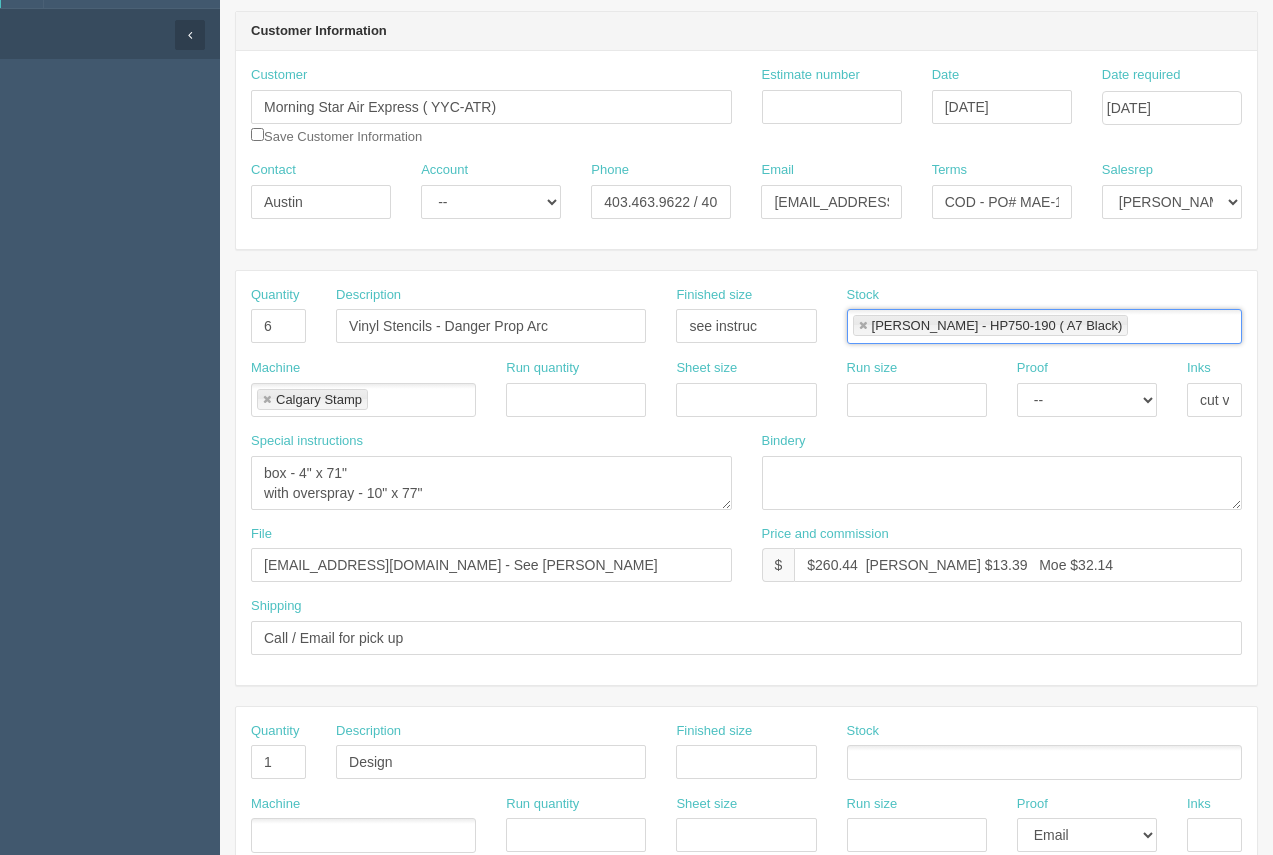 click at bounding box center [267, 400] 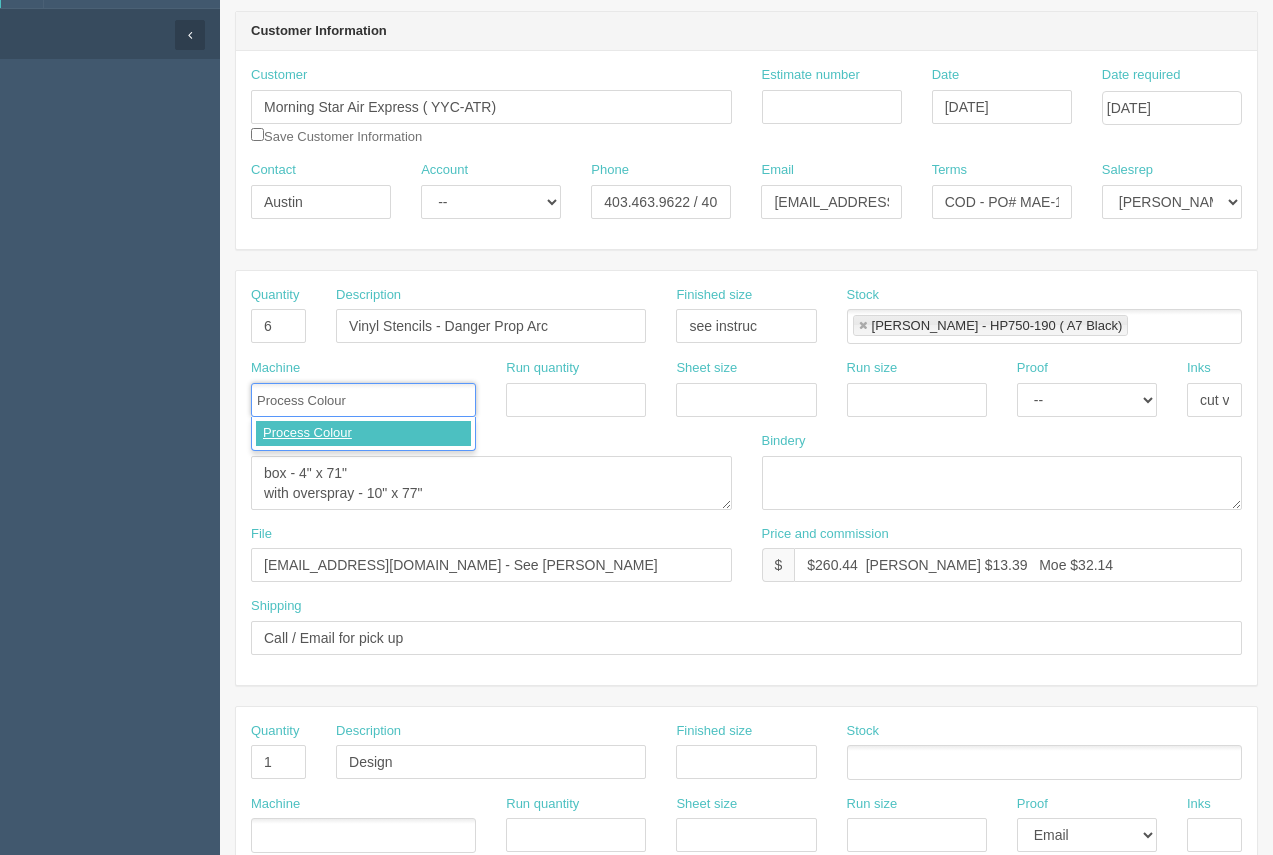 type on "Process Colour" 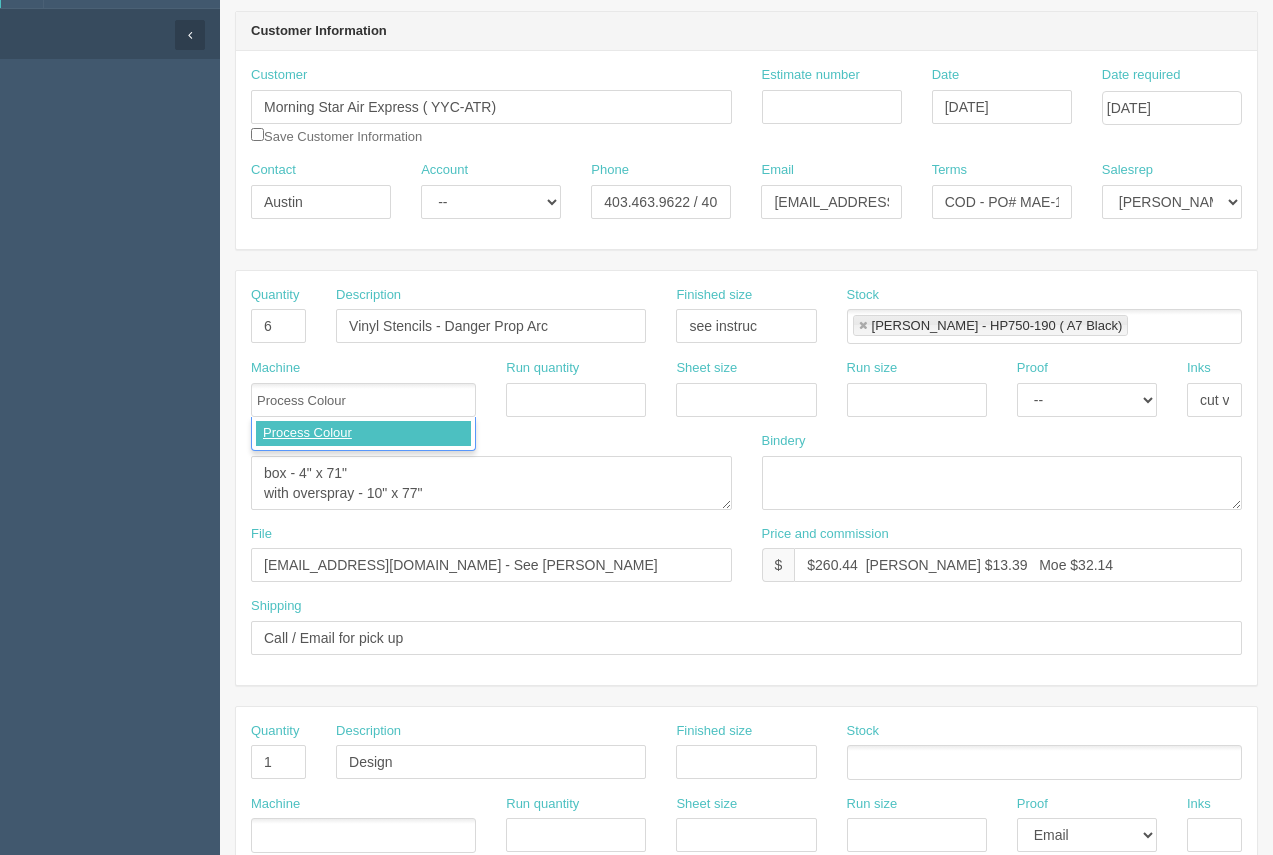 type 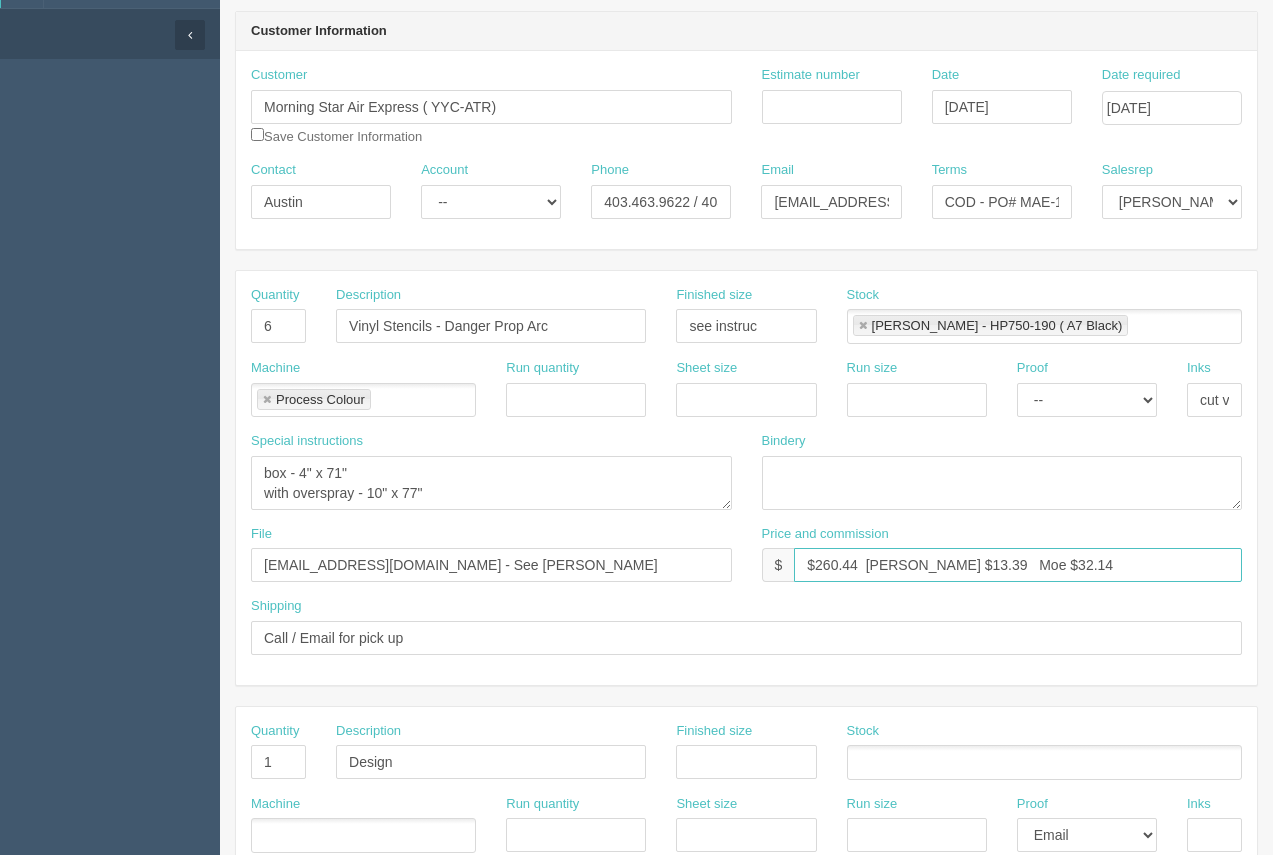 drag, startPoint x: 937, startPoint y: 565, endPoint x: 903, endPoint y: 558, distance: 34.713108 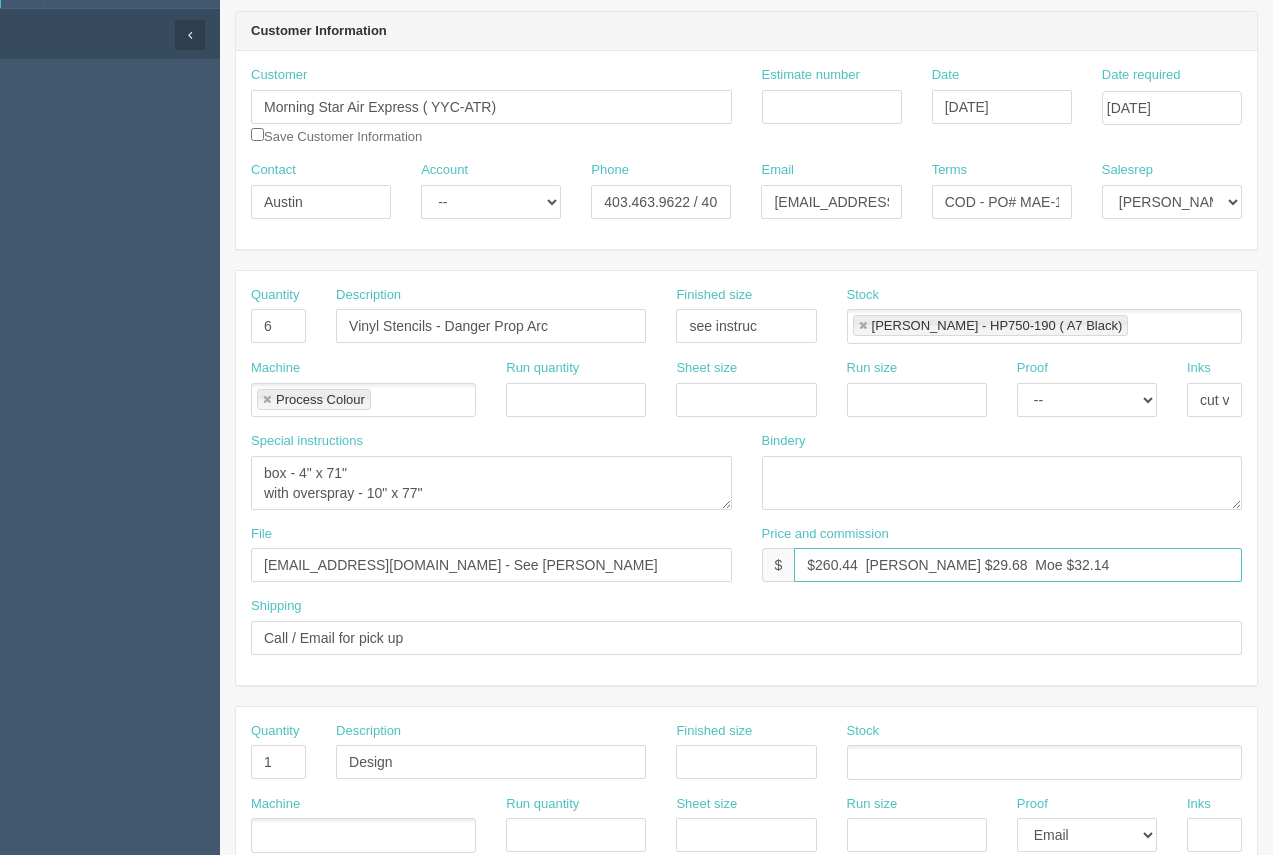 drag, startPoint x: 1041, startPoint y: 568, endPoint x: 977, endPoint y: 559, distance: 64.629715 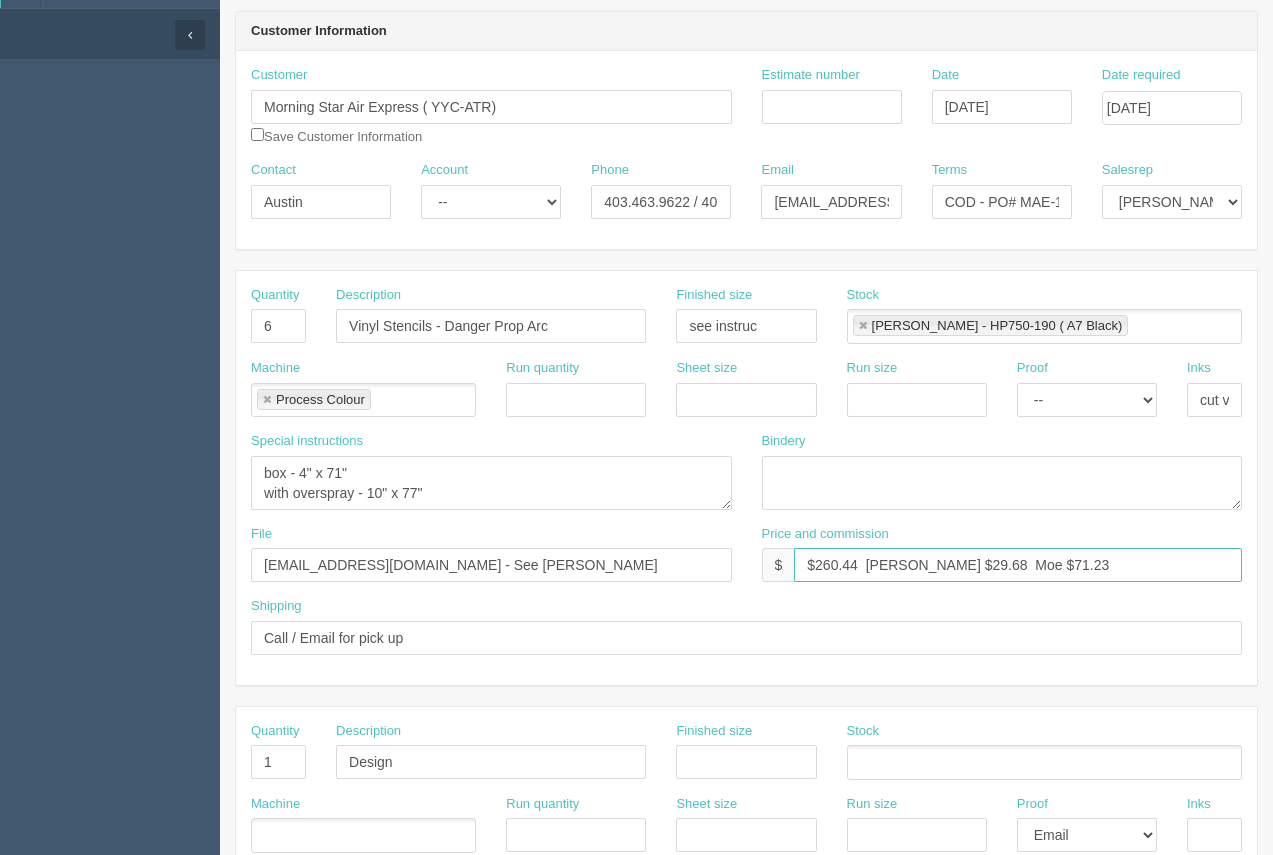 scroll, scrollTop: 0, scrollLeft: 0, axis: both 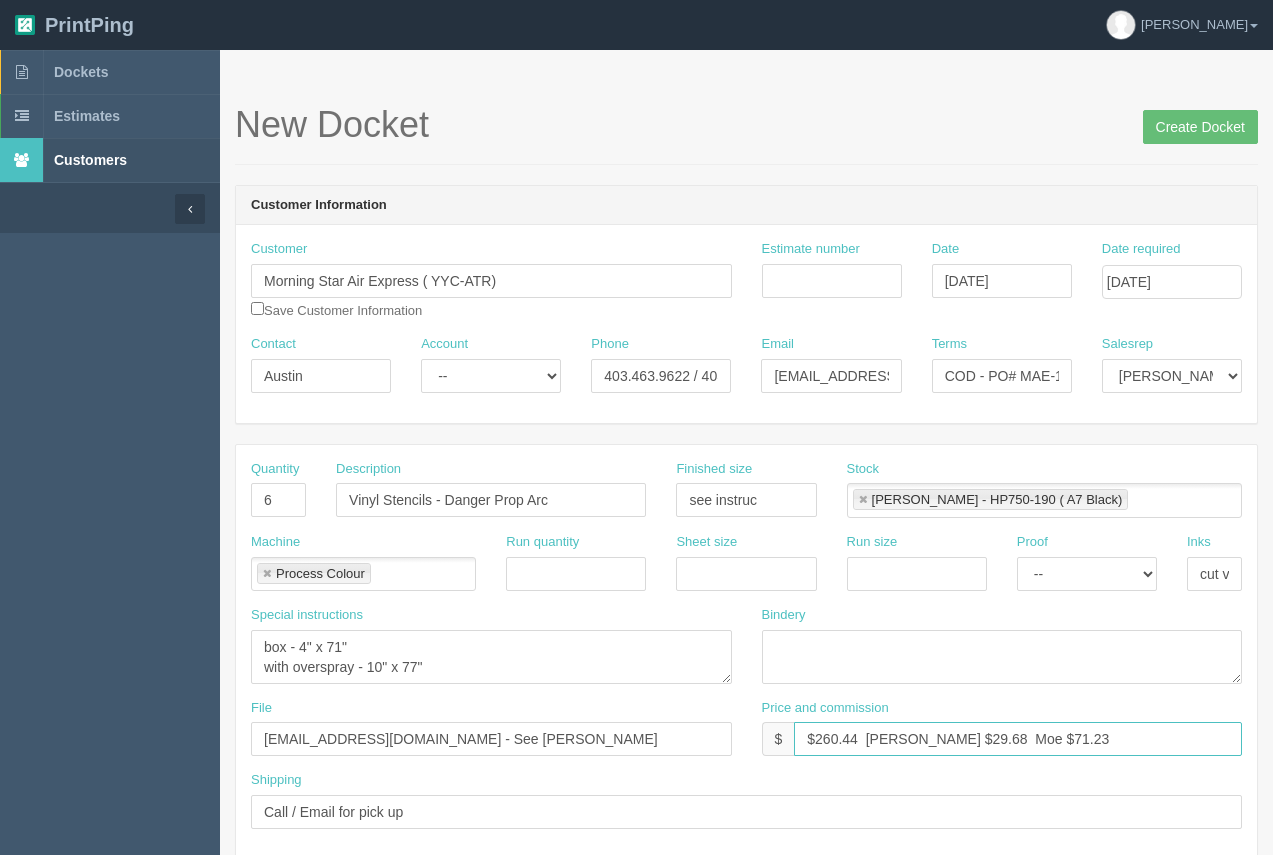 type on "$260.44  [PERSON_NAME] $29.68  Moe $71.23" 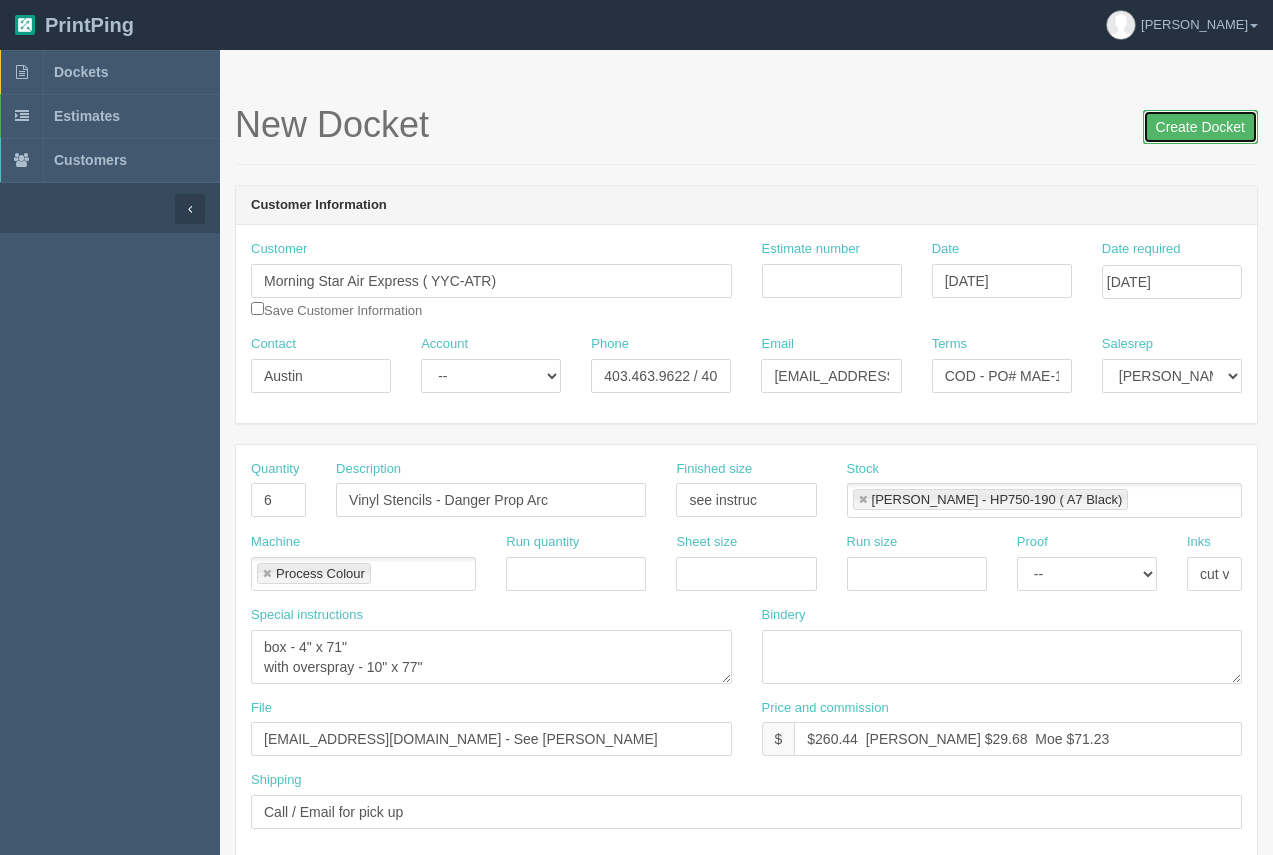 click on "Create Docket" at bounding box center (1200, 127) 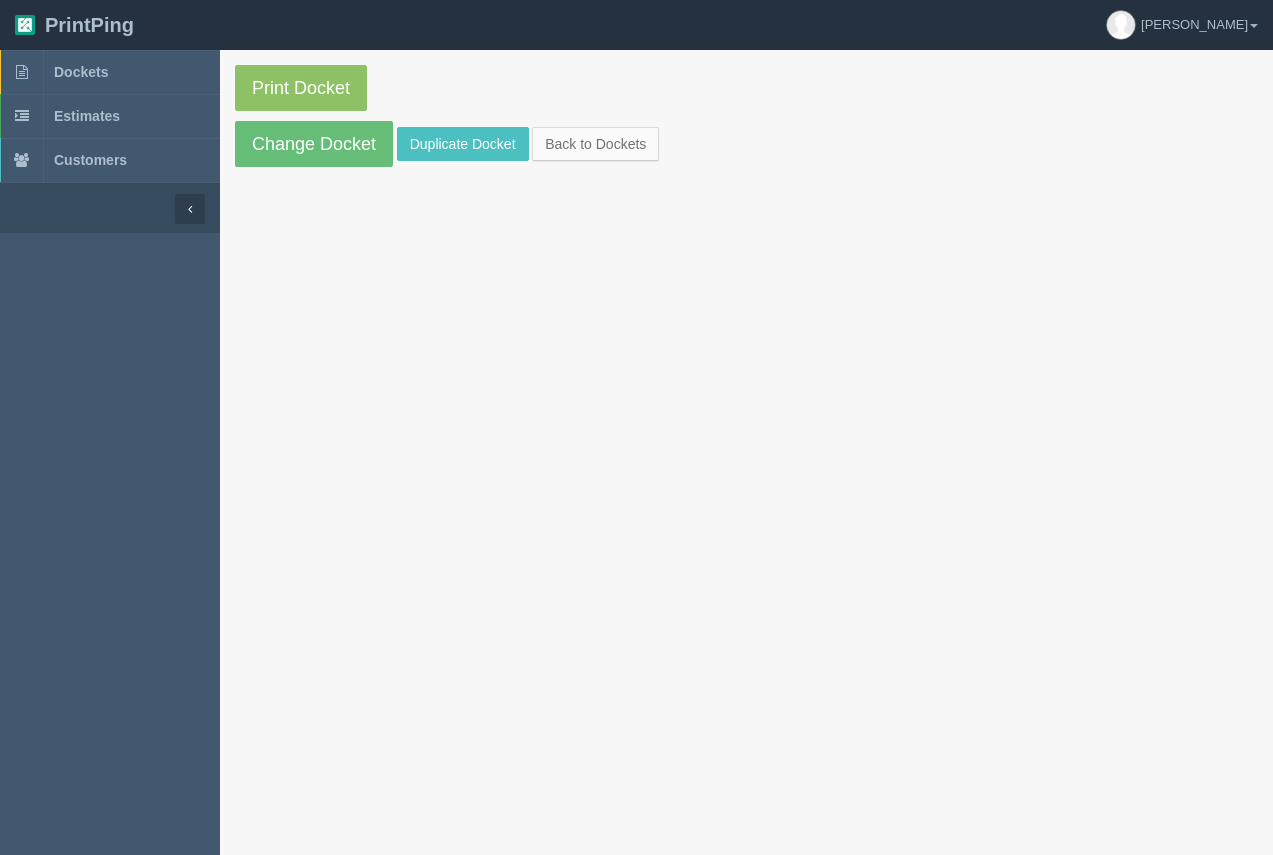 scroll, scrollTop: 0, scrollLeft: 0, axis: both 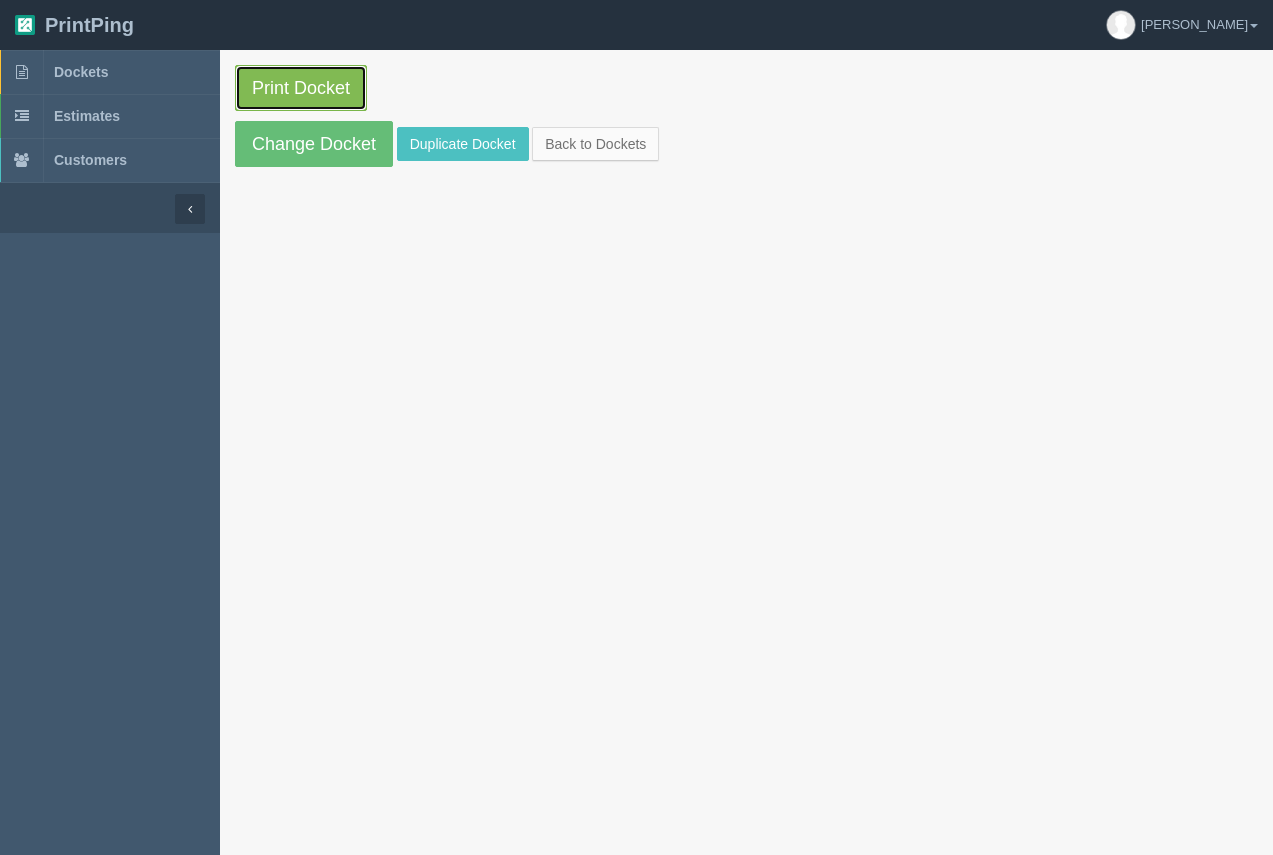 click on "Print Docket" at bounding box center [301, 88] 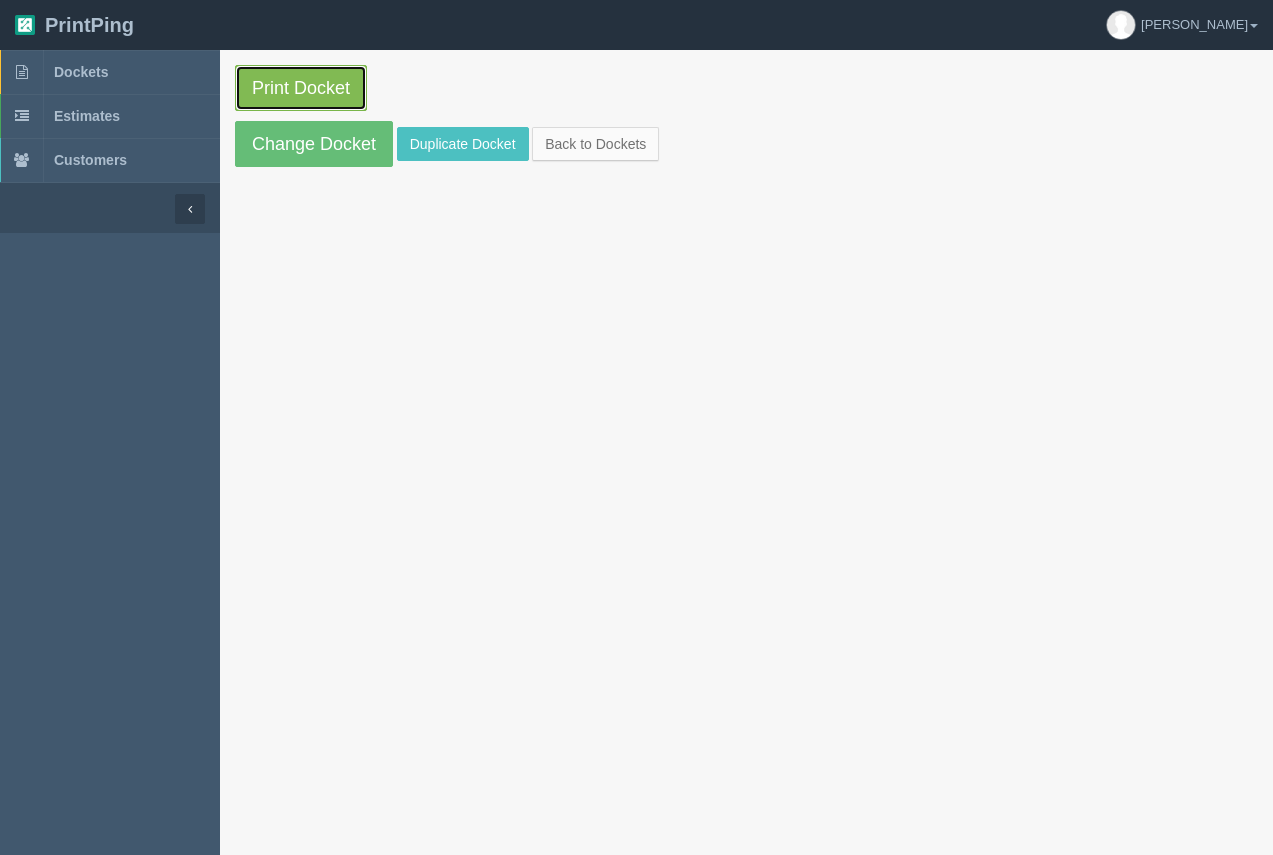 click on "Print Docket" at bounding box center (301, 88) 